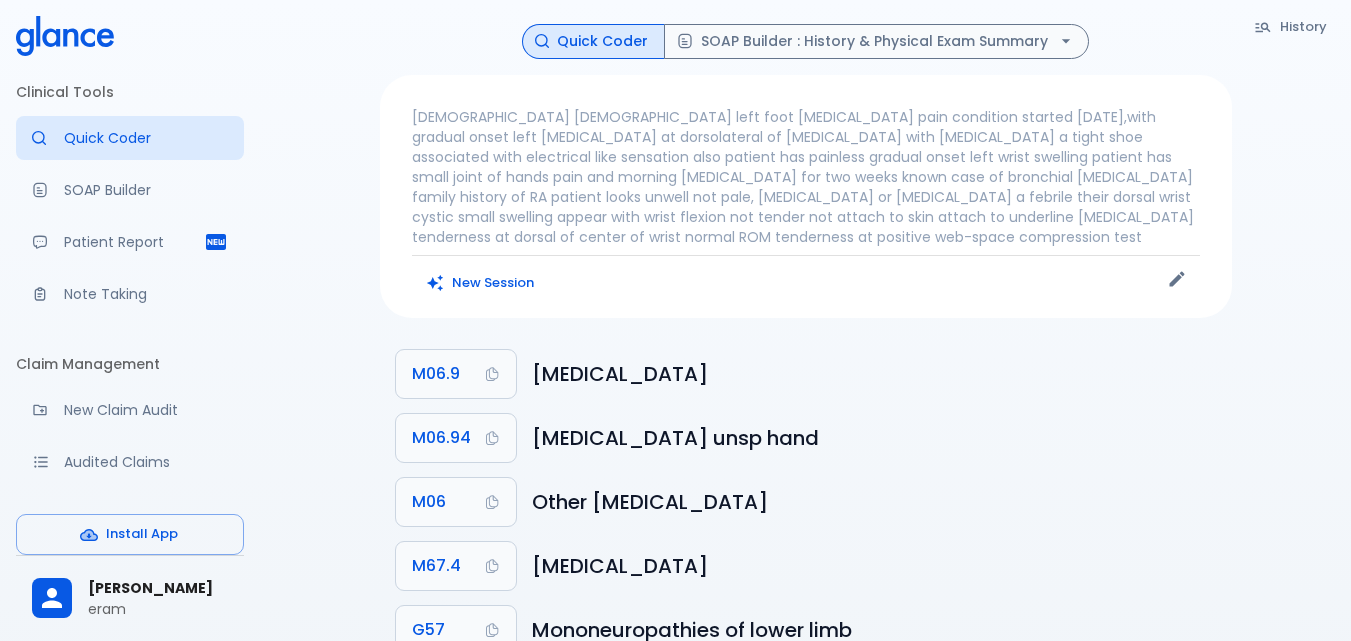 scroll, scrollTop: 0, scrollLeft: 0, axis: both 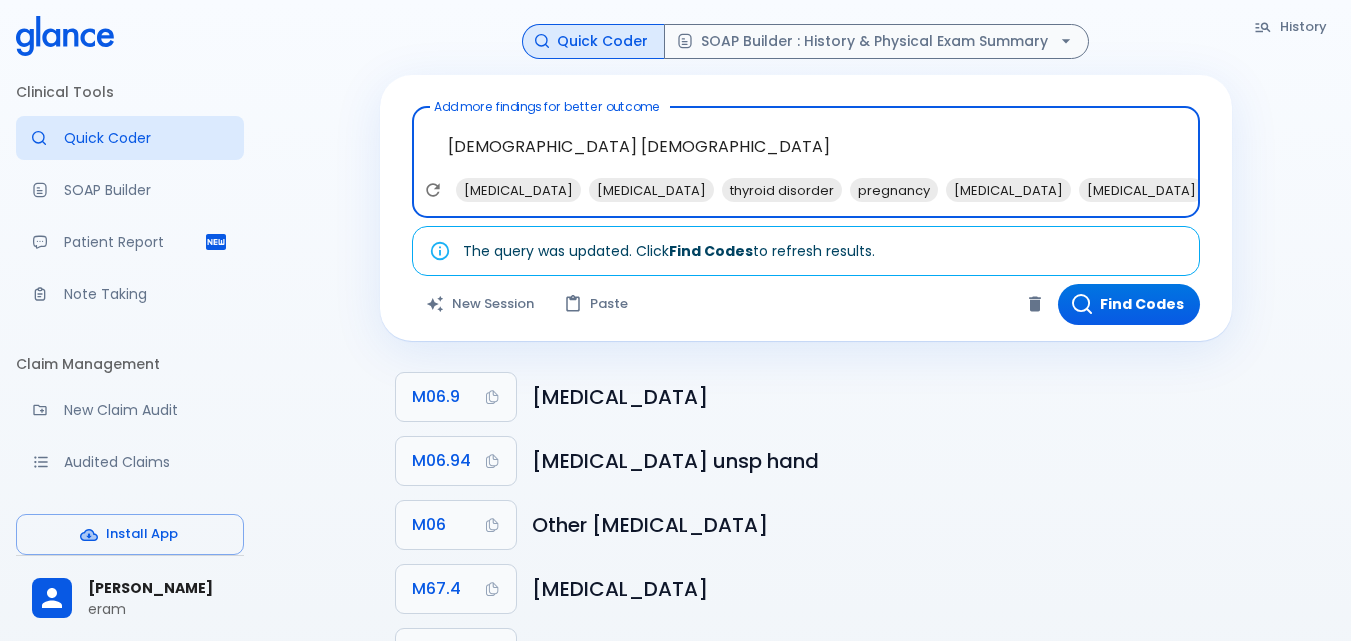 paste on "patient was seen [DATE] with left heel pain with first step at morning improved with walking diagnosed as plantar faciitis received treatment and improved
[DATE] pain increase with walking aching pain at left heel pain increase with walking and patient prefer to toes walk , pain associated with posterior [MEDICAL_DATA] and [MEDICAL_DATA]" 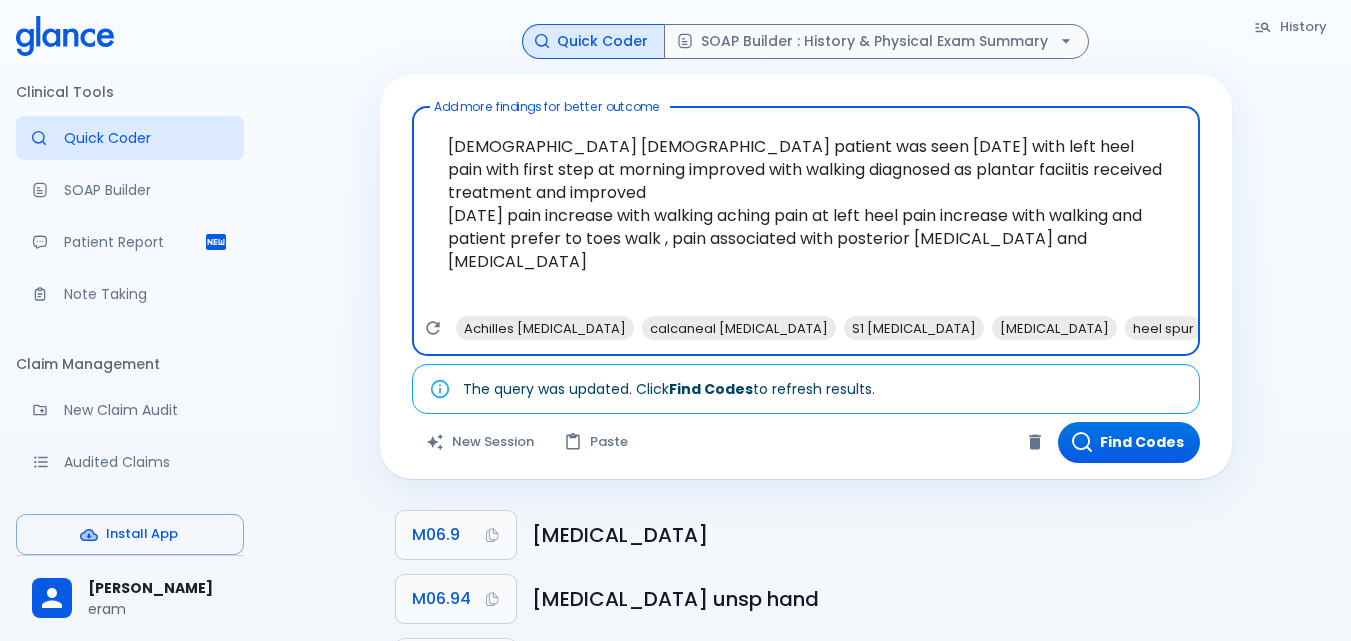paste on "patient looks unwell not pale, [MEDICAL_DATA] or [MEDICAL_DATA] a febrile
tender to [MEDICAL_DATA] at medial tuberosity of [MEDICAL_DATA]
dorsiflexion of the toes and foot increases tenderness with [MEDICAL_DATA]
limited ankle dorsiflexion due to a tight [MEDICAL_DATA]" 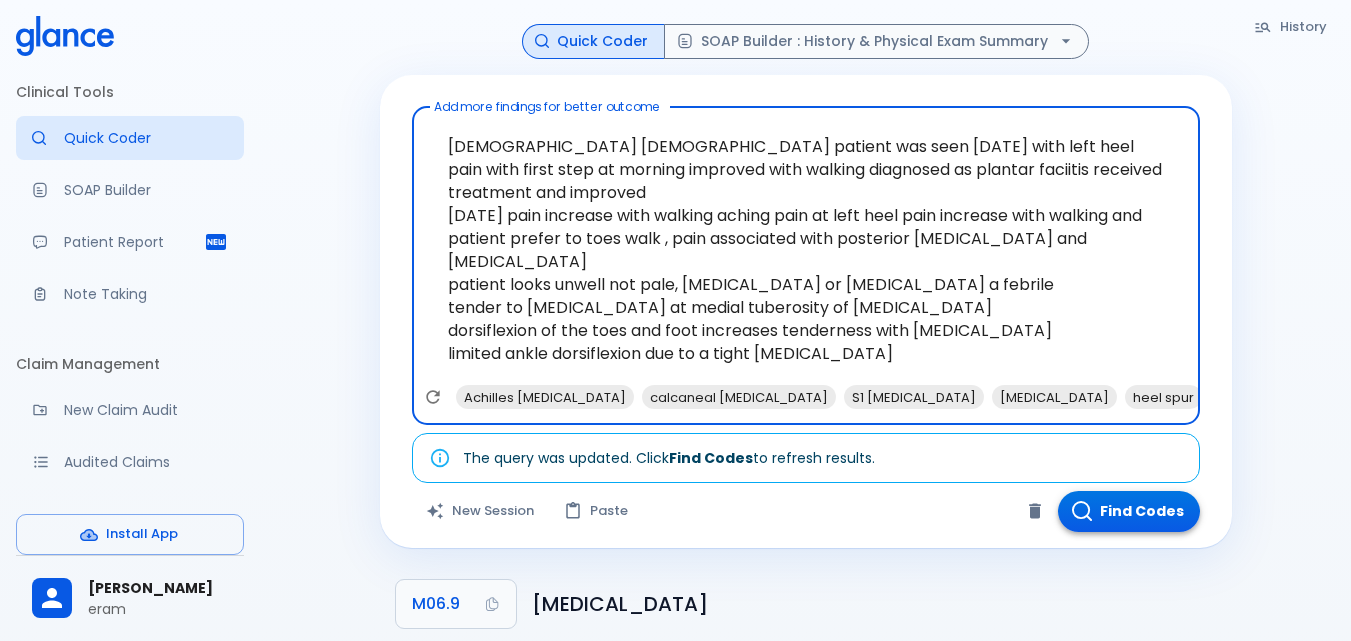 type on "[DEMOGRAPHIC_DATA] [DEMOGRAPHIC_DATA] patient was seen [DATE] with left heel pain with first step at morning improved with walking diagnosed as plantar faciitis received treatment and improved
[DATE] pain increase with walking aching pain at left heel pain increase with walking and patient prefer to toes walk , pain associated with posterior [MEDICAL_DATA] and [MEDICAL_DATA]
patient looks unwell not pale, [MEDICAL_DATA] or [MEDICAL_DATA] a febrile
tender to [MEDICAL_DATA] at medial tuberosity of [MEDICAL_DATA]
dorsiflexion of the toes and foot increases tenderness with [MEDICAL_DATA]
limited ankle dorsiflexion due to a tight [MEDICAL_DATA]" 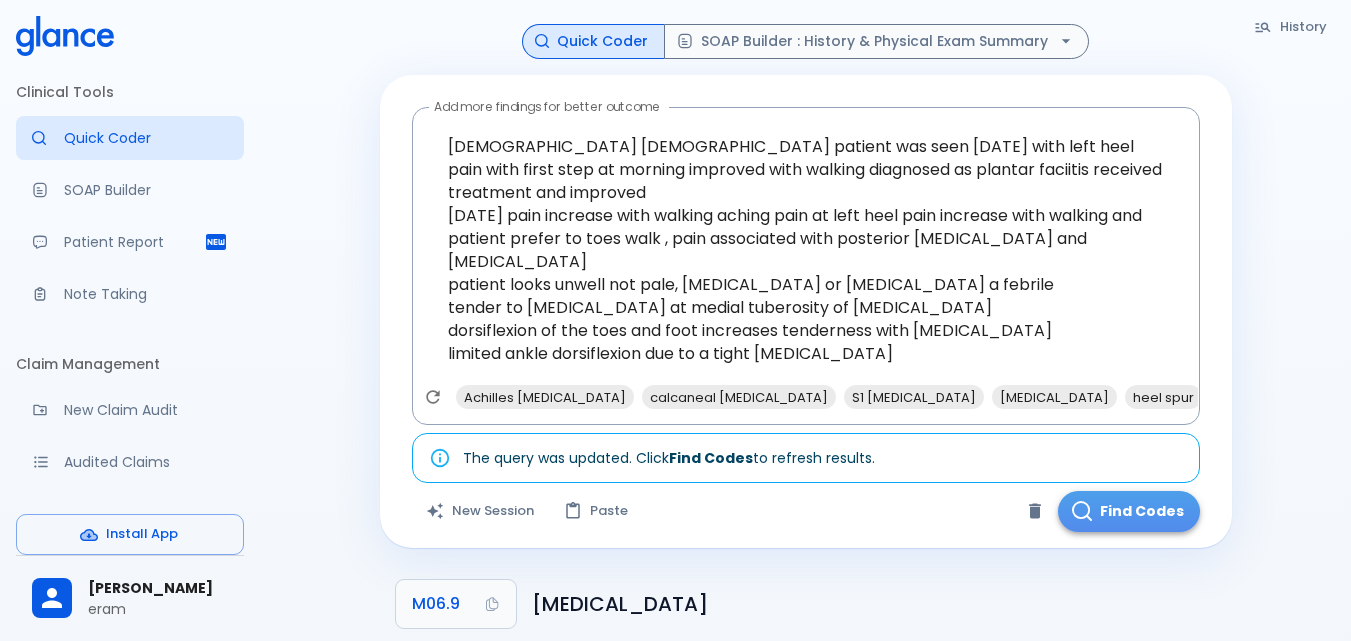 click on "Find Codes" at bounding box center (1129, 511) 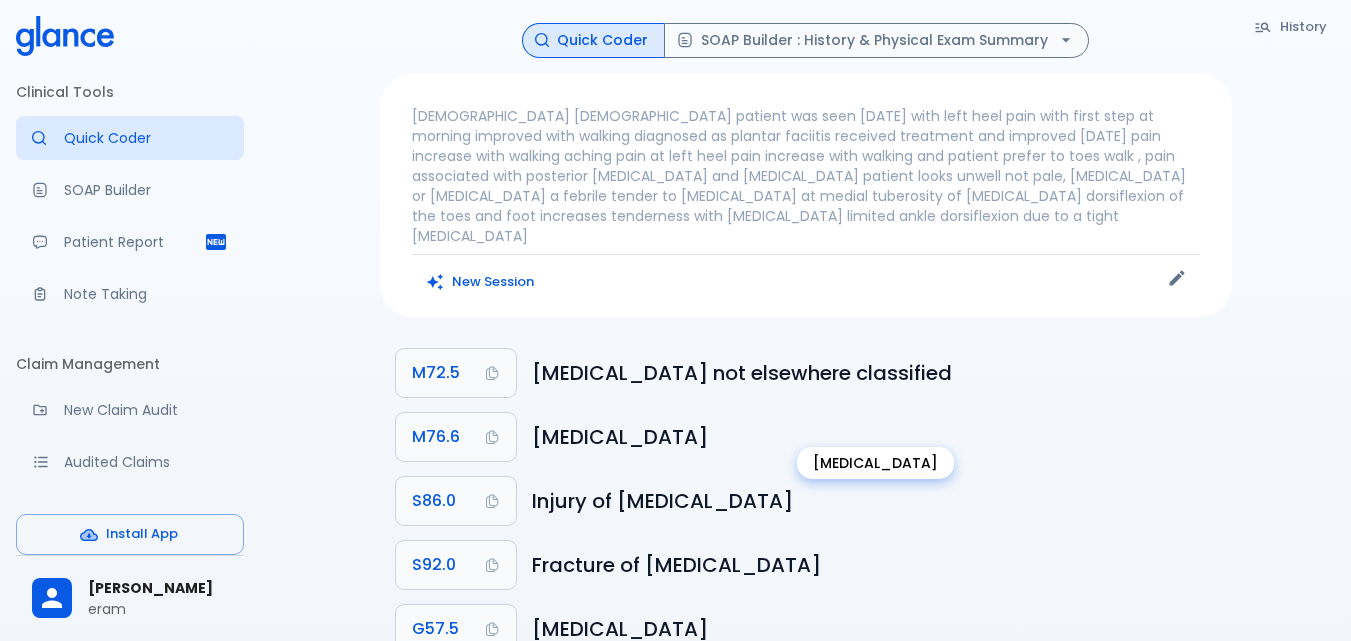 scroll, scrollTop: 0, scrollLeft: 0, axis: both 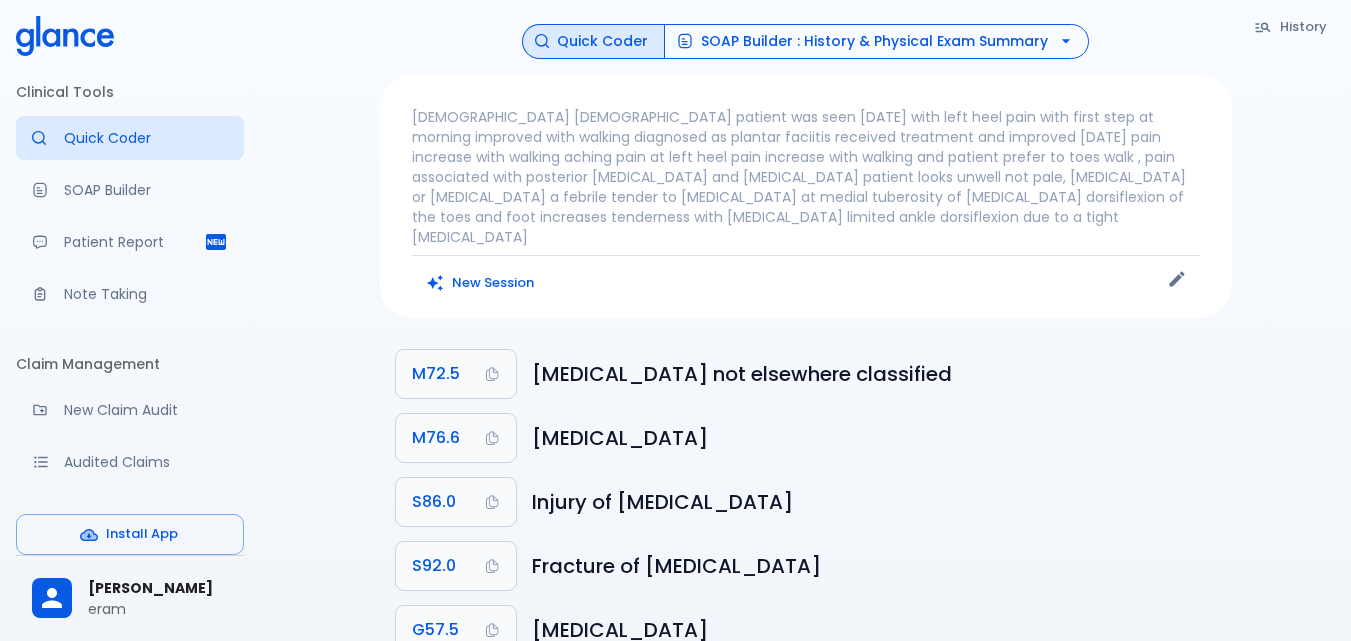 click on "SOAP Builder   : History & Physical Exam Summary" at bounding box center [876, 41] 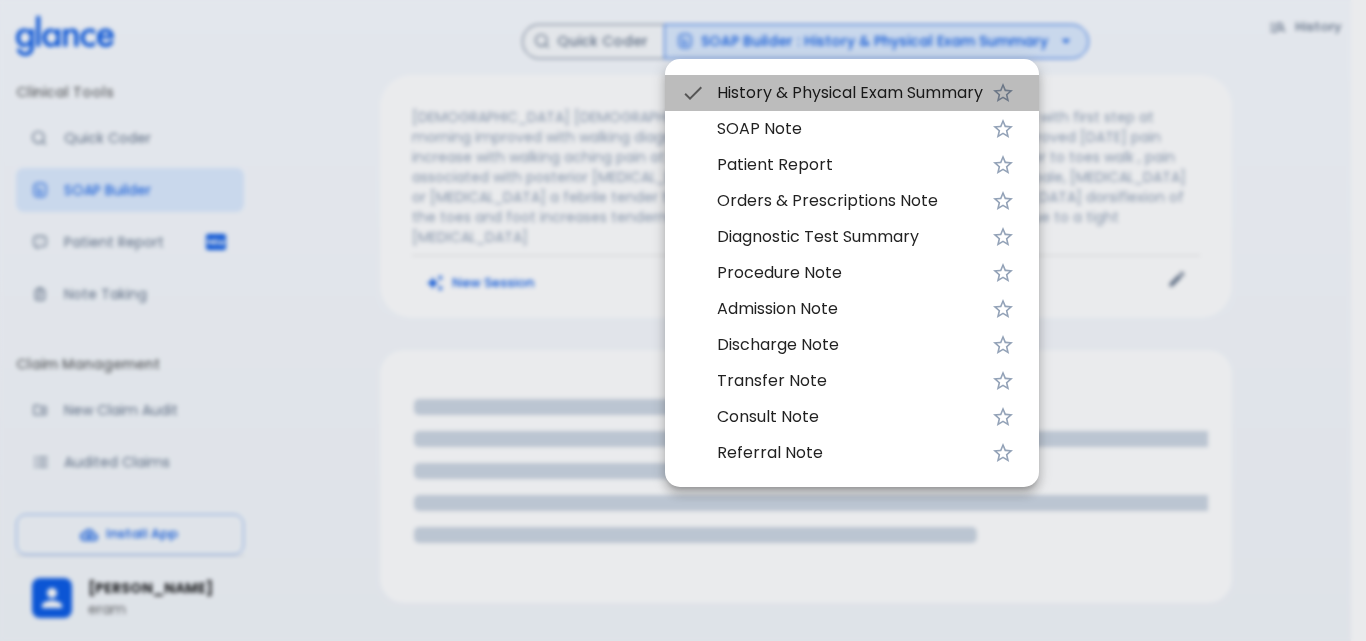 click on "History & Physical Exam Summary" at bounding box center (850, 93) 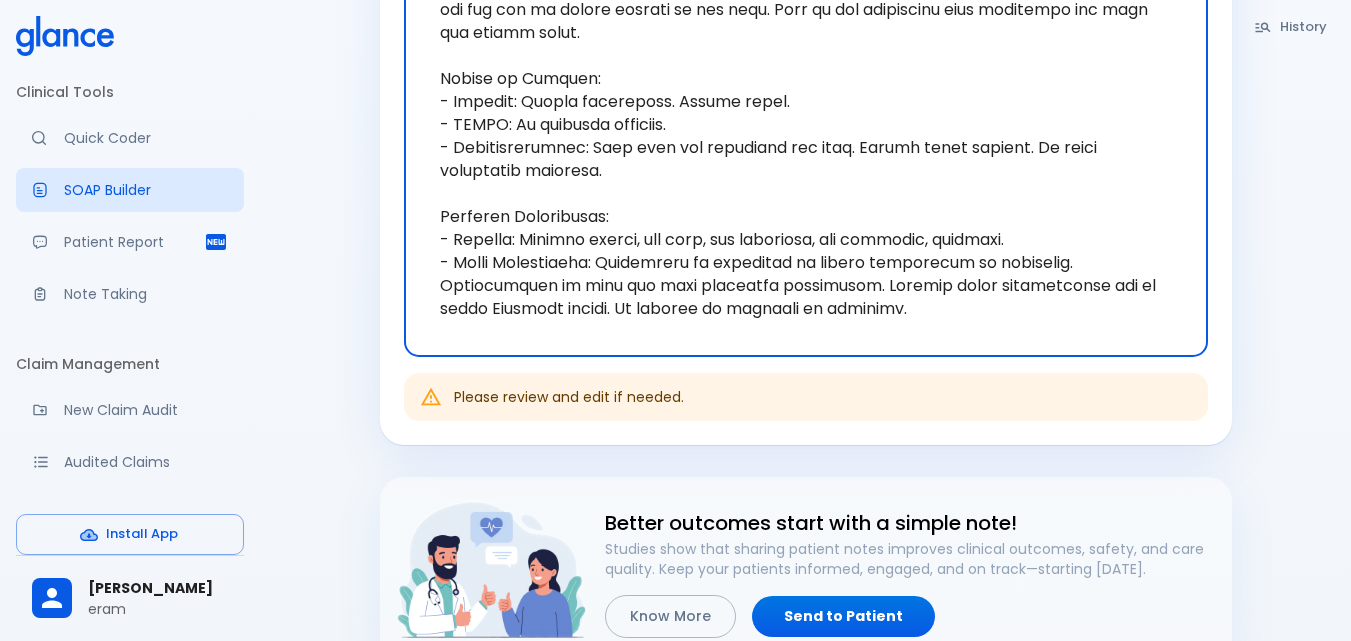 scroll, scrollTop: 600, scrollLeft: 0, axis: vertical 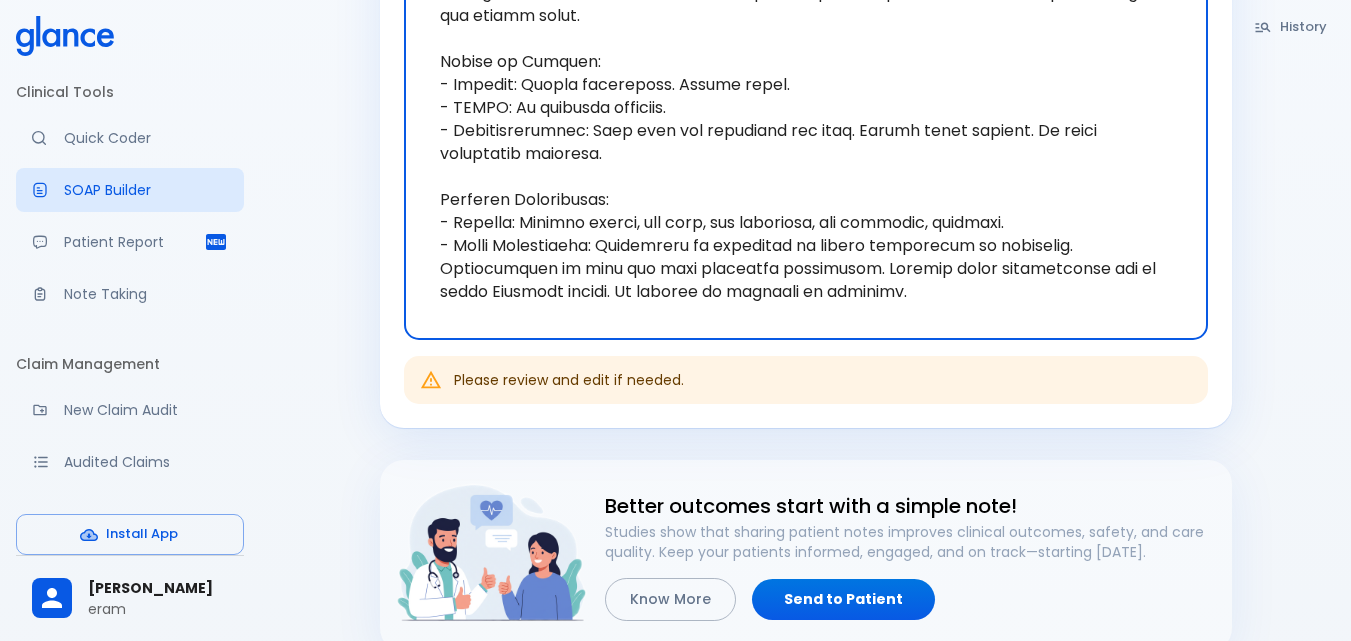 click at bounding box center (806, 73) 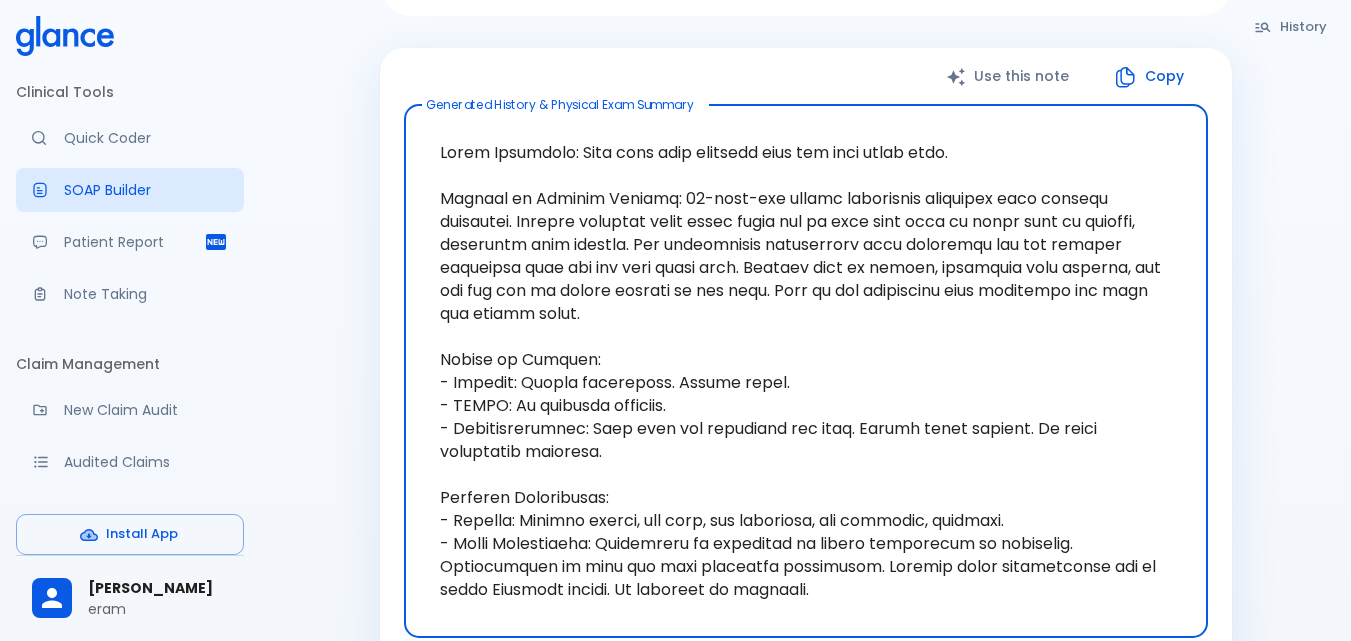 scroll, scrollTop: 300, scrollLeft: 0, axis: vertical 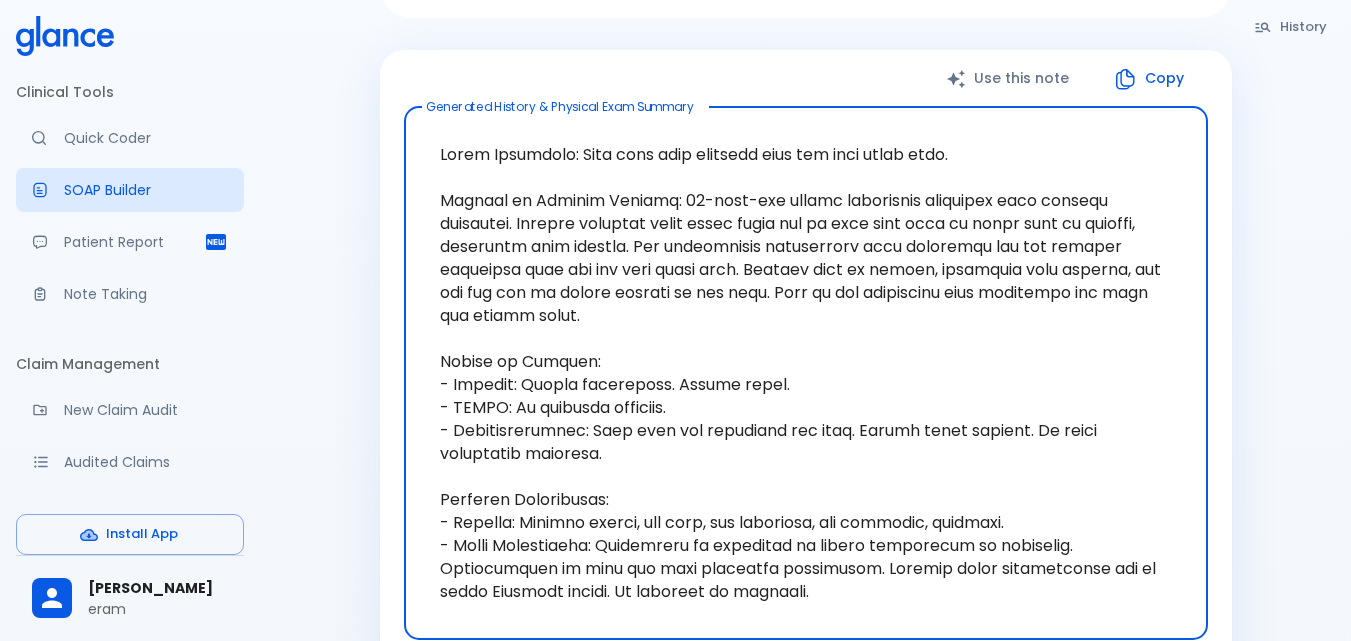 drag, startPoint x: 431, startPoint y: 175, endPoint x: 612, endPoint y: 273, distance: 205.82759 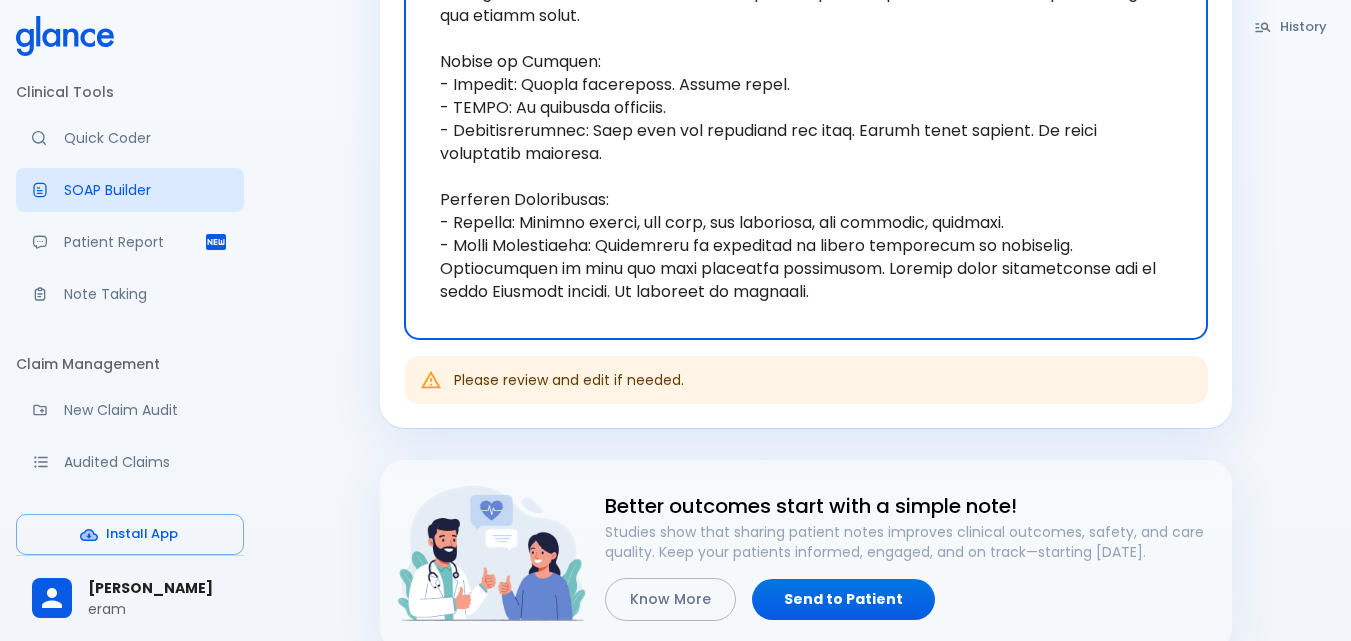 click at bounding box center [806, 73] 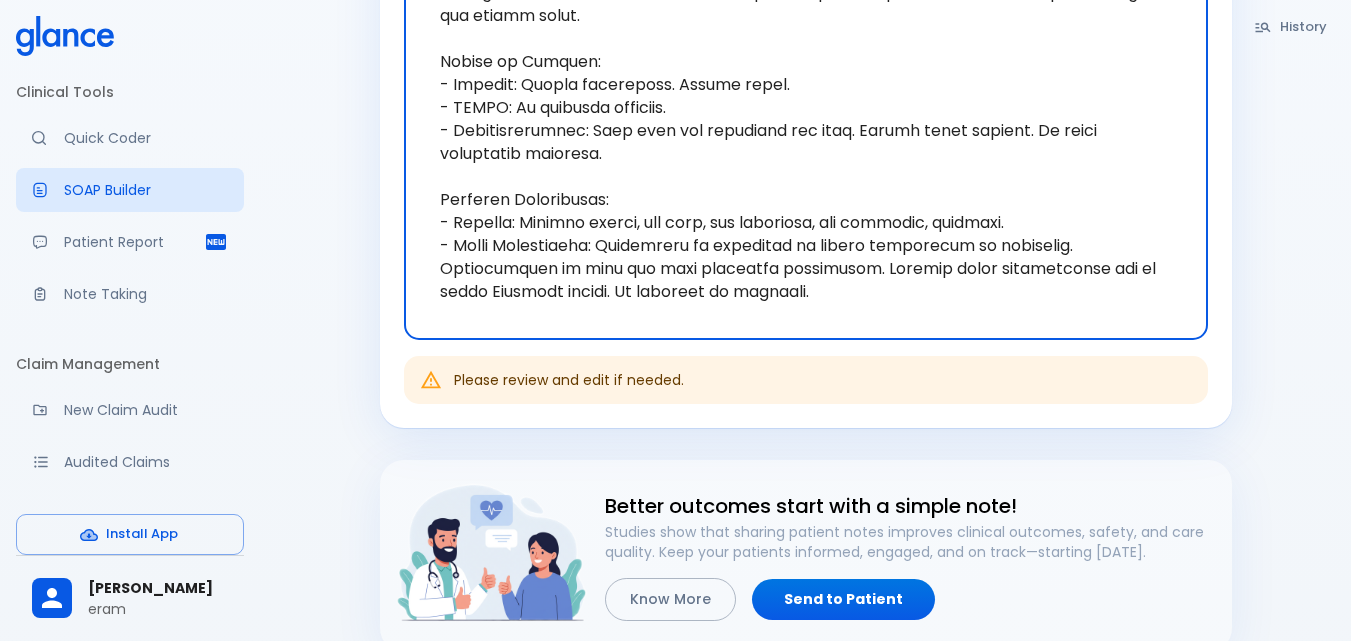drag, startPoint x: 521, startPoint y: 203, endPoint x: 772, endPoint y: 277, distance: 261.6811 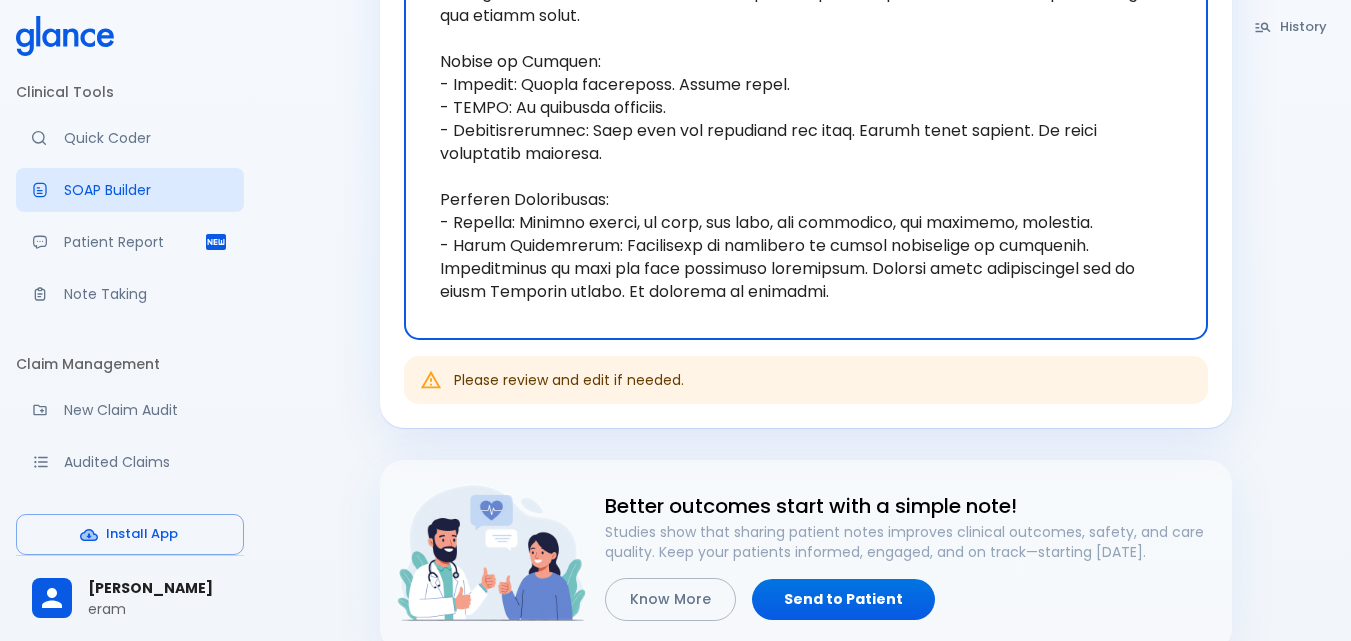 click at bounding box center (806, 73) 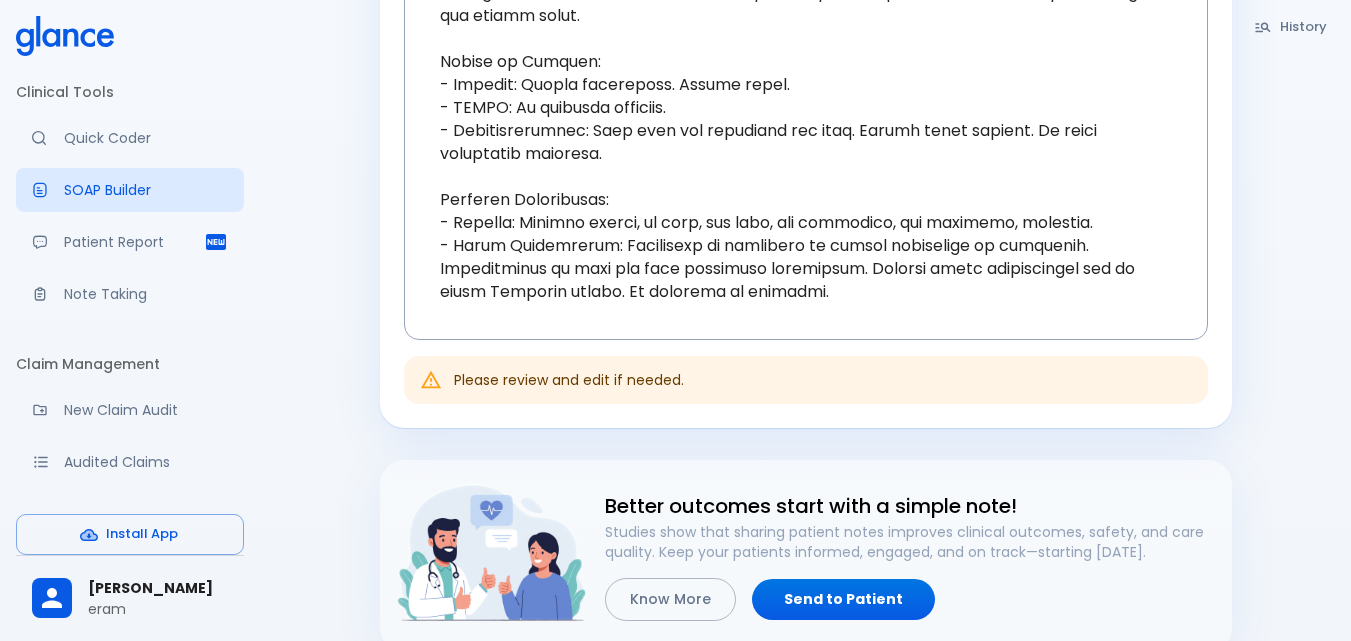 click on "History Quick Coder SOAP Builder   : History & Physical Exam Summary [DEMOGRAPHIC_DATA] [DEMOGRAPHIC_DATA] patient was seen [DATE] with left heel pain with first step at morning improved with walking diagnosed as plantar faciitis received treatment and improved
[DATE] pain increase with walking aching pain at left heel pain increase with walking and patient prefer to toes walk , pain associated with posterior [MEDICAL_DATA] and [MEDICAL_DATA]
patient looks unwell not pale, [MEDICAL_DATA] or [MEDICAL_DATA] a febrile
tender to [MEDICAL_DATA] at medial tuberosity of [MEDICAL_DATA]
dorsiflexion of the toes and foot increases tenderness with [MEDICAL_DATA]
limited ankle dorsiflexion due to a tight [MEDICAL_DATA] New Session Use this note Copy Generated History & Physical Exam Summary x Generated History & Physical Exam Summary Please review and edit if needed. Better outcomes start with a simple note! Know More Send to Patient" at bounding box center [805, 118] 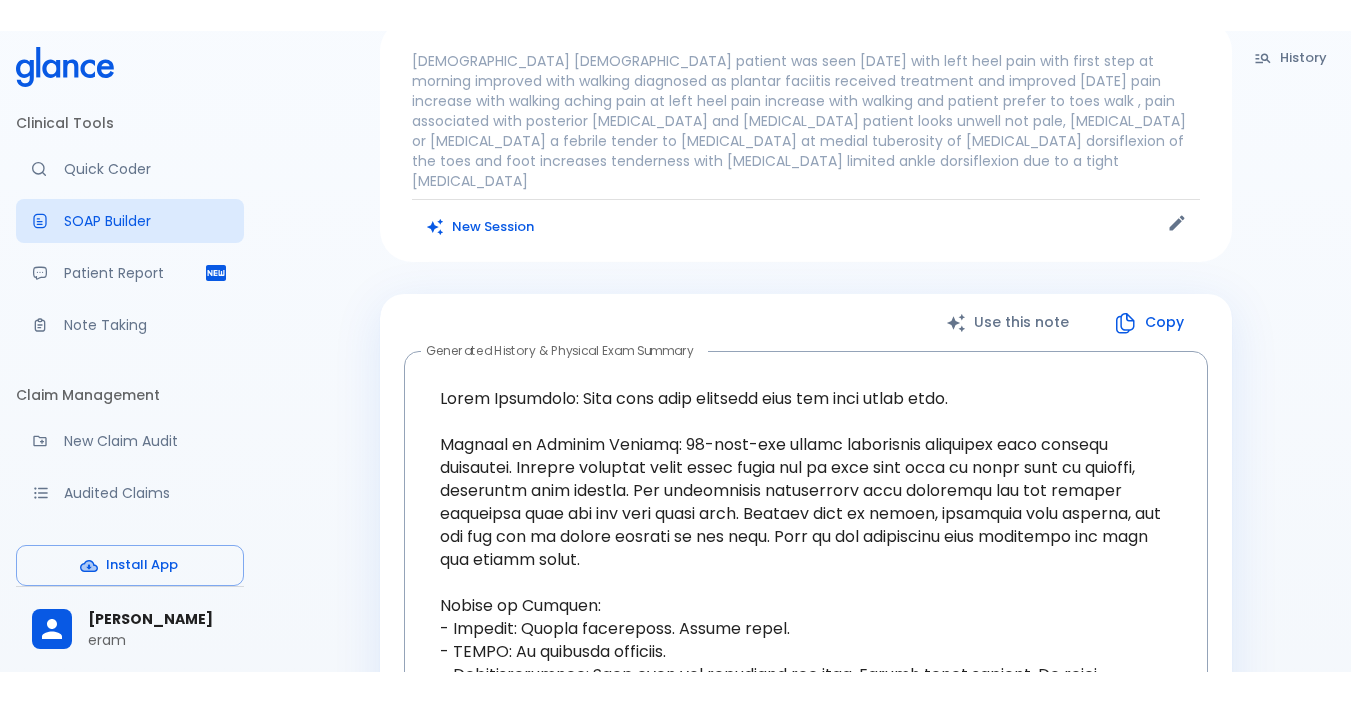 scroll, scrollTop: 0, scrollLeft: 0, axis: both 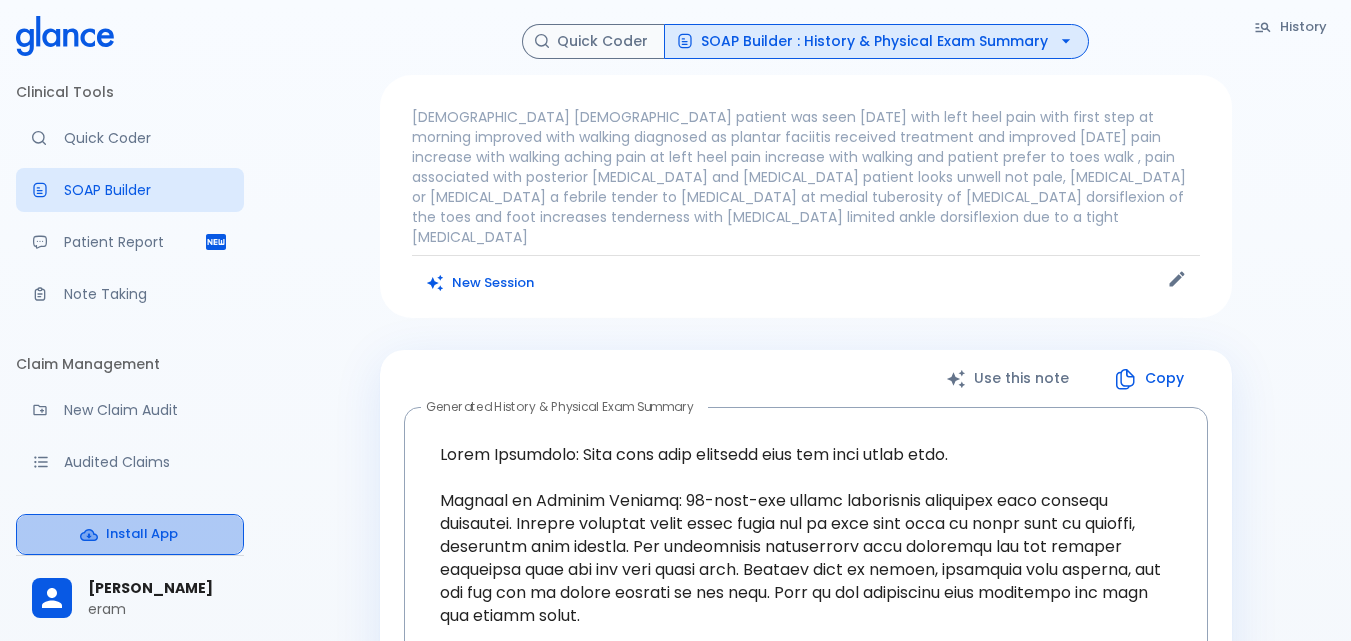 click 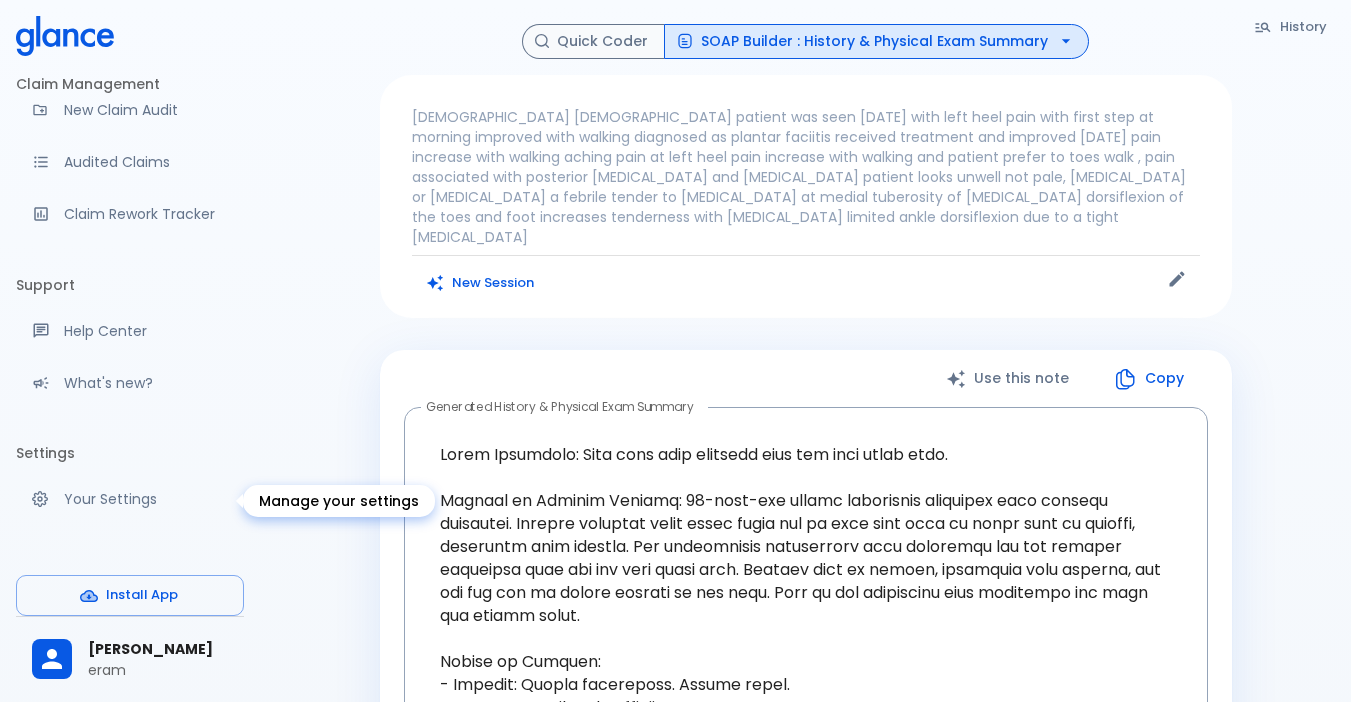 scroll, scrollTop: 326, scrollLeft: 0, axis: vertical 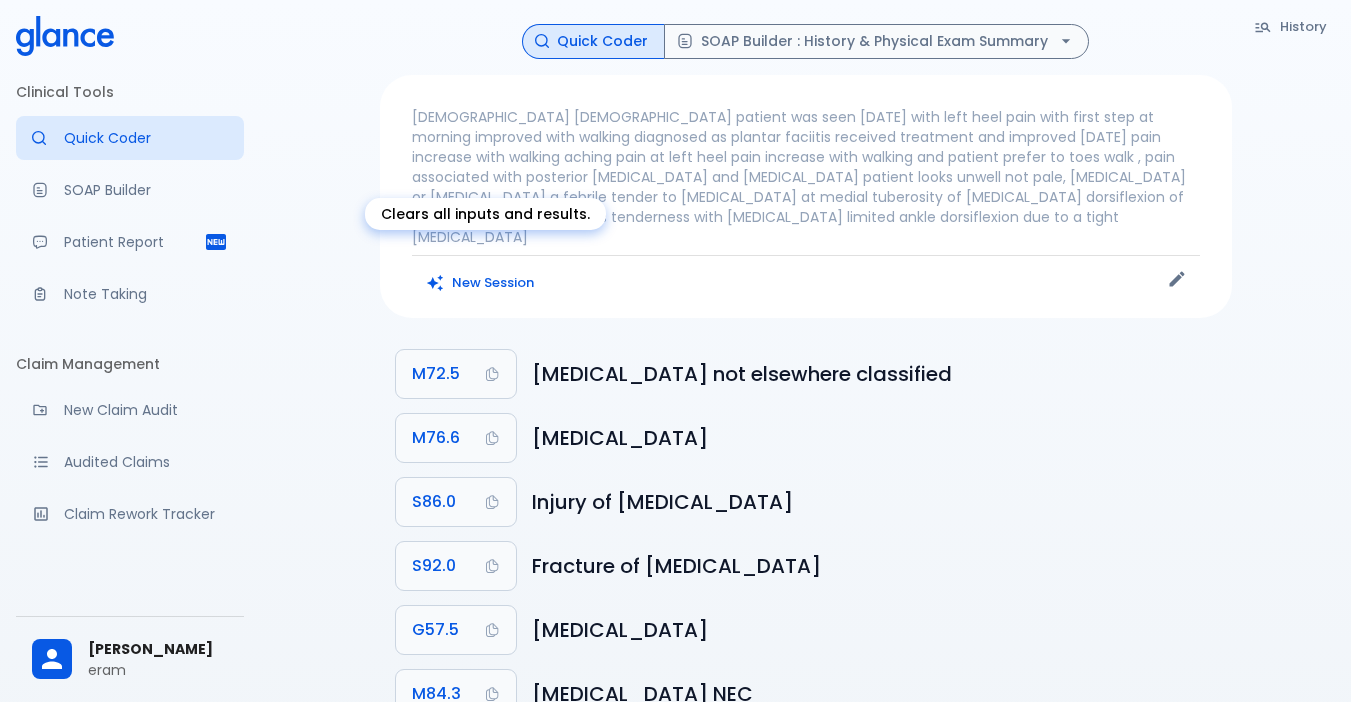 click 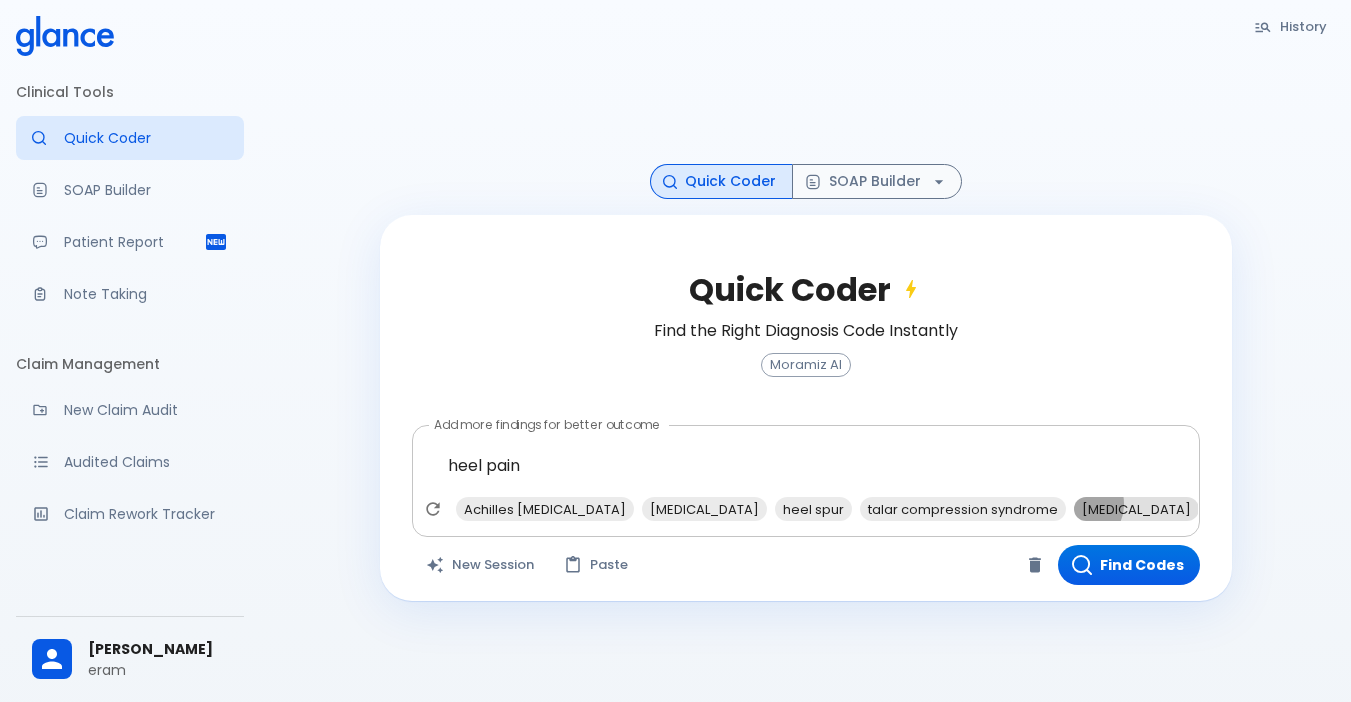 click on "gout" at bounding box center (1136, 509) 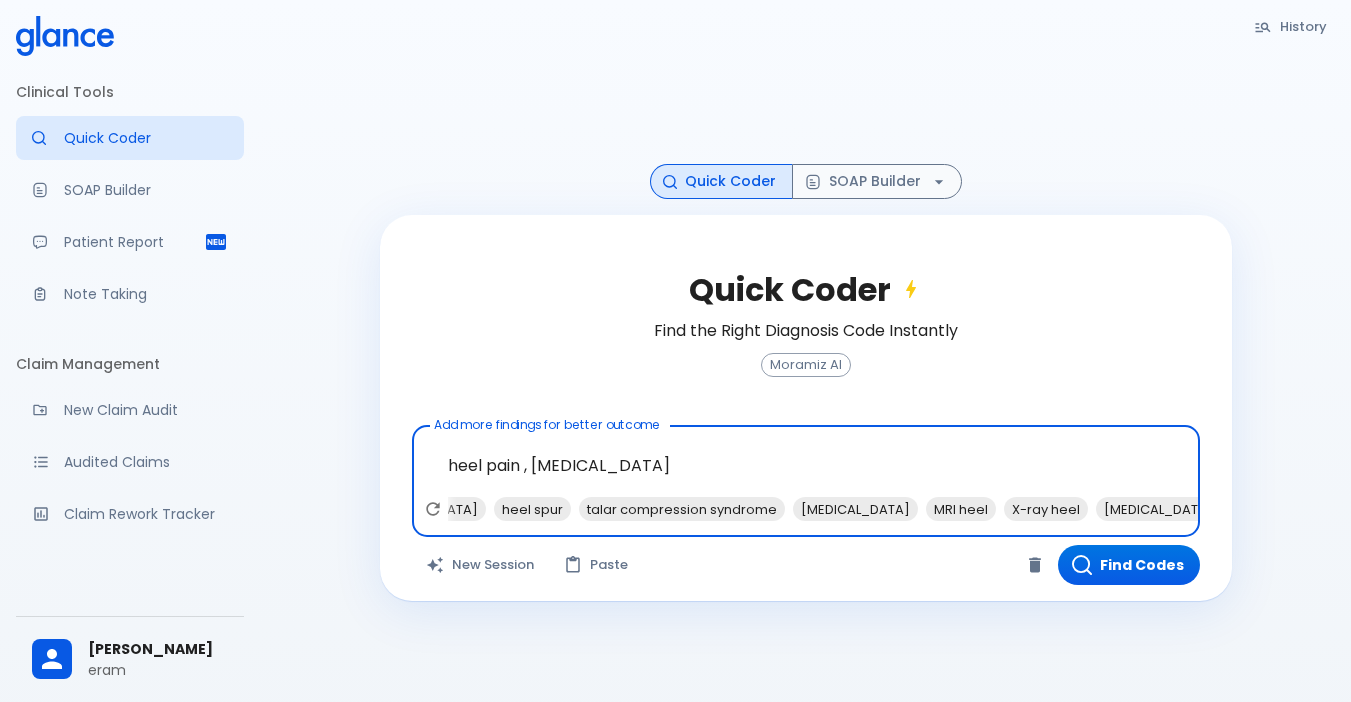 scroll, scrollTop: 0, scrollLeft: 288, axis: horizontal 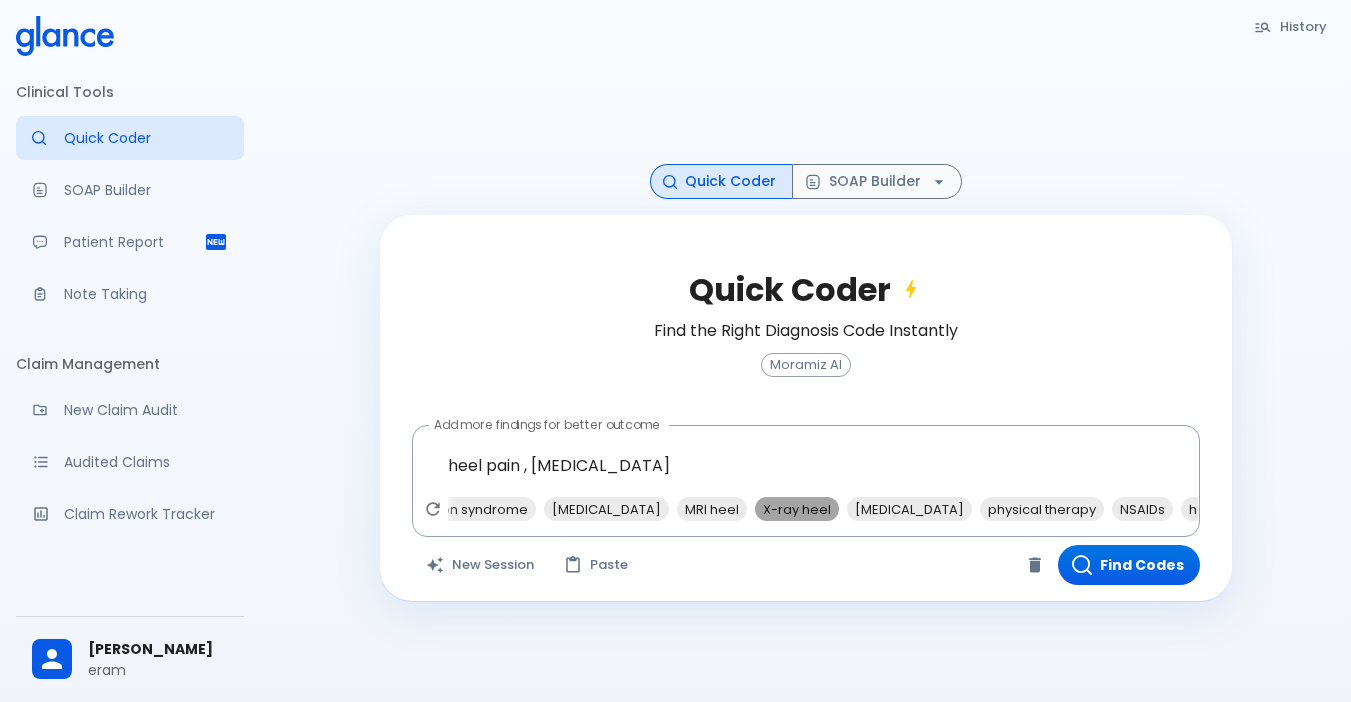 click on "X-ray heel" at bounding box center [797, 509] 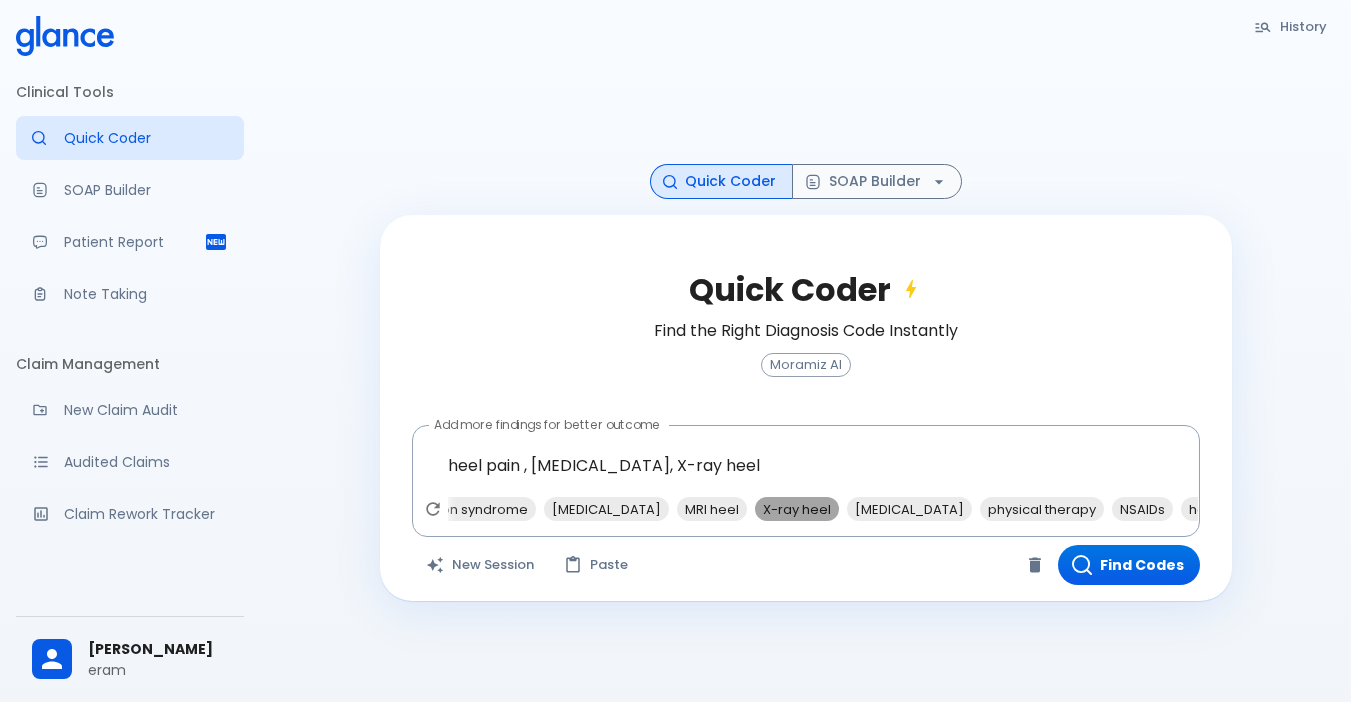 scroll, scrollTop: 0, scrollLeft: 439, axis: horizontal 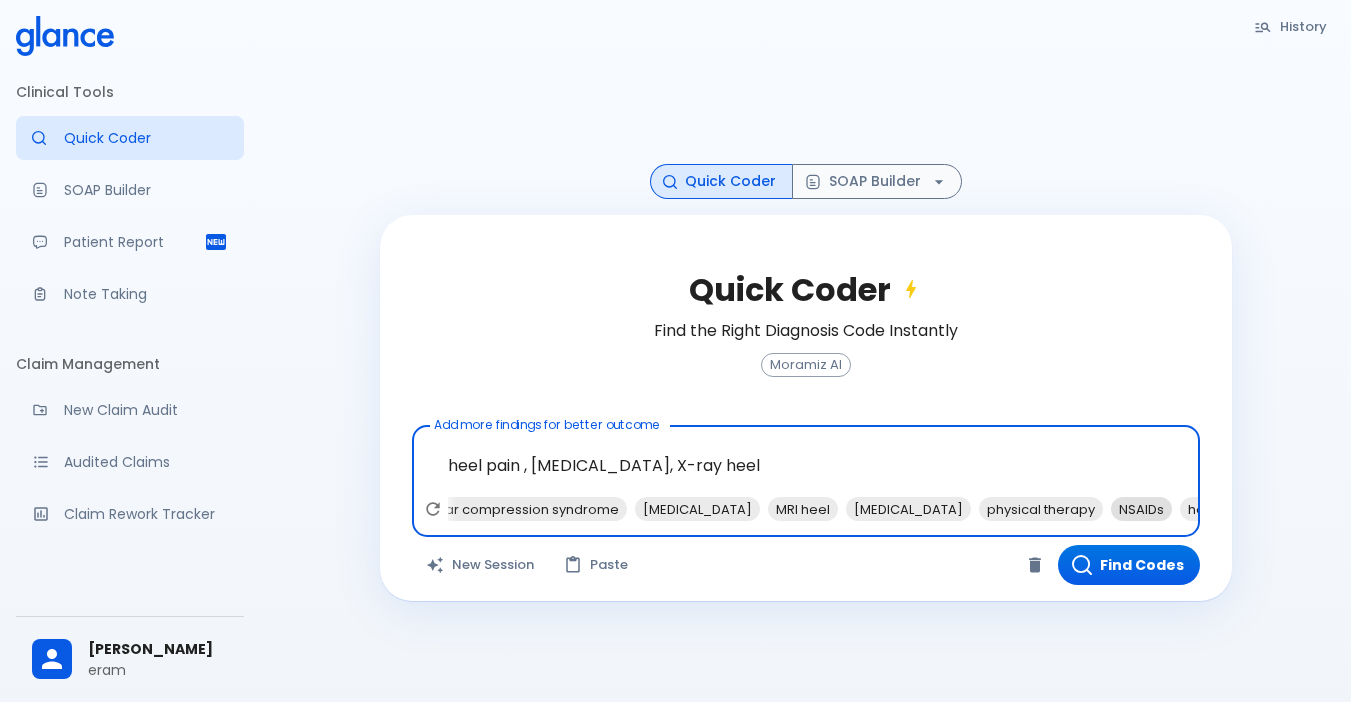 click on "NSAIDs" at bounding box center (1141, 509) 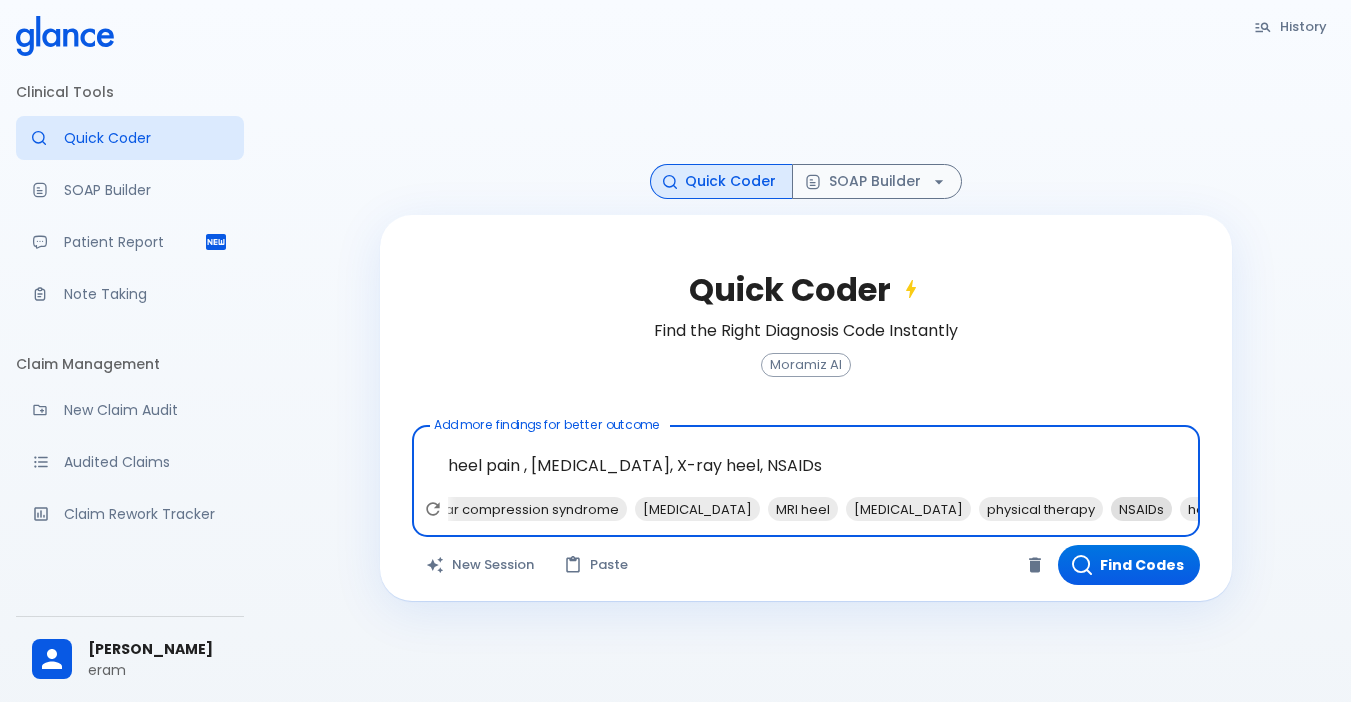 scroll, scrollTop: 0, scrollLeft: 370, axis: horizontal 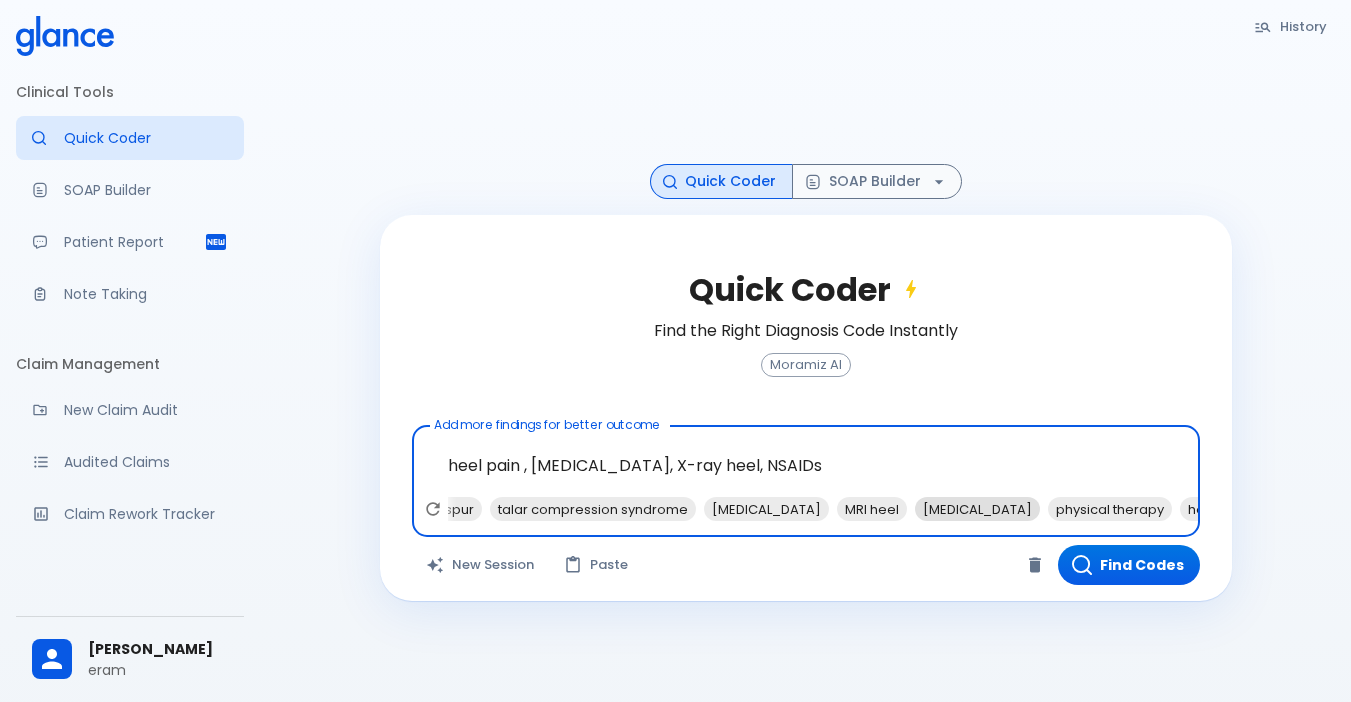click on "orthotics" at bounding box center (977, 509) 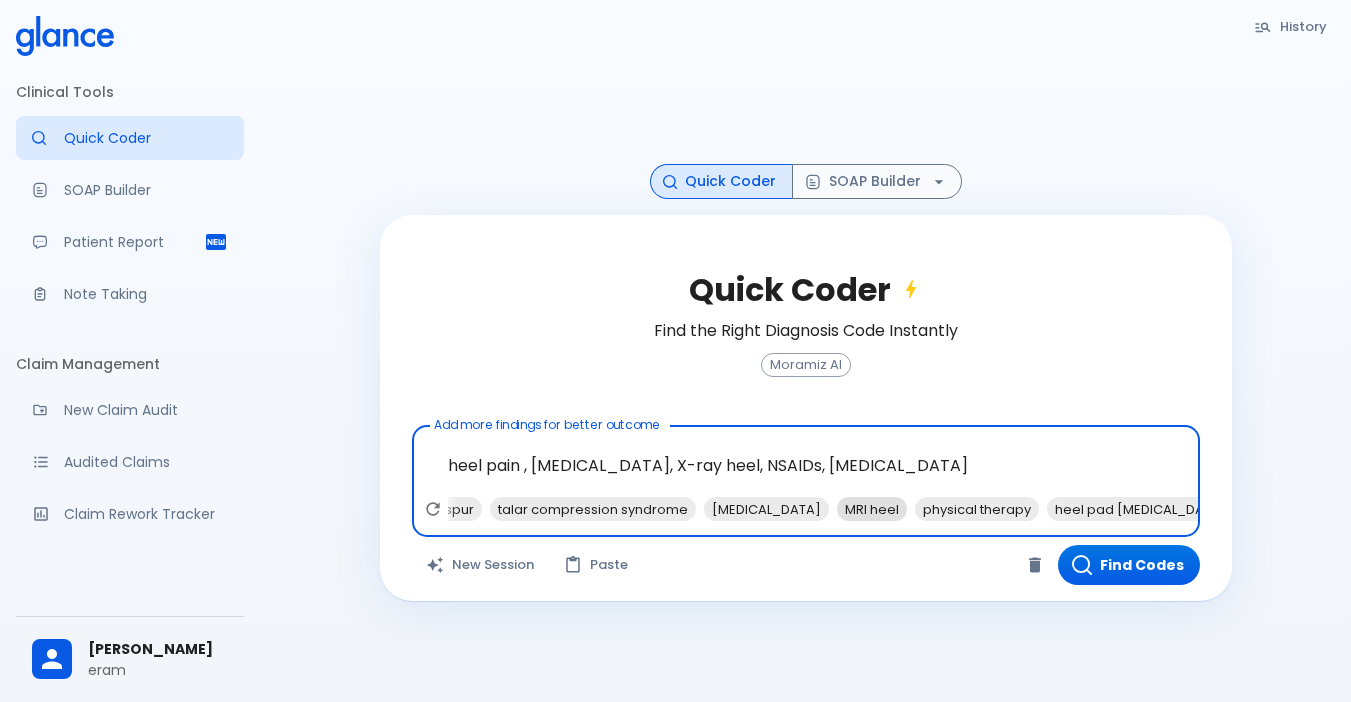 scroll, scrollTop: 0, scrollLeft: 289, axis: horizontal 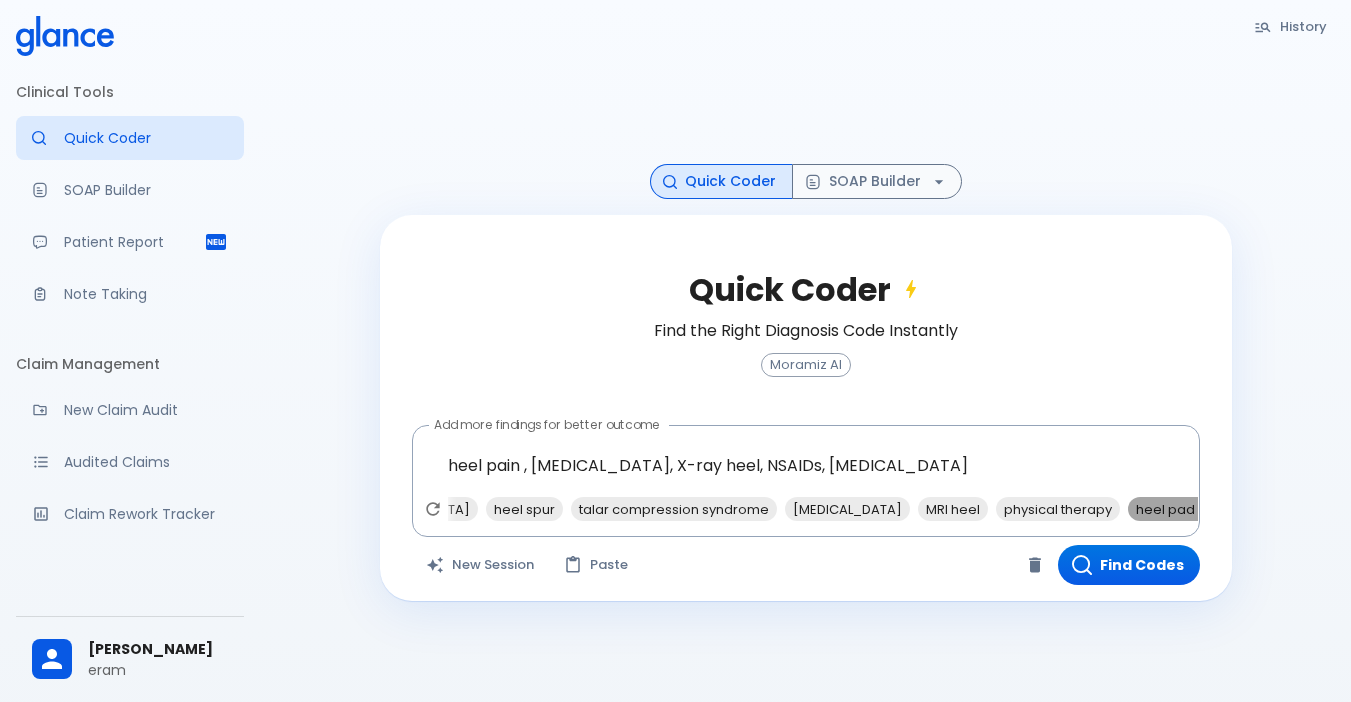 click on "heel pad atrophy" at bounding box center [1221, 509] 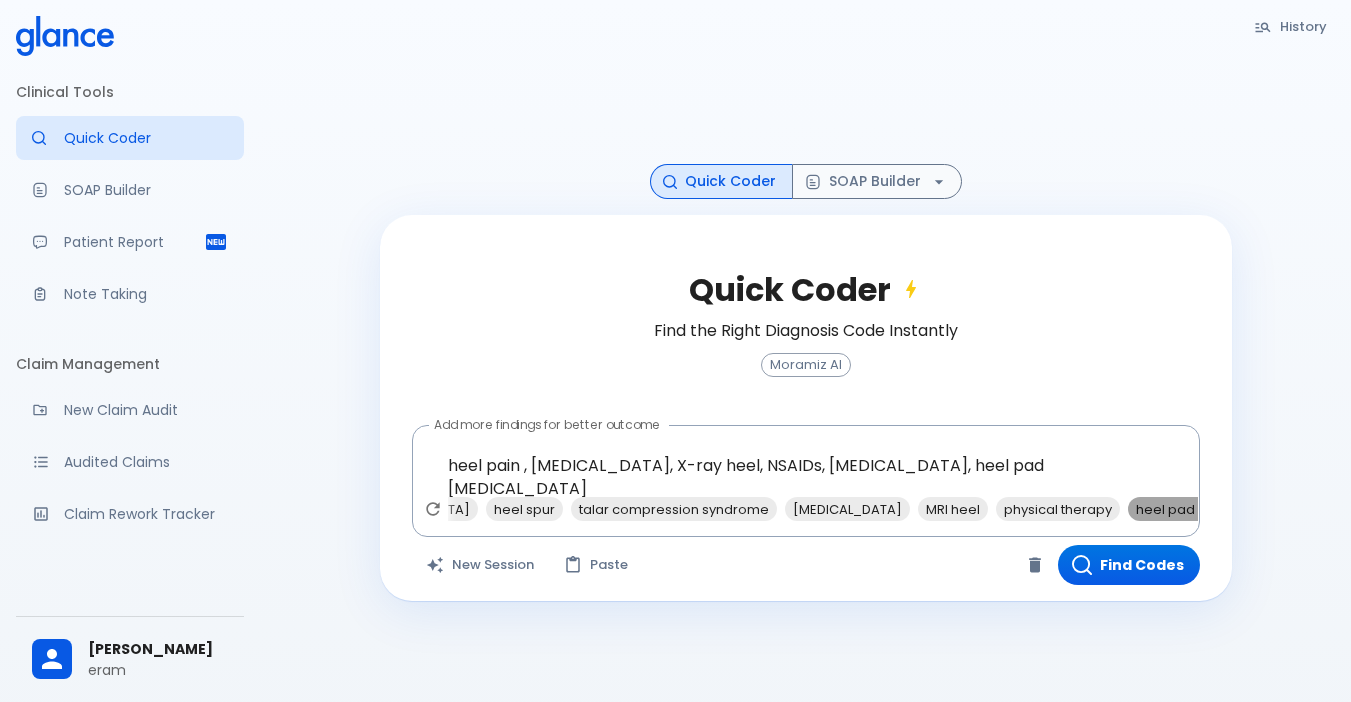 scroll, scrollTop: 0, scrollLeft: 153, axis: horizontal 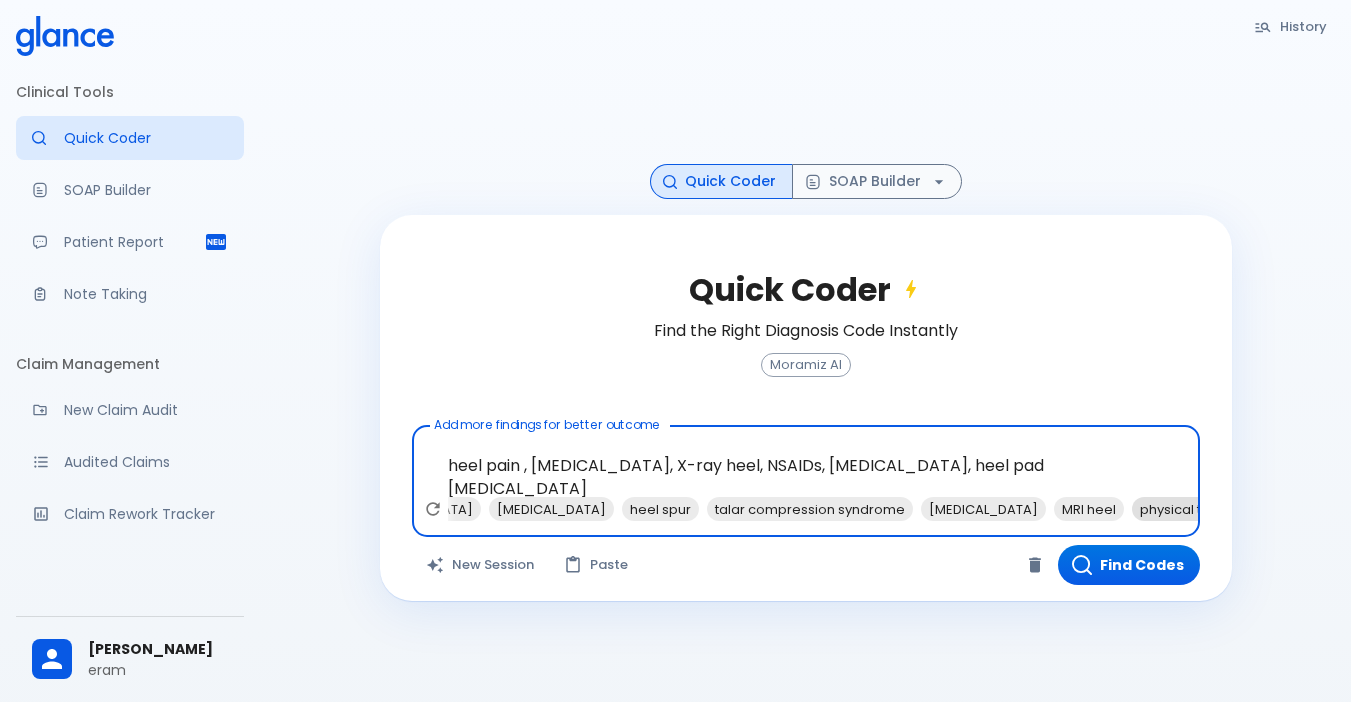 click on "physical therapy" at bounding box center (1194, 509) 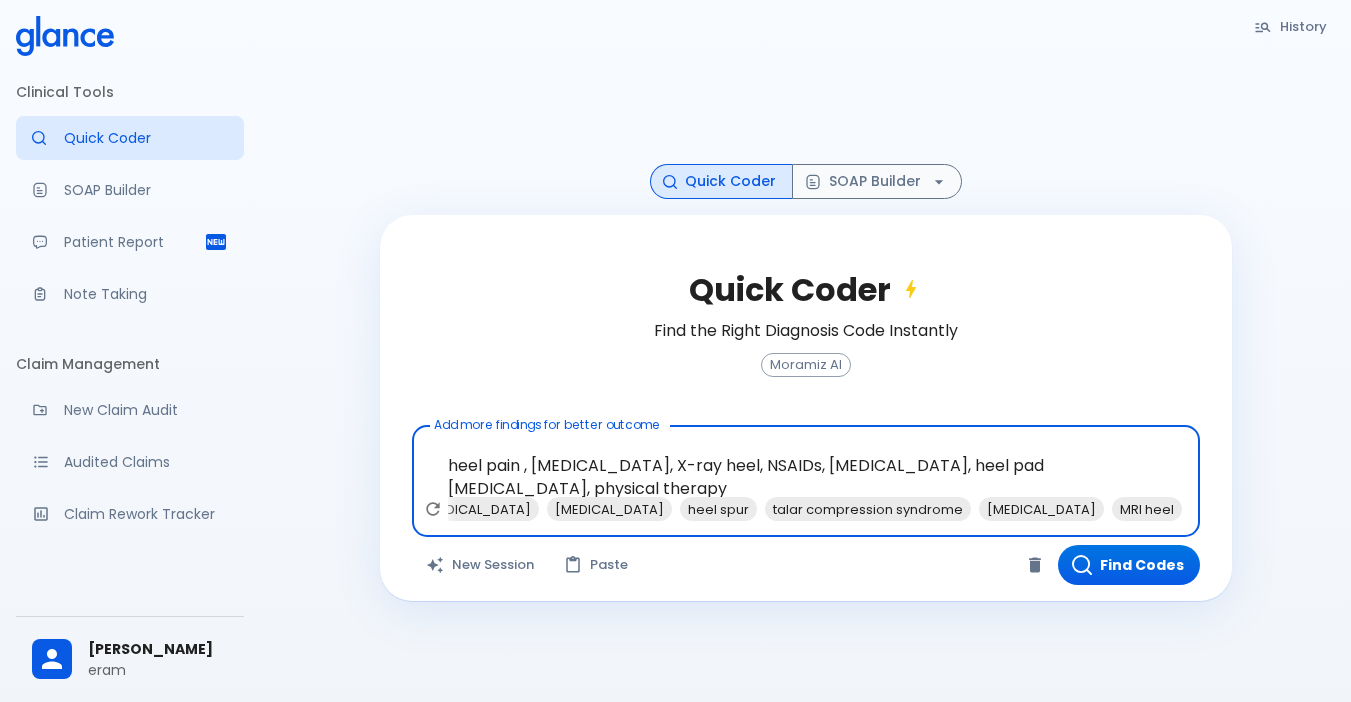 scroll, scrollTop: 0, scrollLeft: 20, axis: horizontal 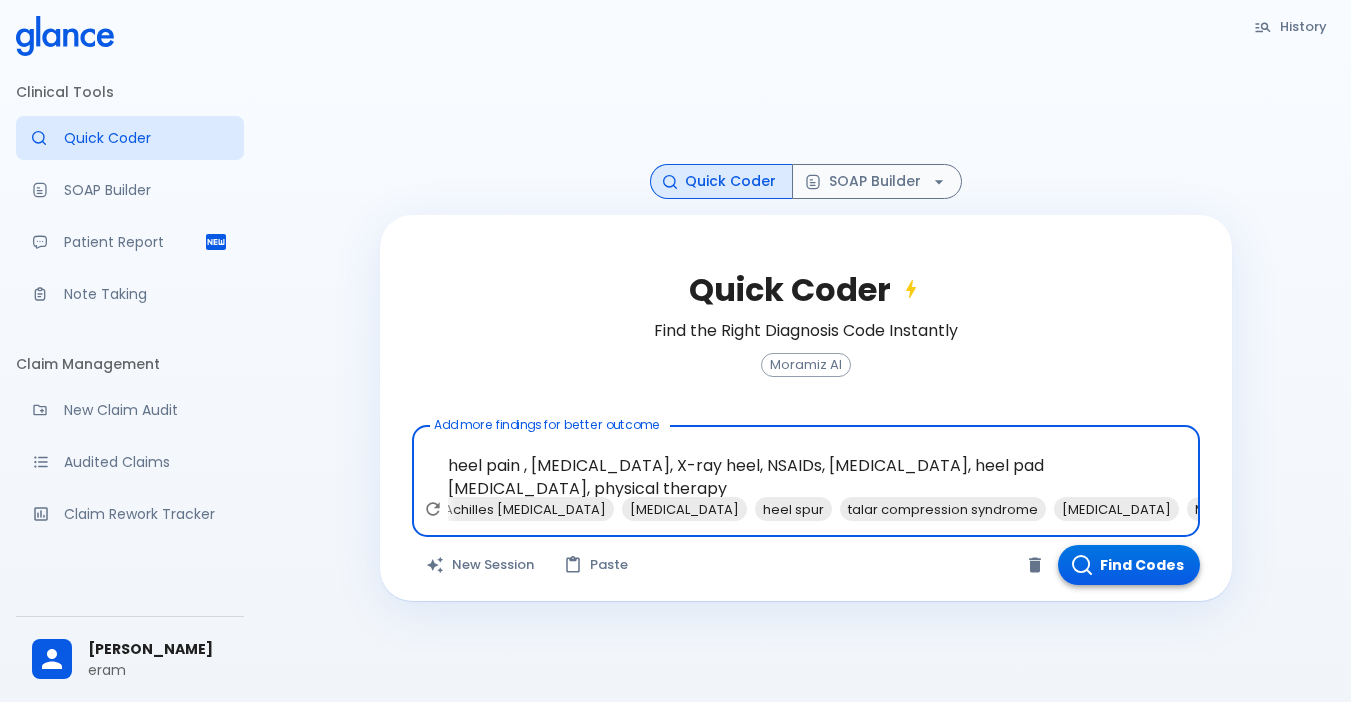 click on "Find Codes" at bounding box center [1129, 565] 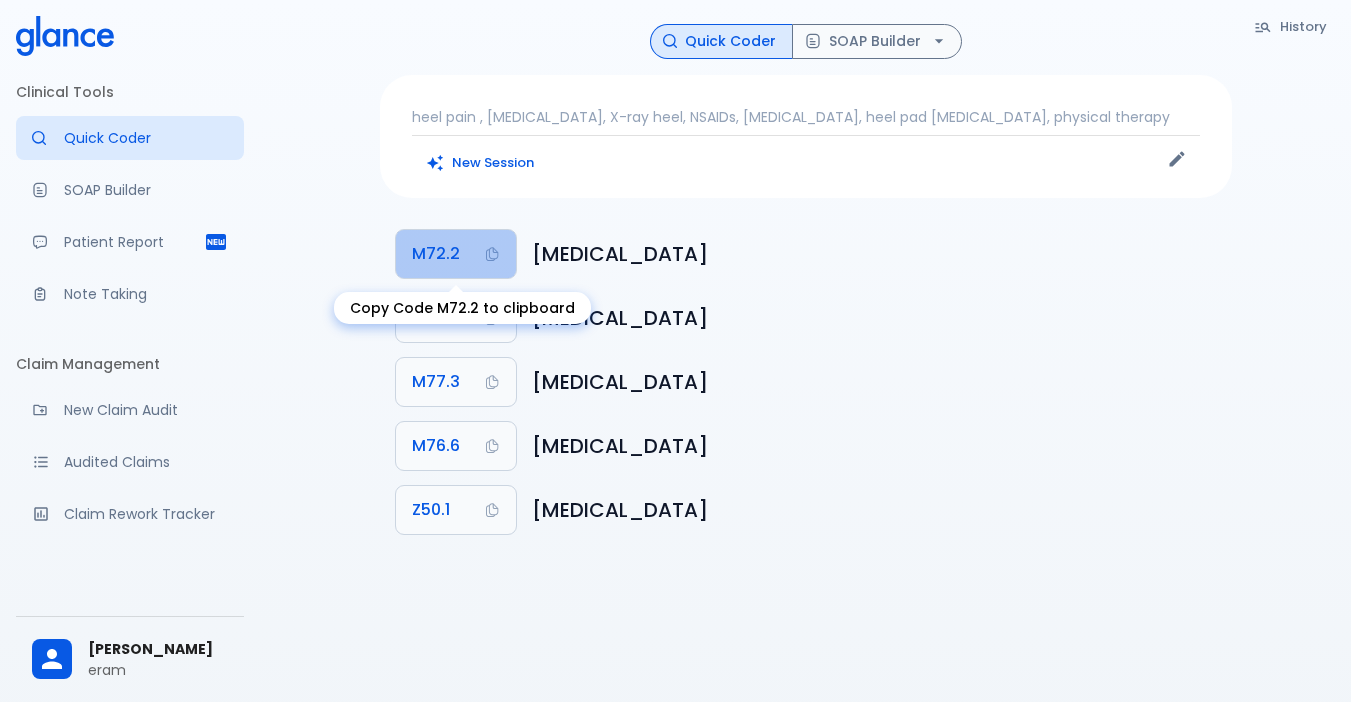 click on "M72.2" at bounding box center [436, 254] 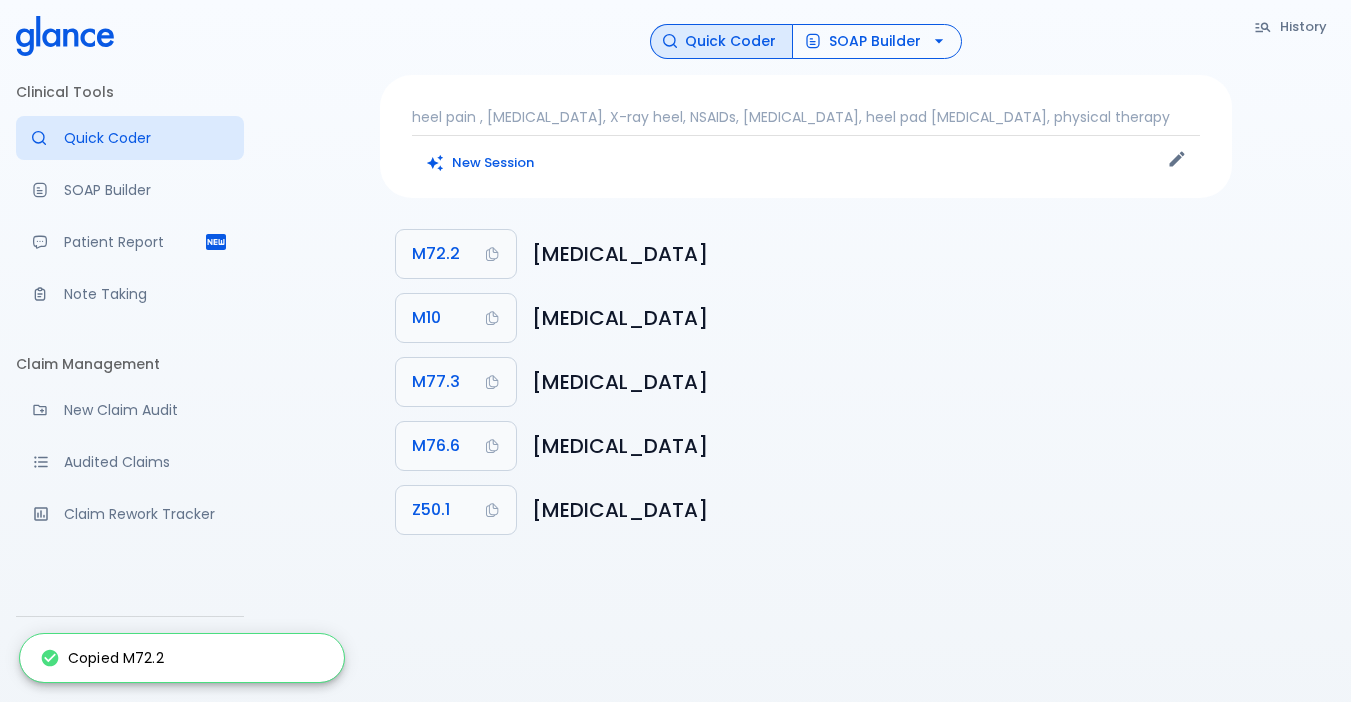 click on "SOAP Builder" at bounding box center (877, 41) 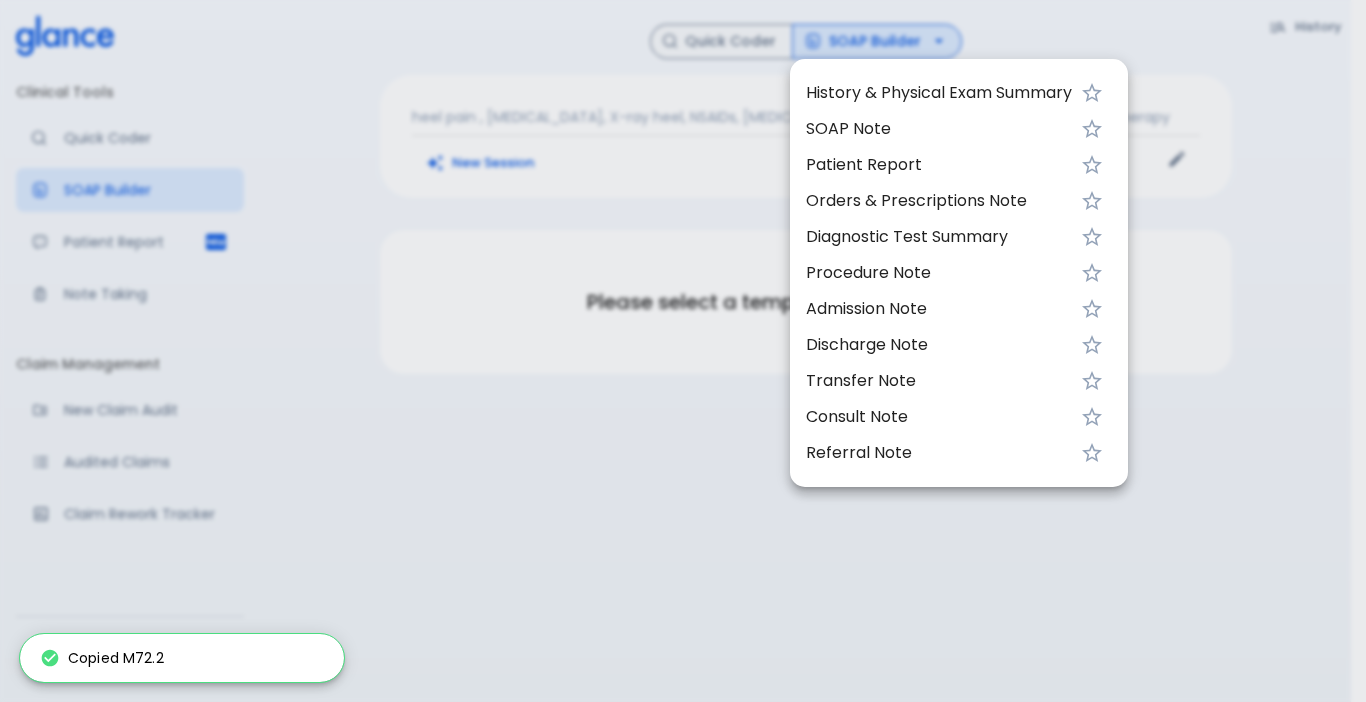 click on "History & Physical Exam Summary" at bounding box center (939, 93) 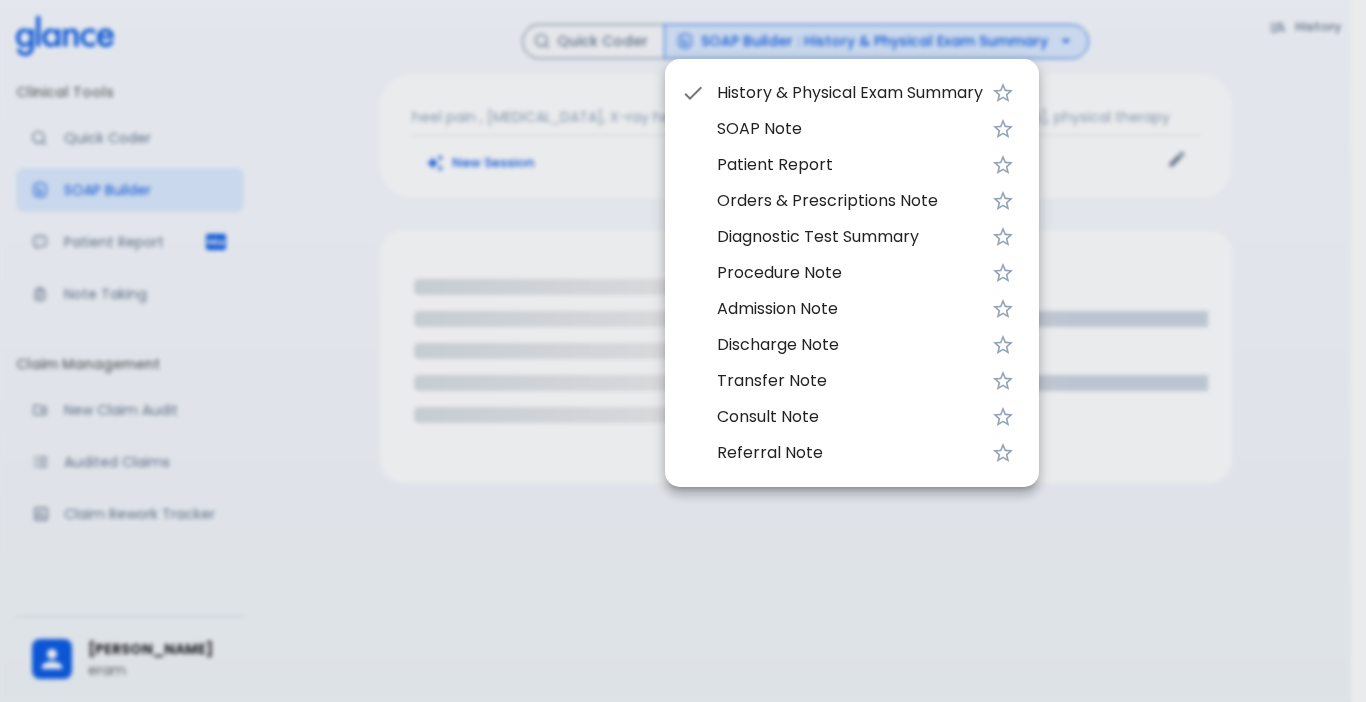 click at bounding box center (683, 351) 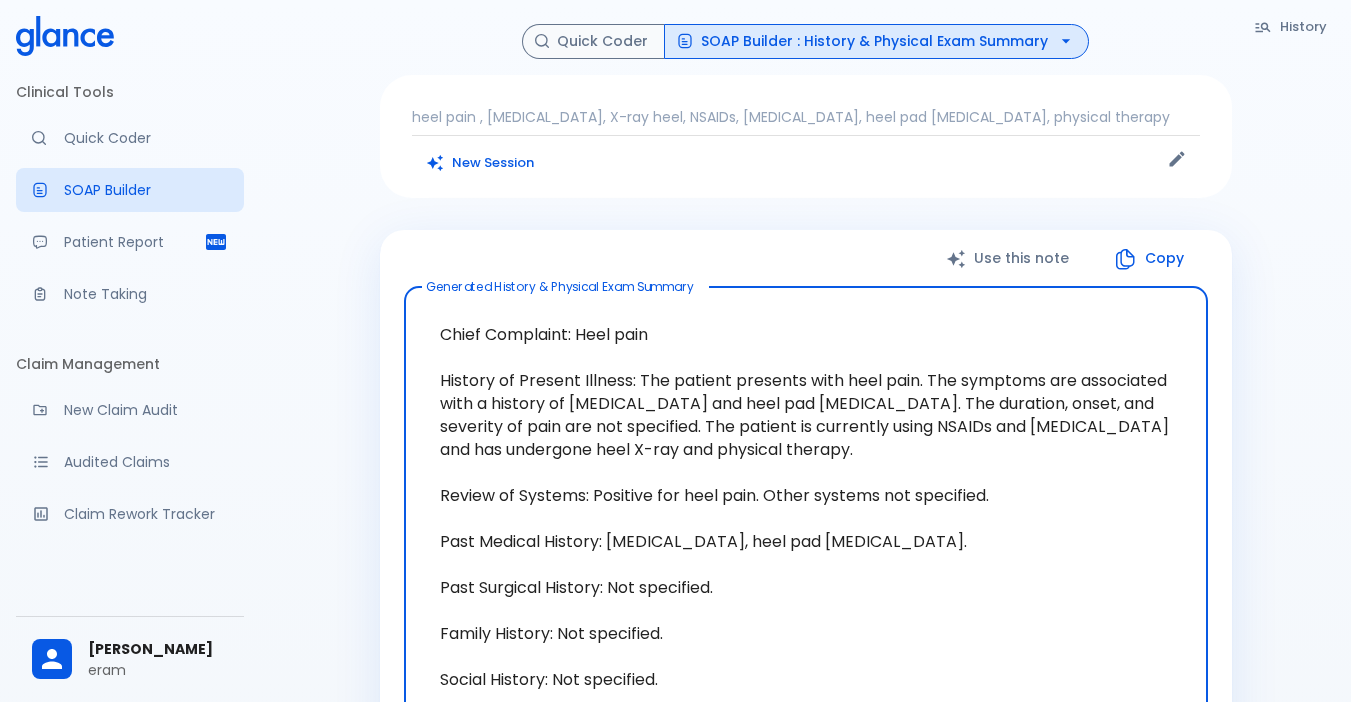 click on "Copy" at bounding box center (1150, 258) 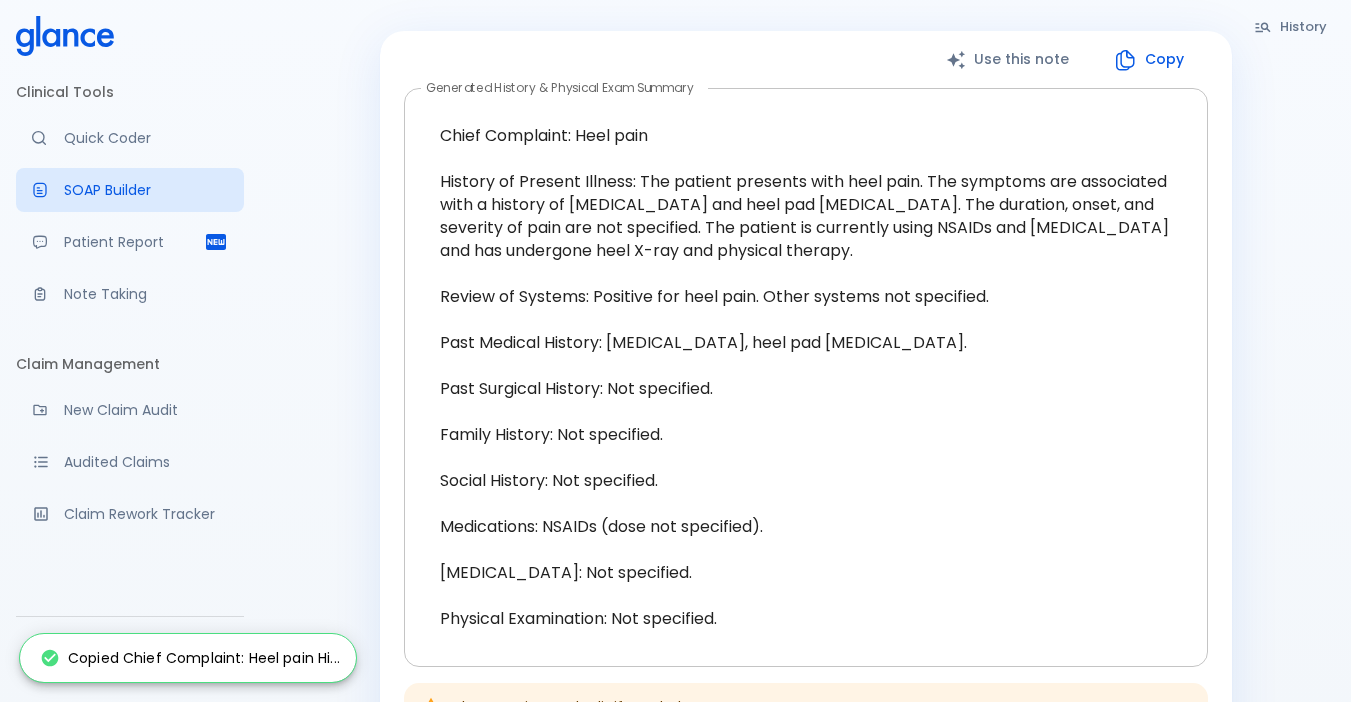 scroll, scrollTop: 200, scrollLeft: 0, axis: vertical 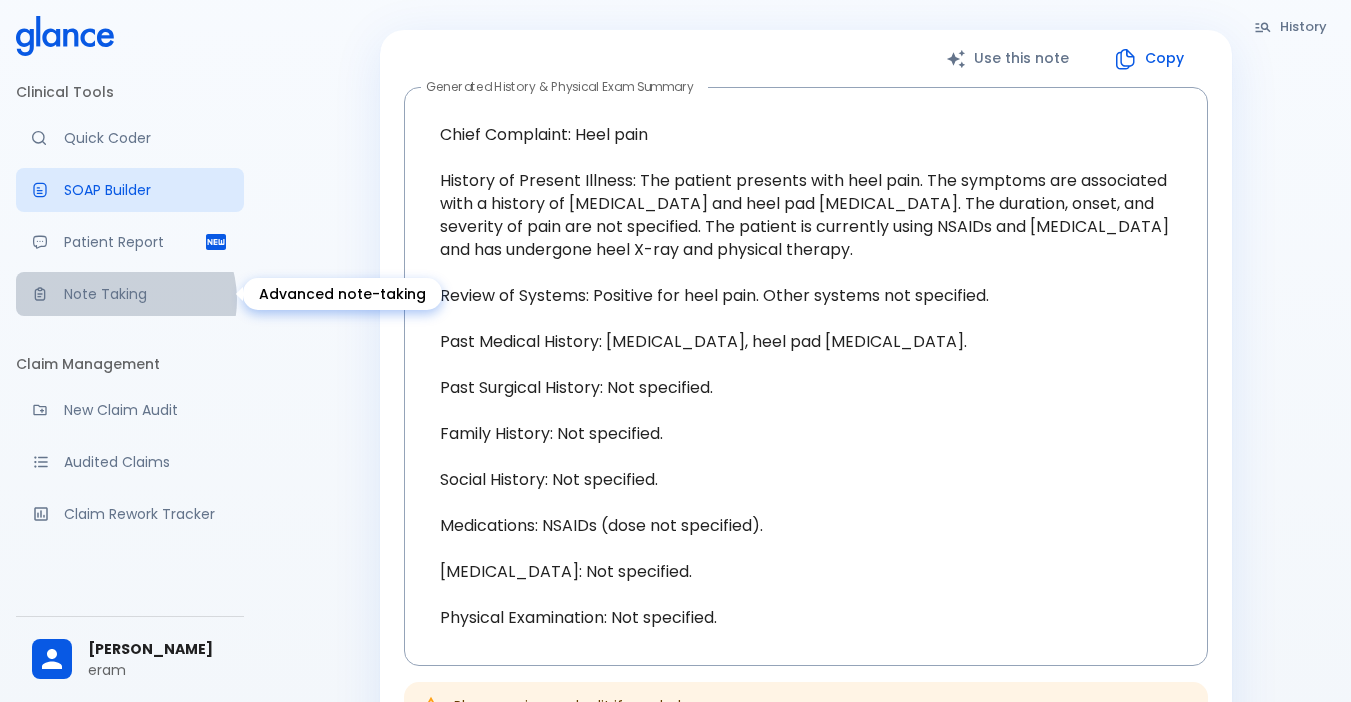 click on "Note Taking" at bounding box center [146, 294] 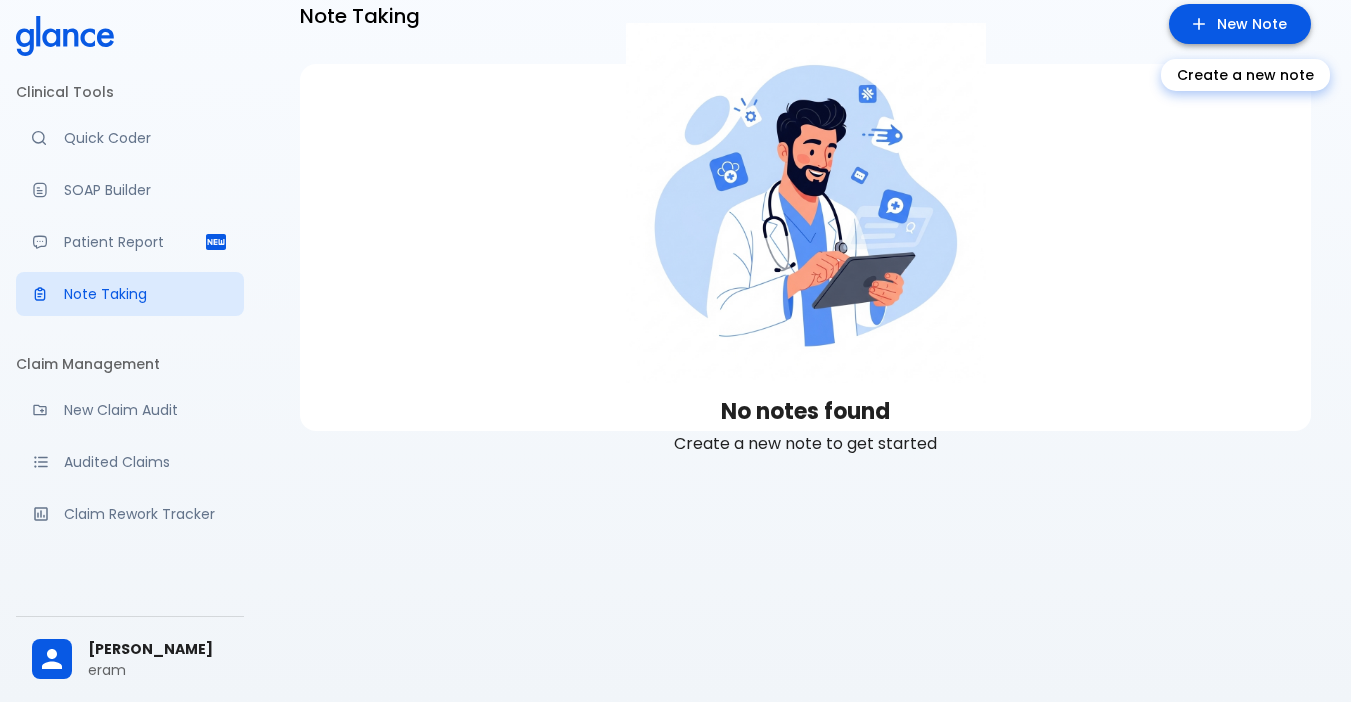 click on "New Note" at bounding box center [1240, 24] 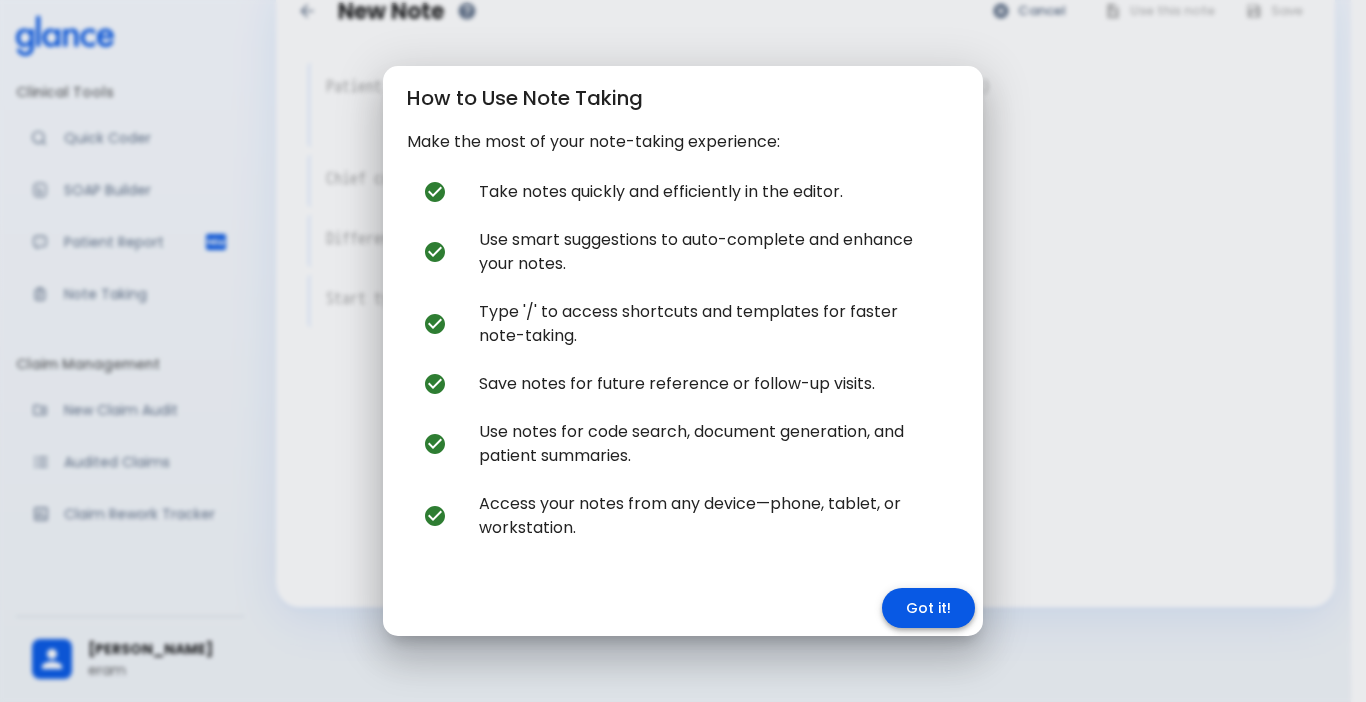 click on "Got it!" at bounding box center (928, 608) 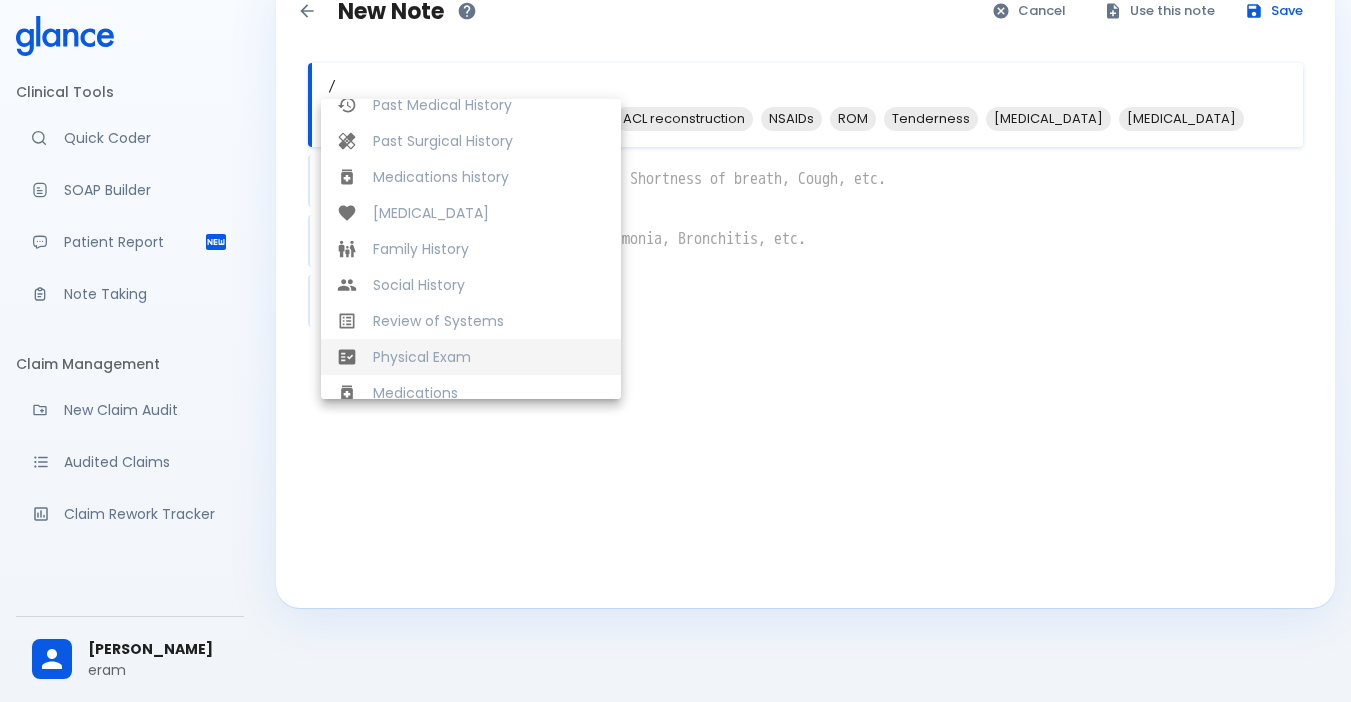 scroll, scrollTop: 0, scrollLeft: 0, axis: both 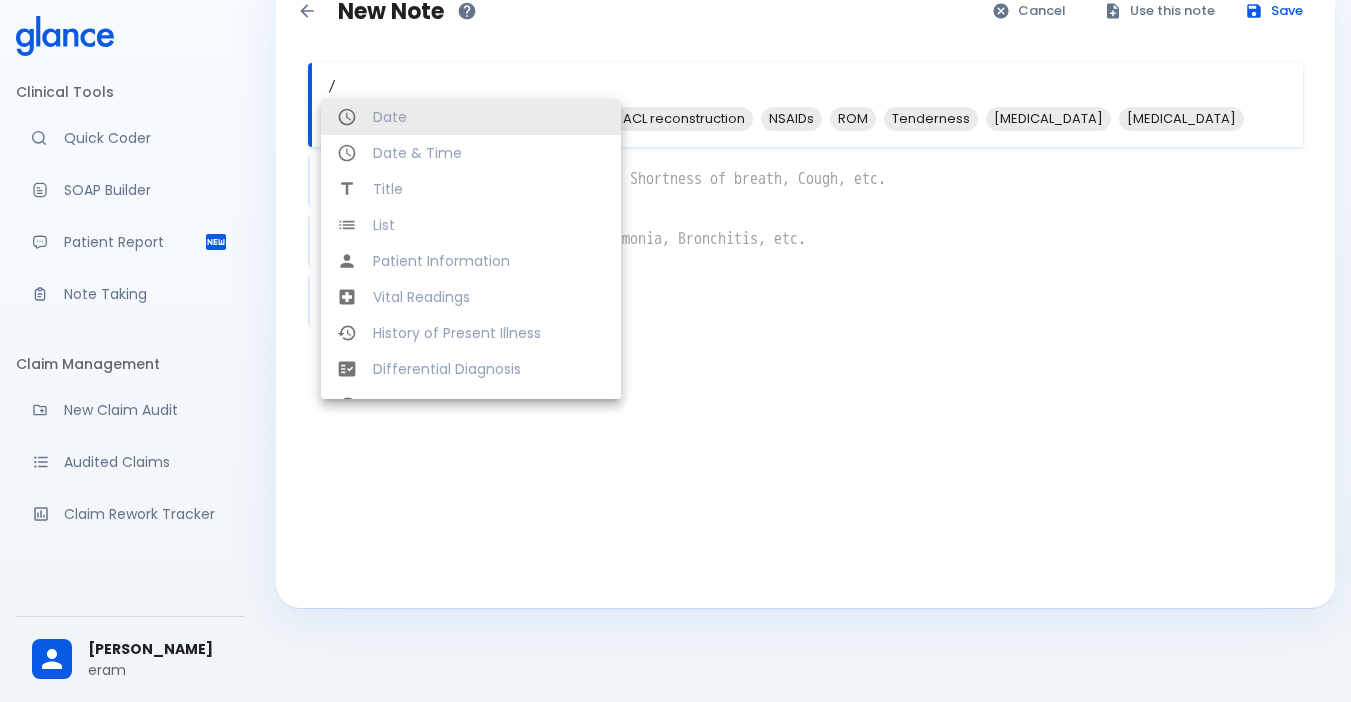 type on "/" 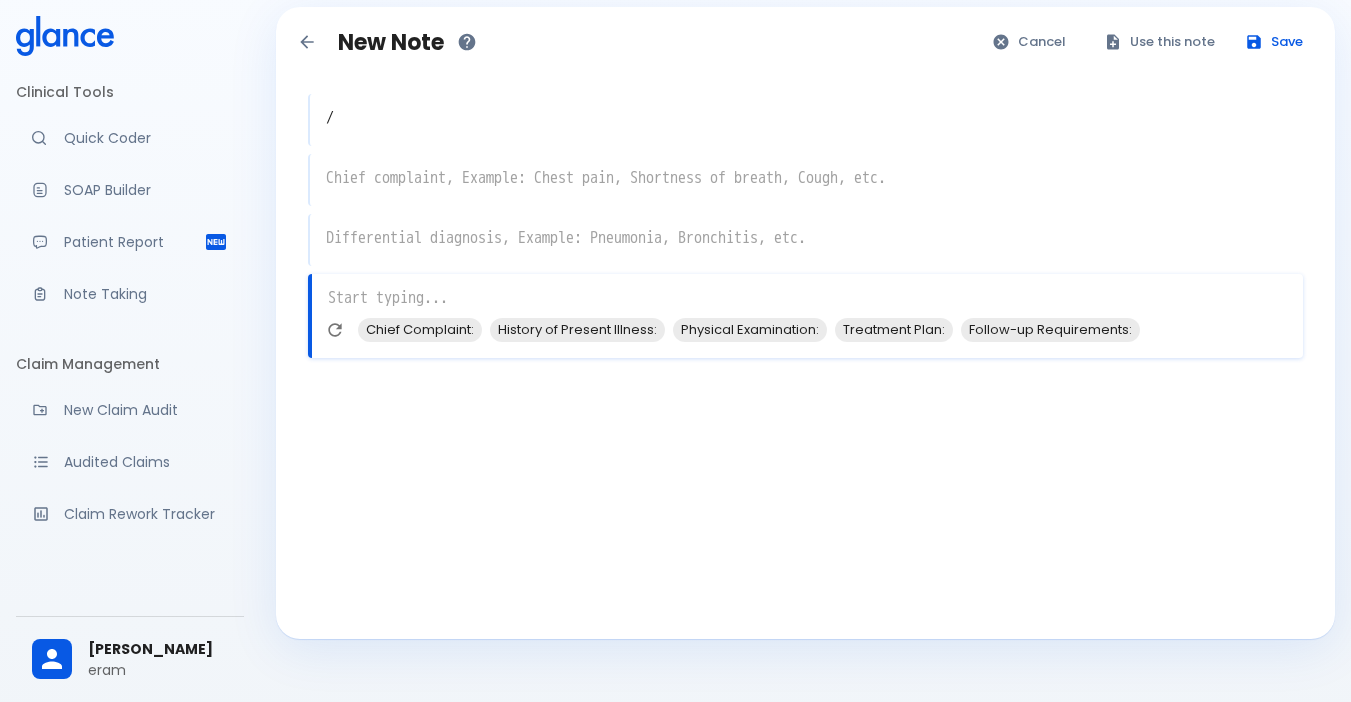 scroll, scrollTop: 0, scrollLeft: 0, axis: both 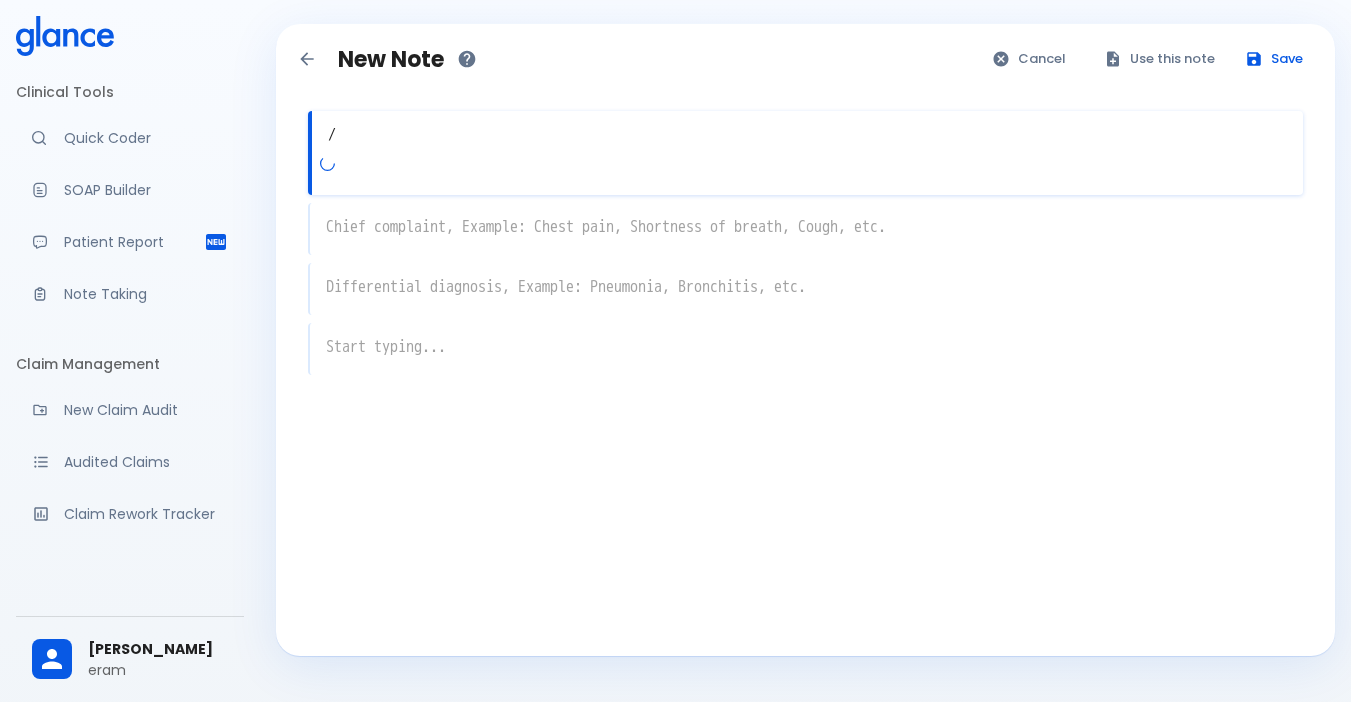 click on "/" at bounding box center (807, 135) 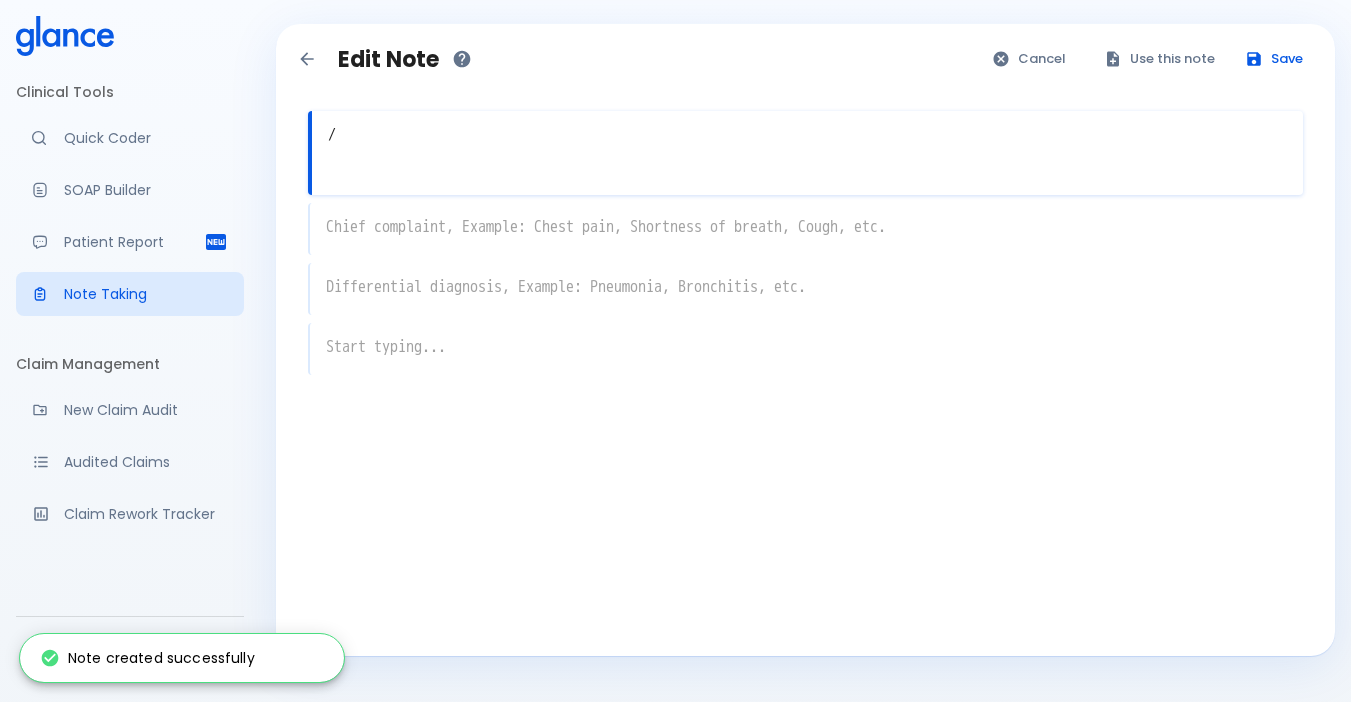click on "/" at bounding box center [807, 135] 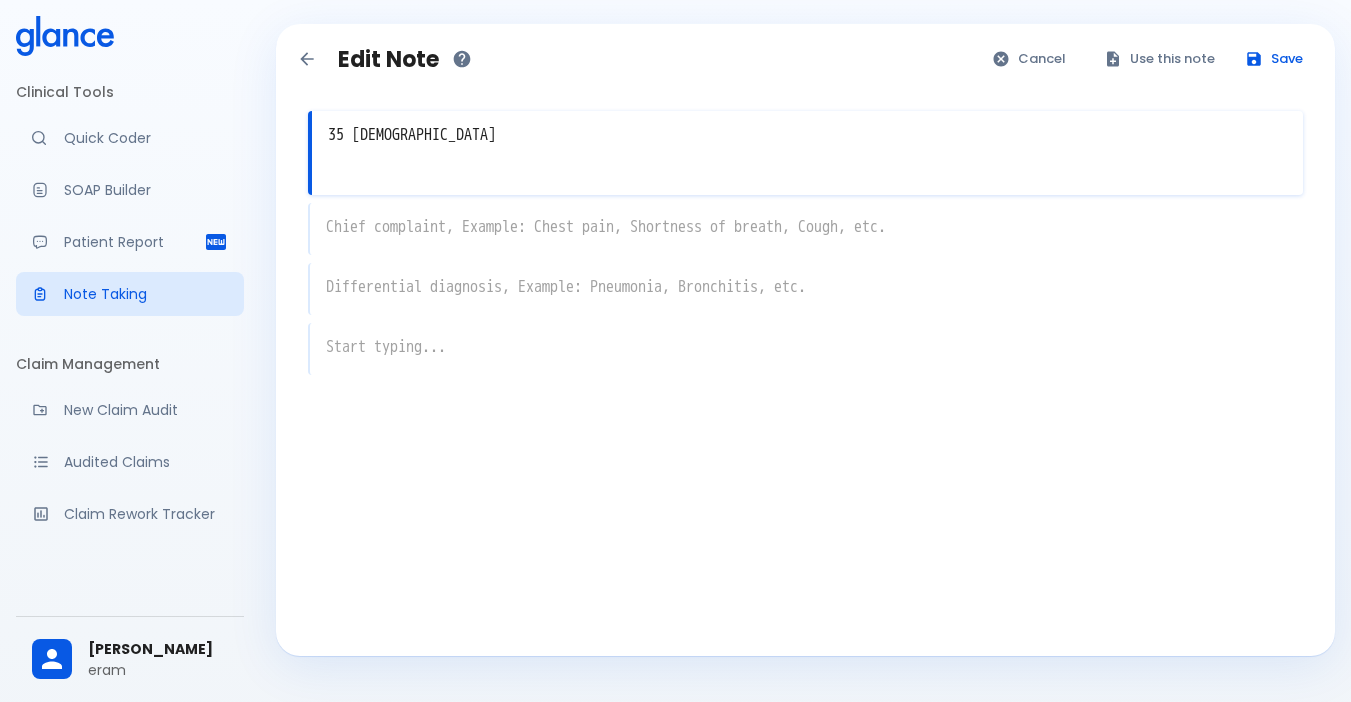 type on "35 female" 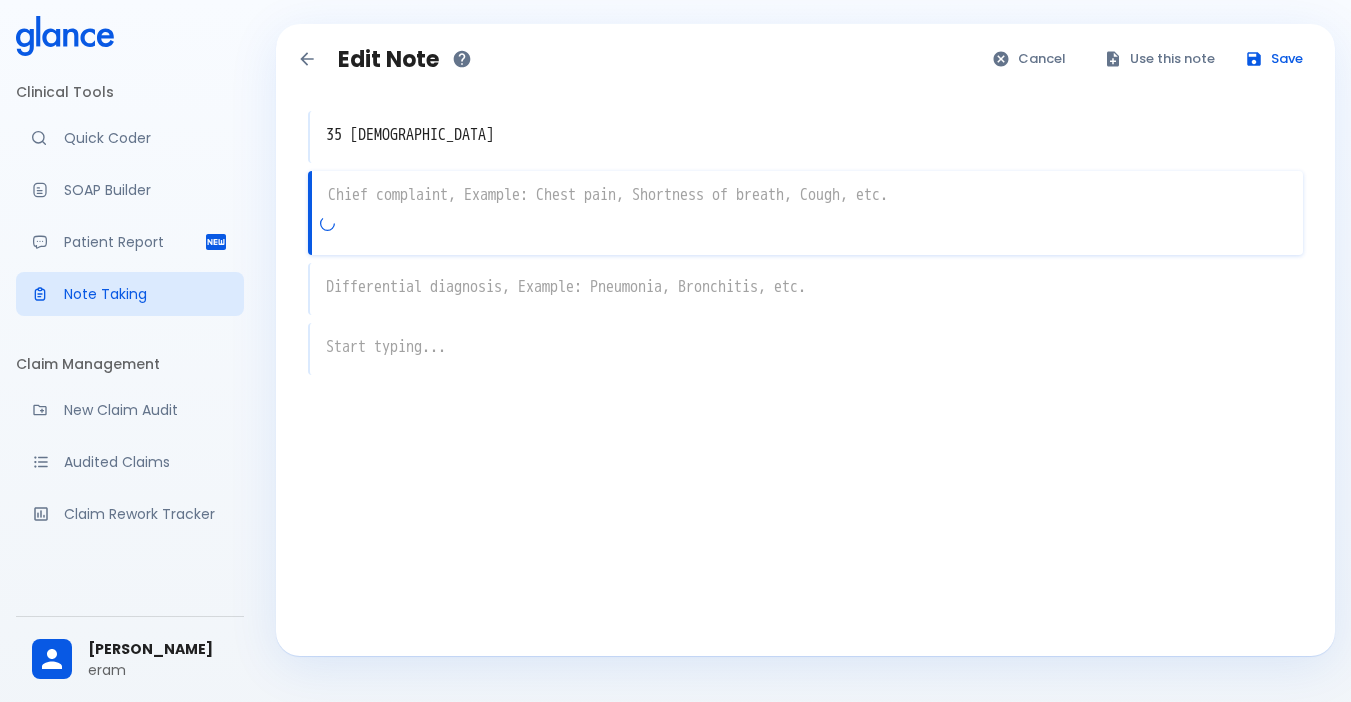 click on "x" at bounding box center (805, 213) 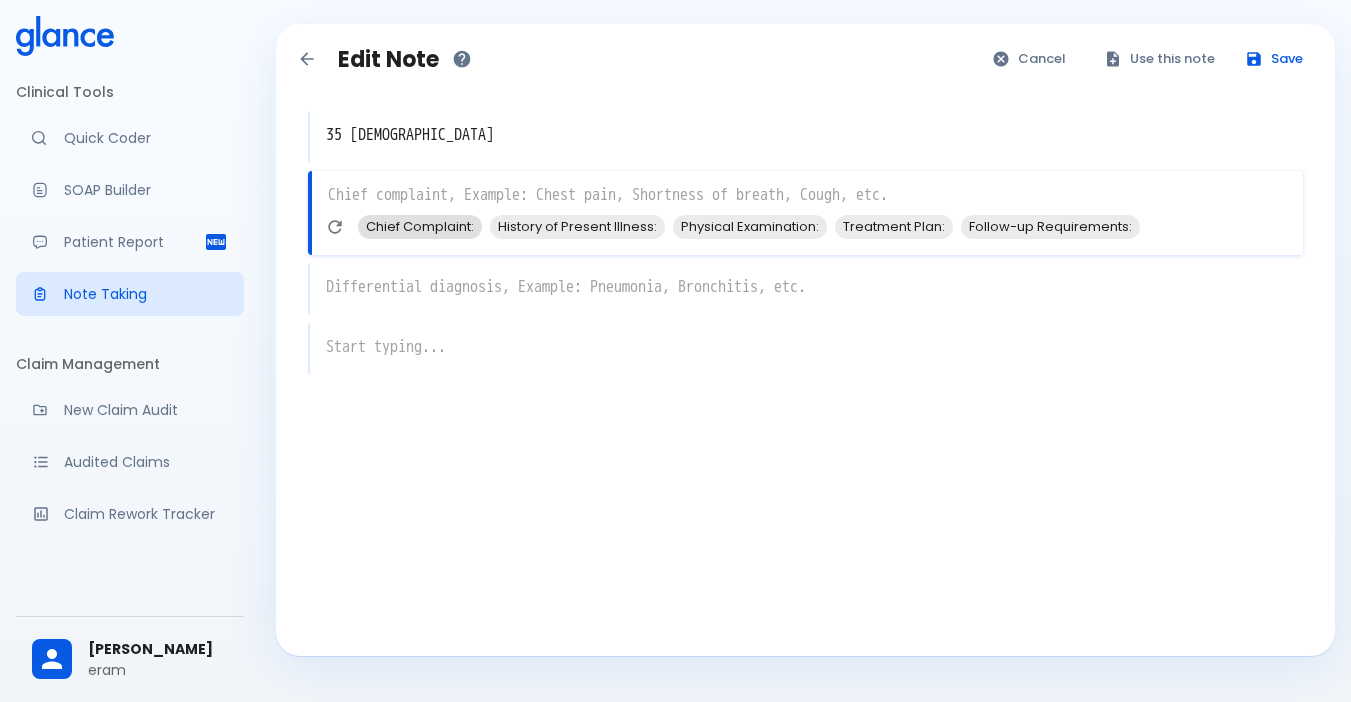 click on "Chief Complaint:" at bounding box center [420, 226] 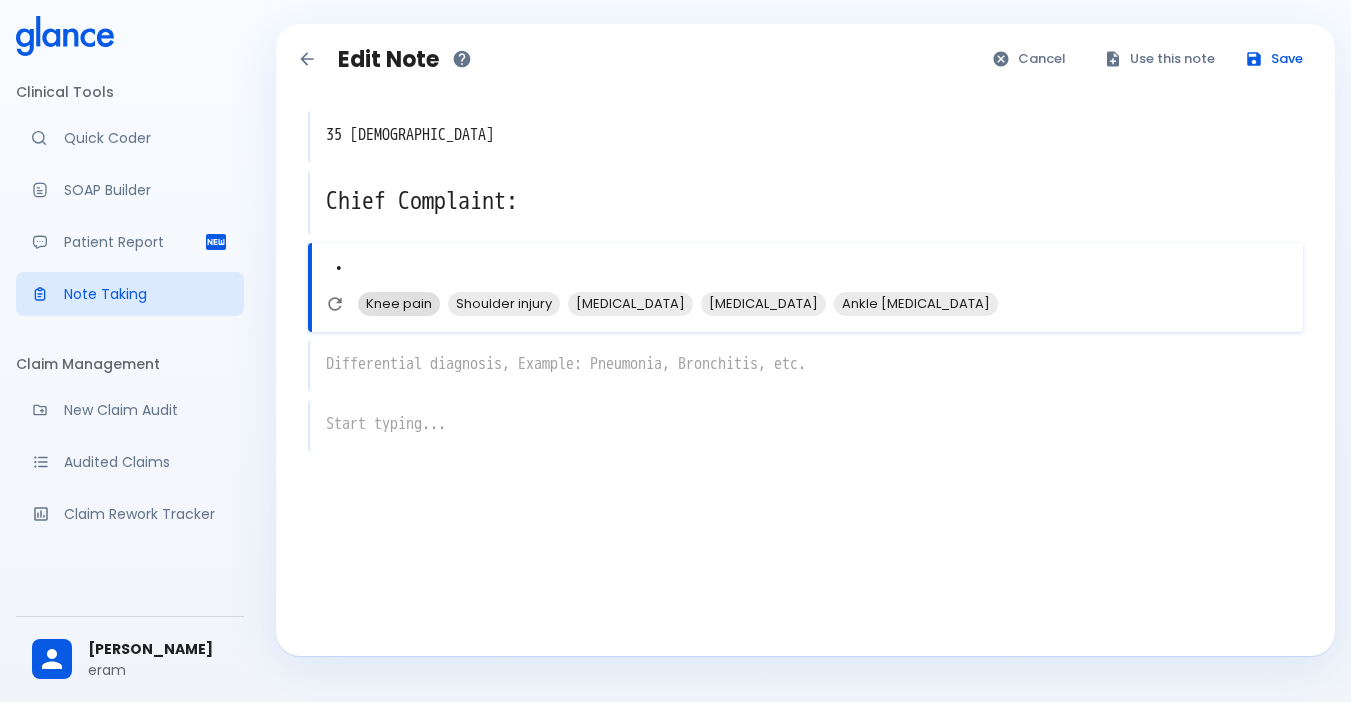 click on "Knee pain" at bounding box center [399, 303] 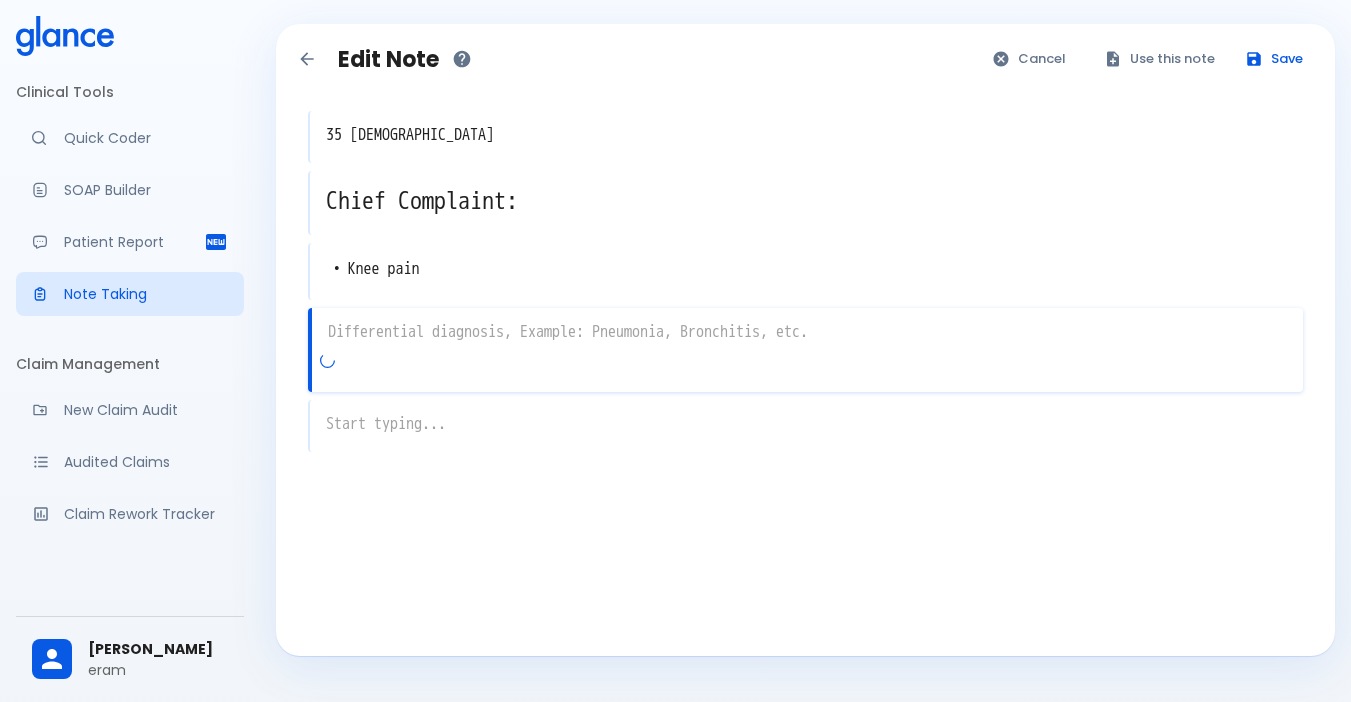 click on "x" at bounding box center [805, 350] 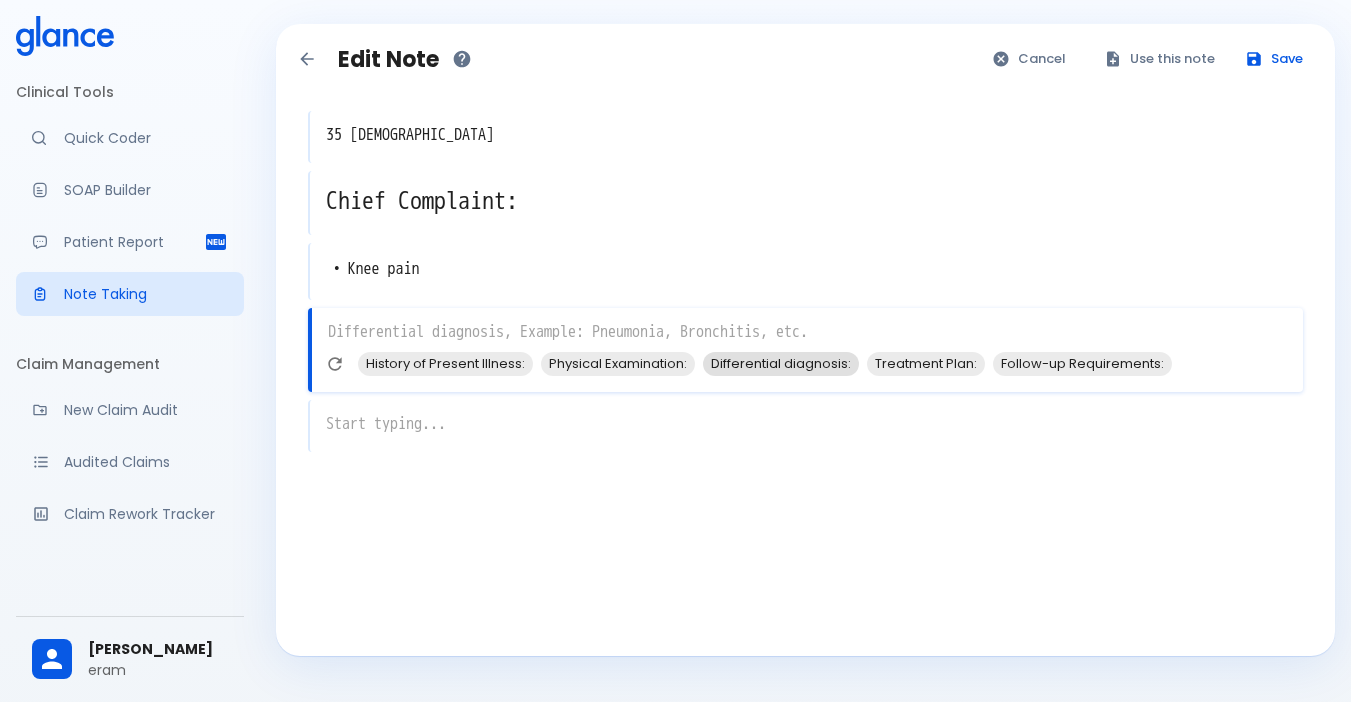click on "Differential diagnosis:" at bounding box center (781, 363) 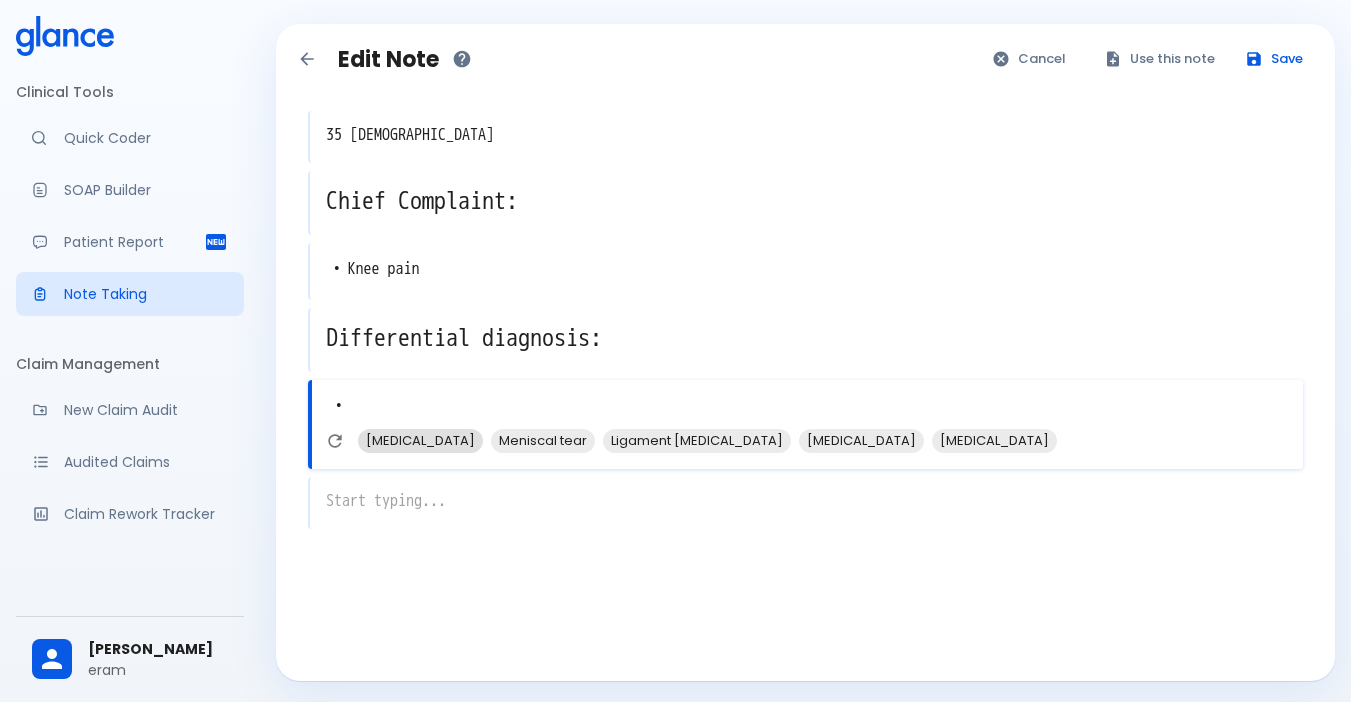 click on "Osteoarthritis" at bounding box center (420, 440) 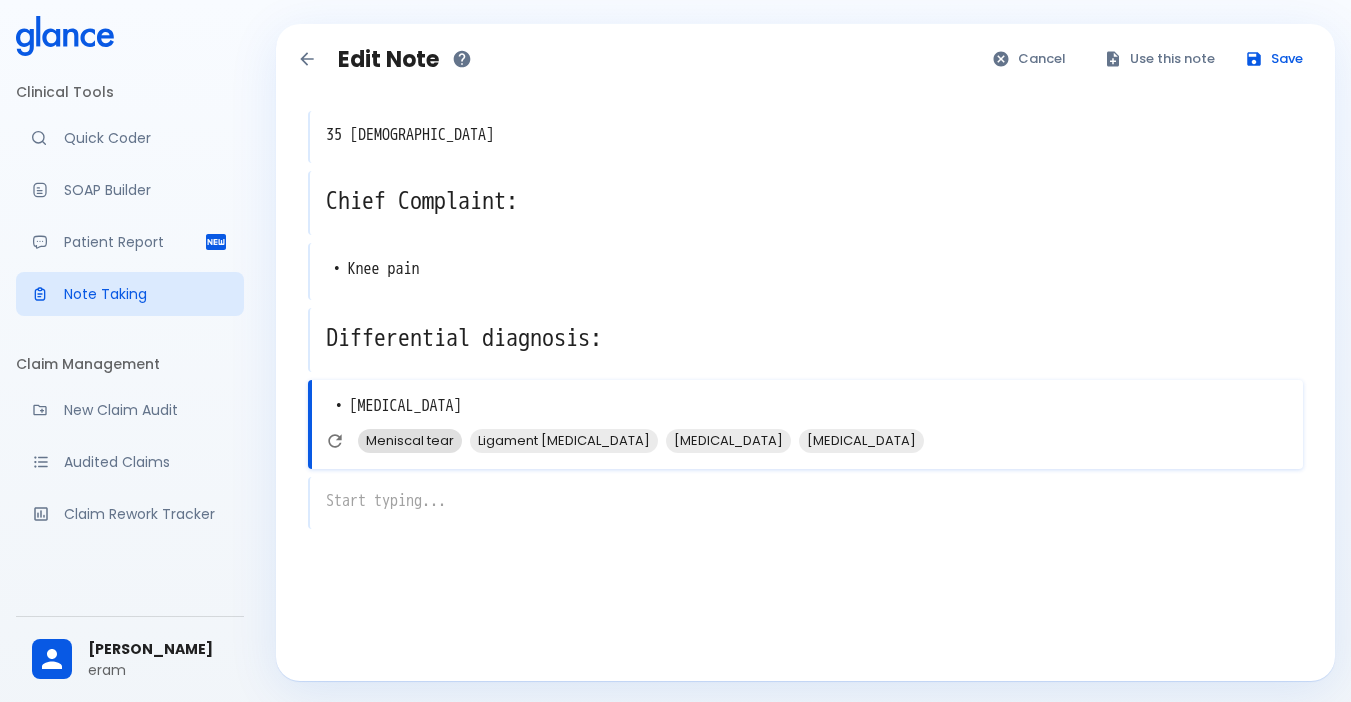 click on "Meniscal tear" at bounding box center [410, 440] 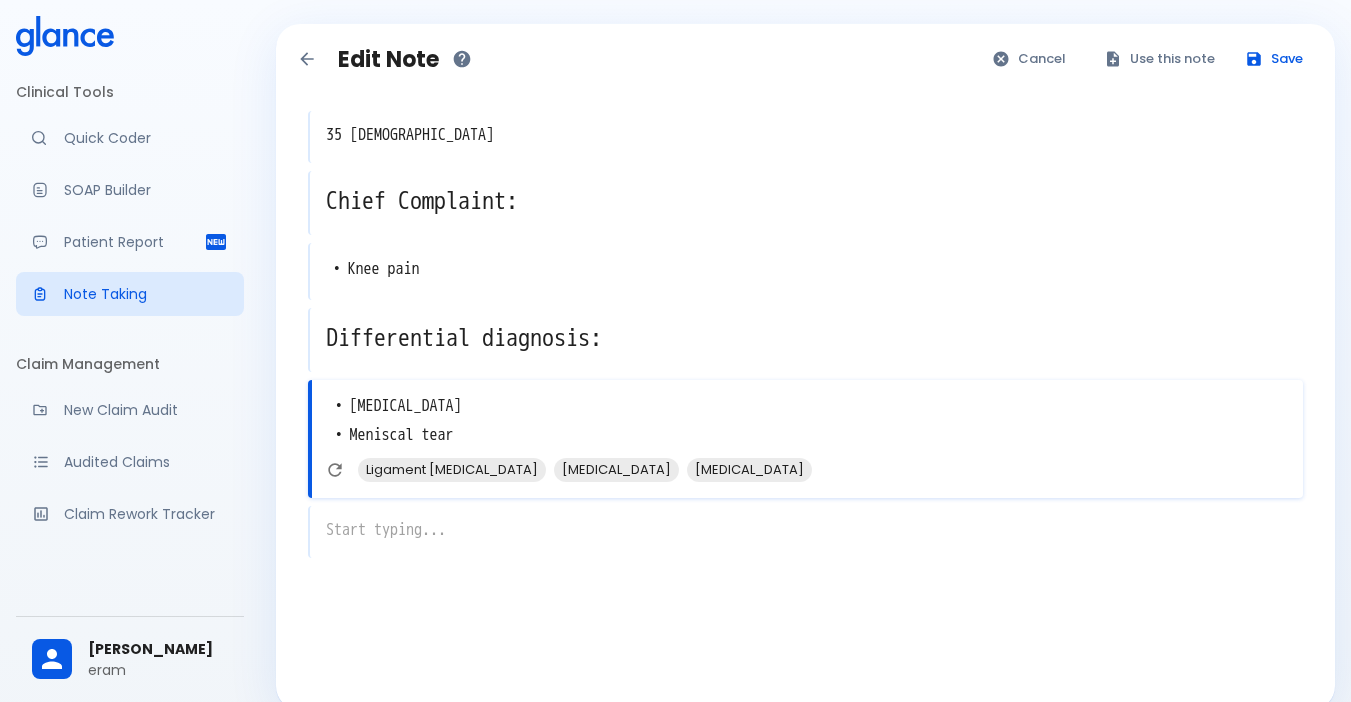 click on "x" at bounding box center [805, 532] 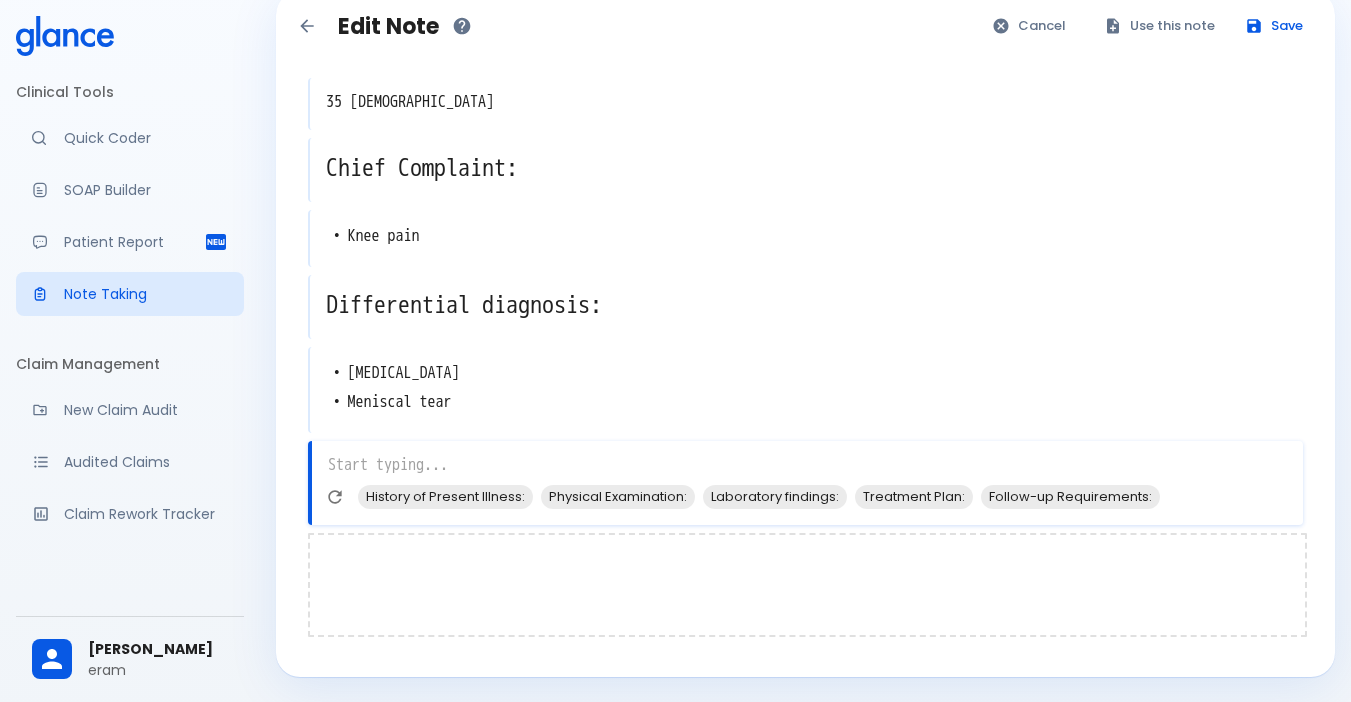 scroll, scrollTop: 48, scrollLeft: 0, axis: vertical 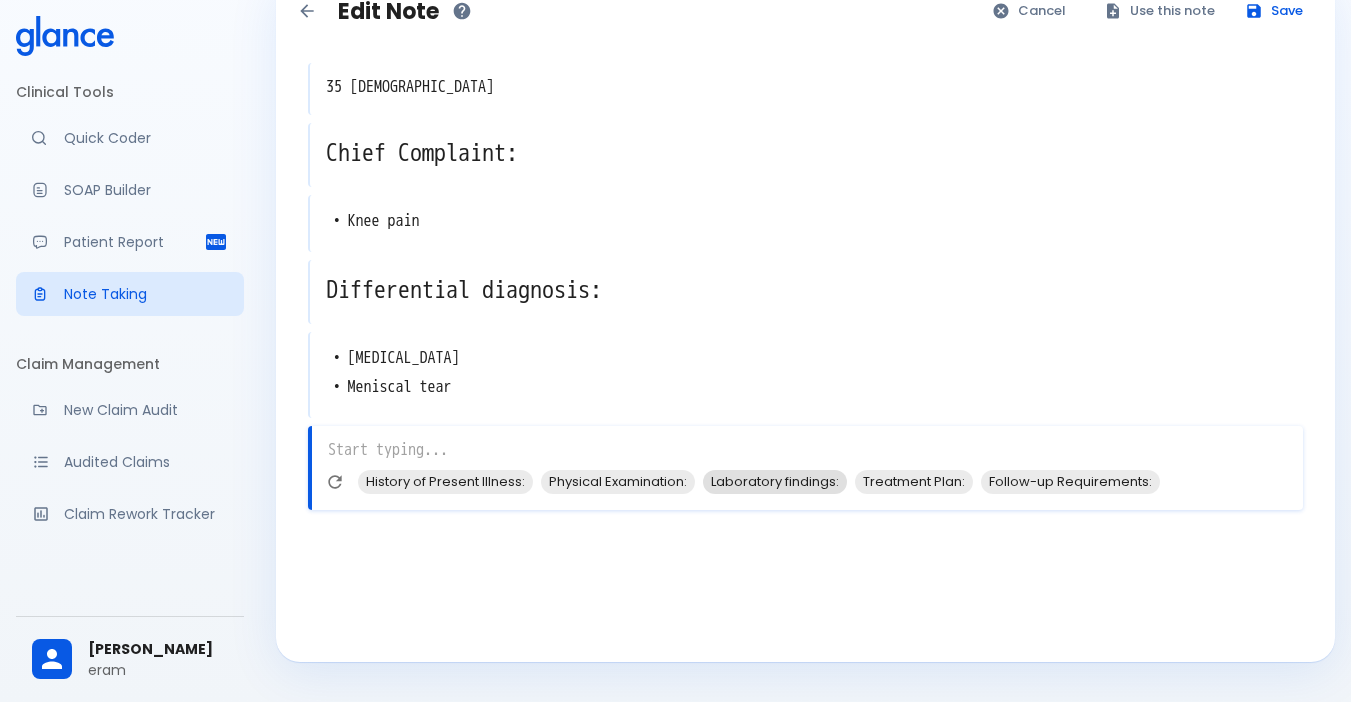 click on "Laboratory findings:" at bounding box center (775, 481) 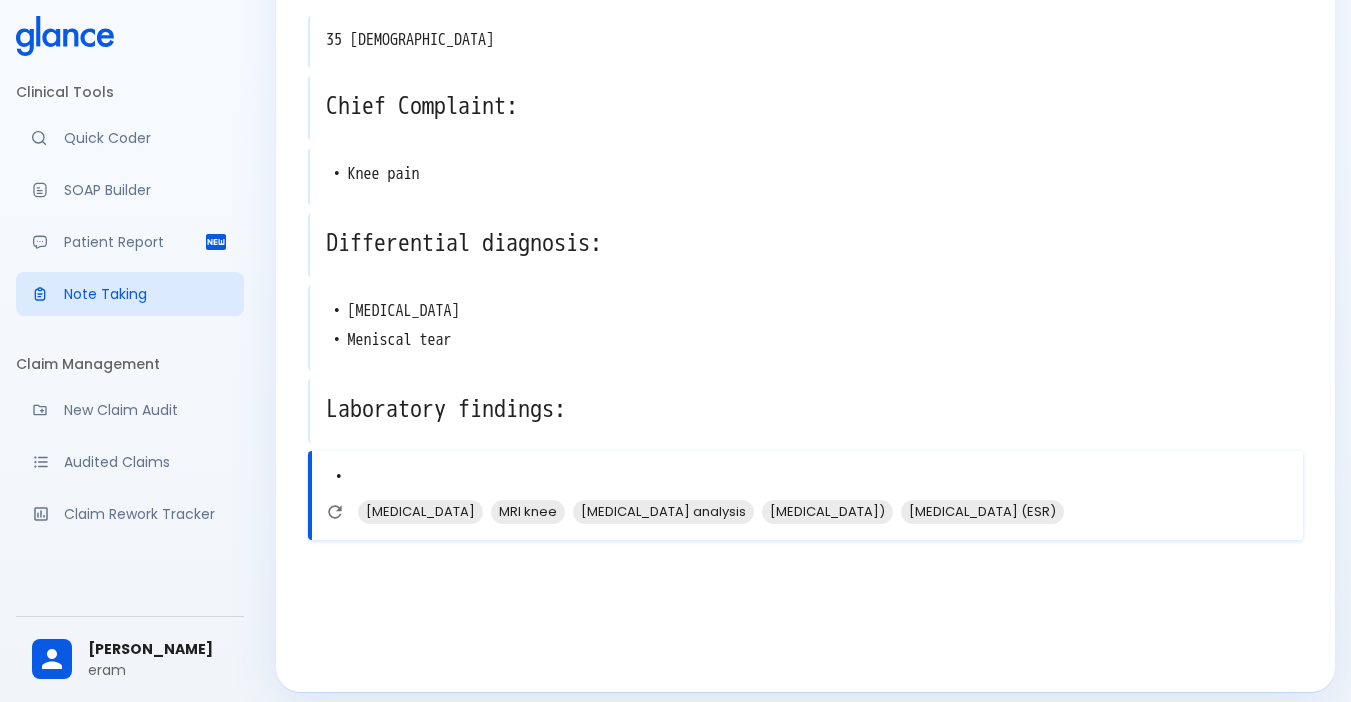scroll, scrollTop: 109, scrollLeft: 0, axis: vertical 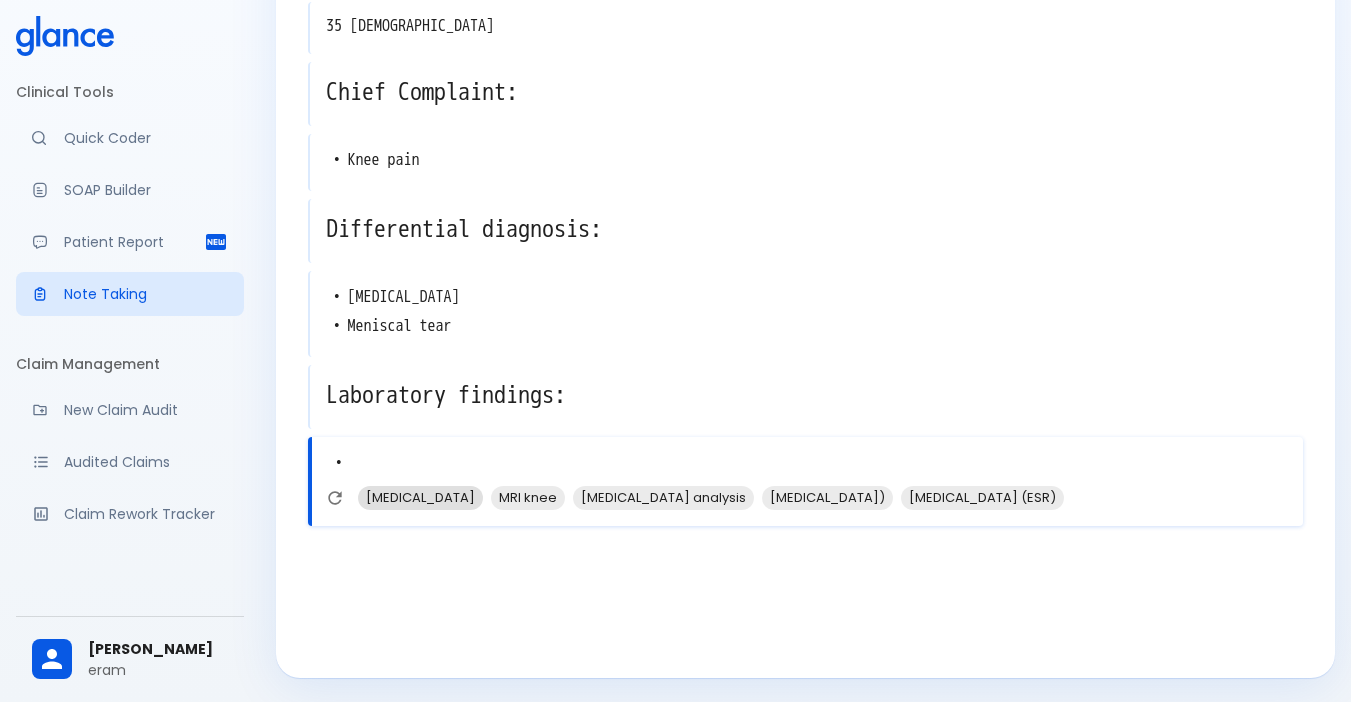 click on "Knee X-ray" at bounding box center (420, 497) 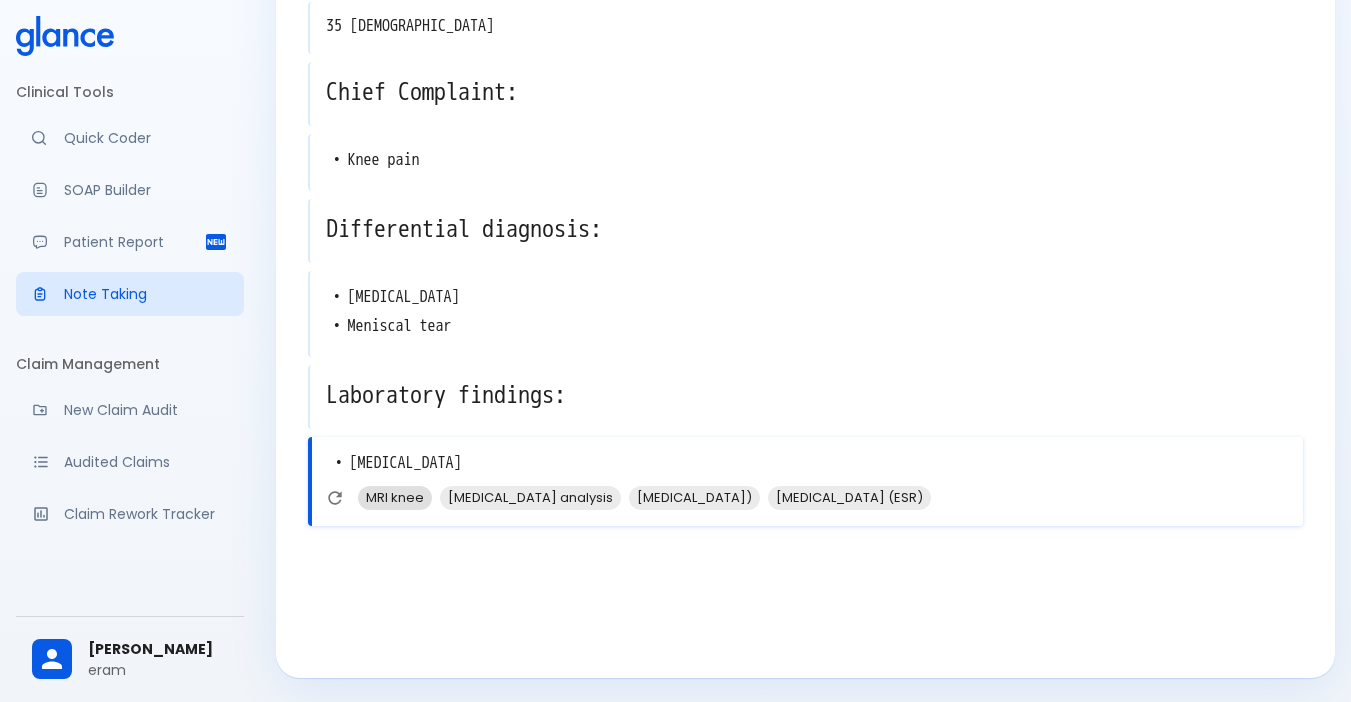 click on "MRI knee" at bounding box center [395, 497] 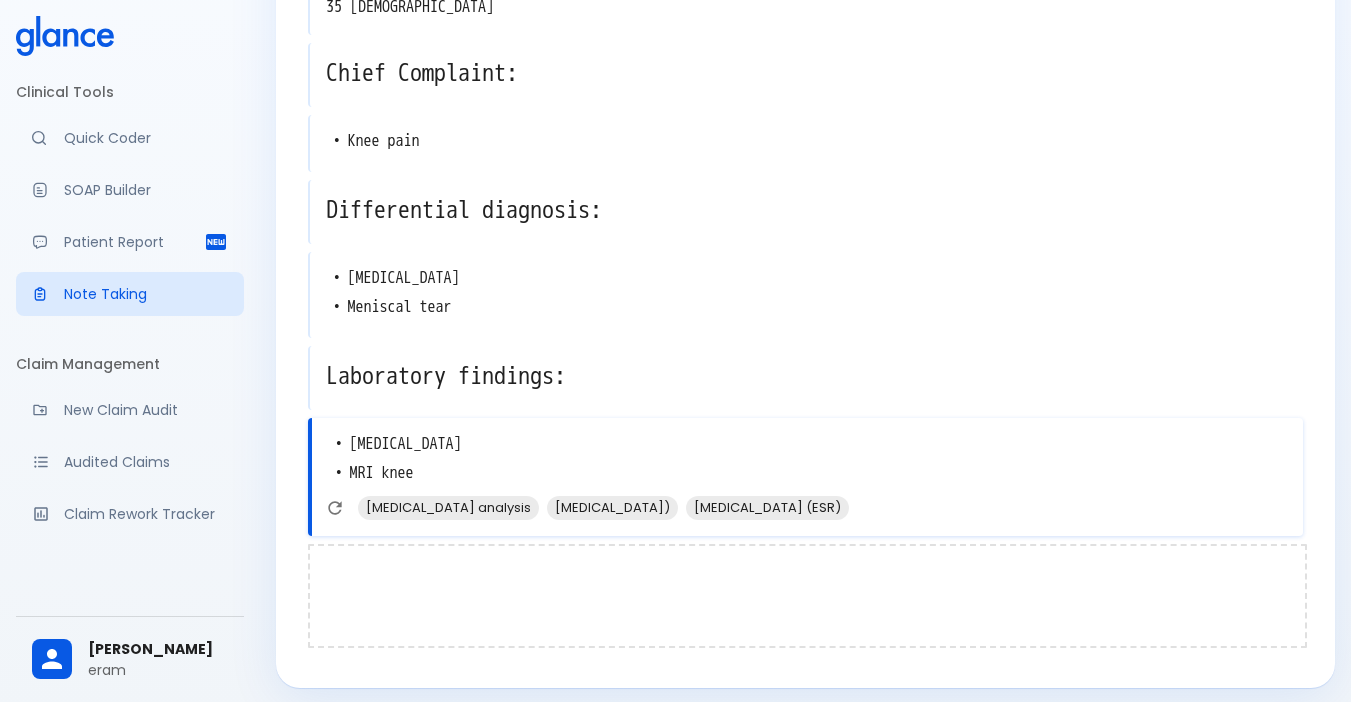 scroll, scrollTop: 138, scrollLeft: 0, axis: vertical 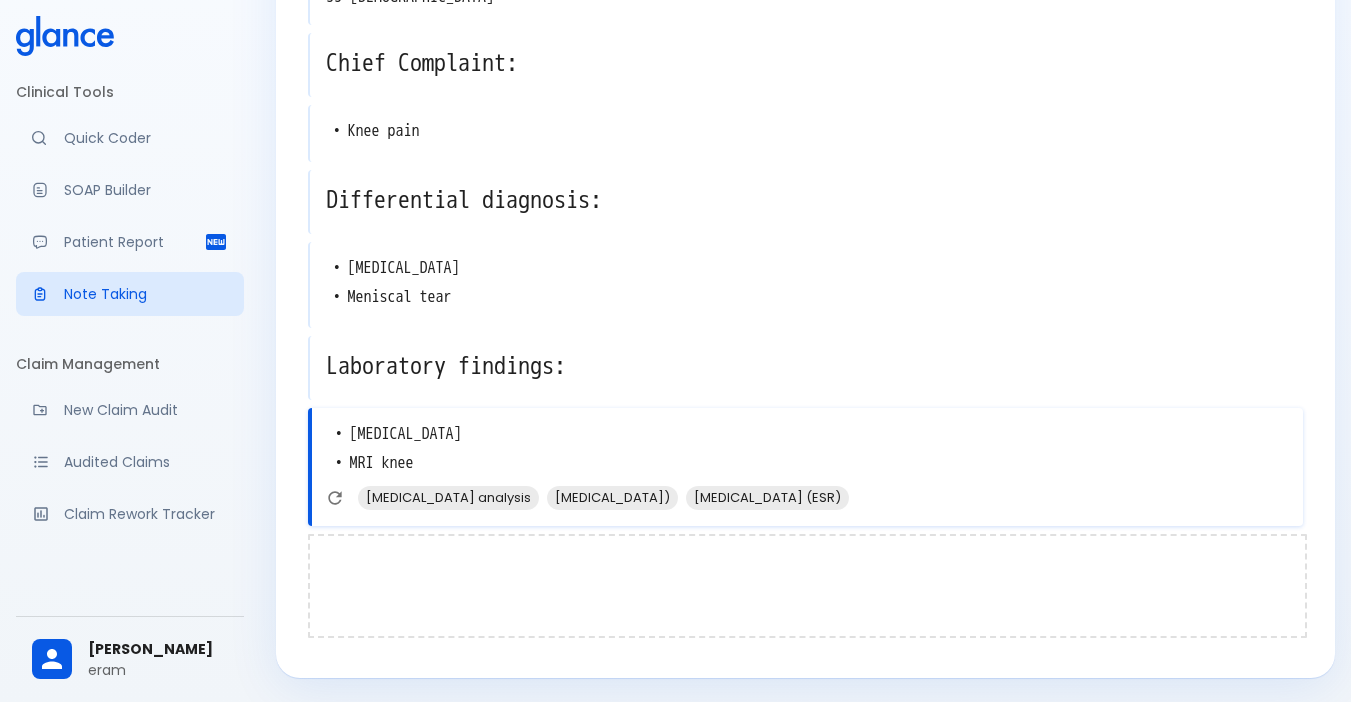 click at bounding box center (807, 586) 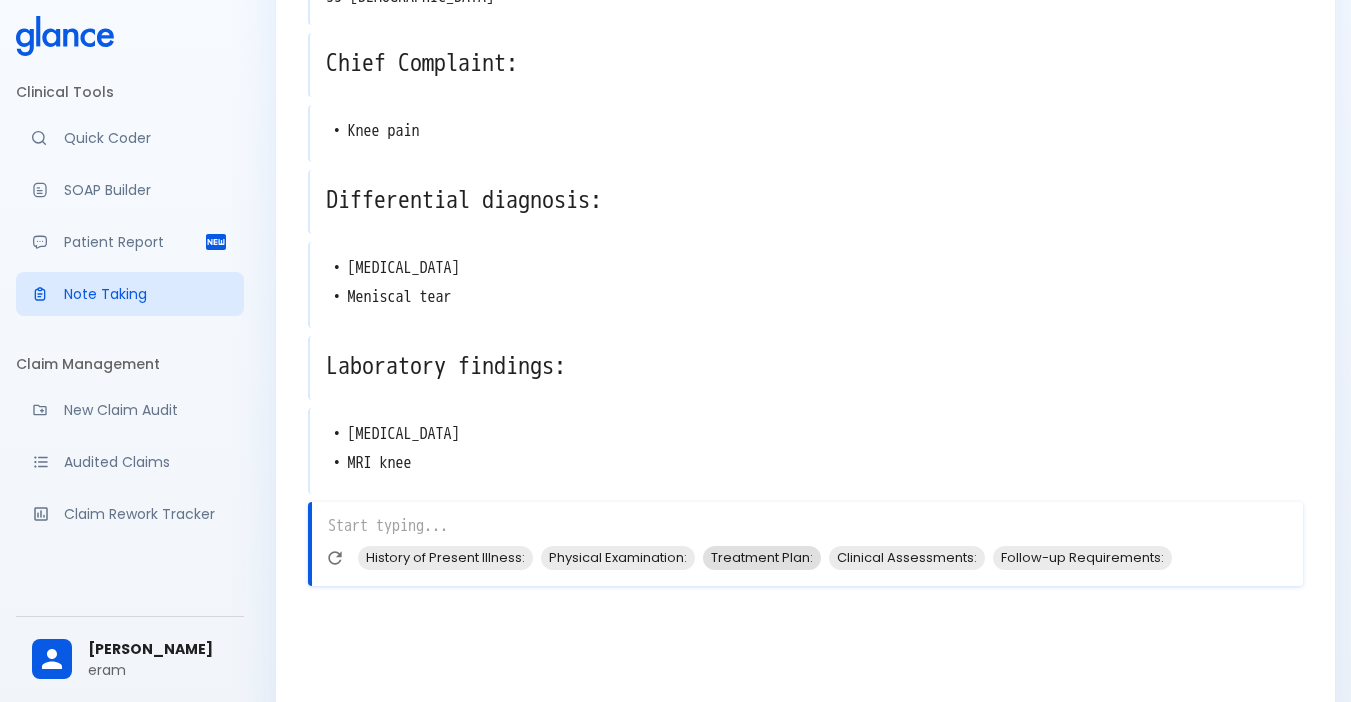 click on "Treatment Plan:" at bounding box center (762, 557) 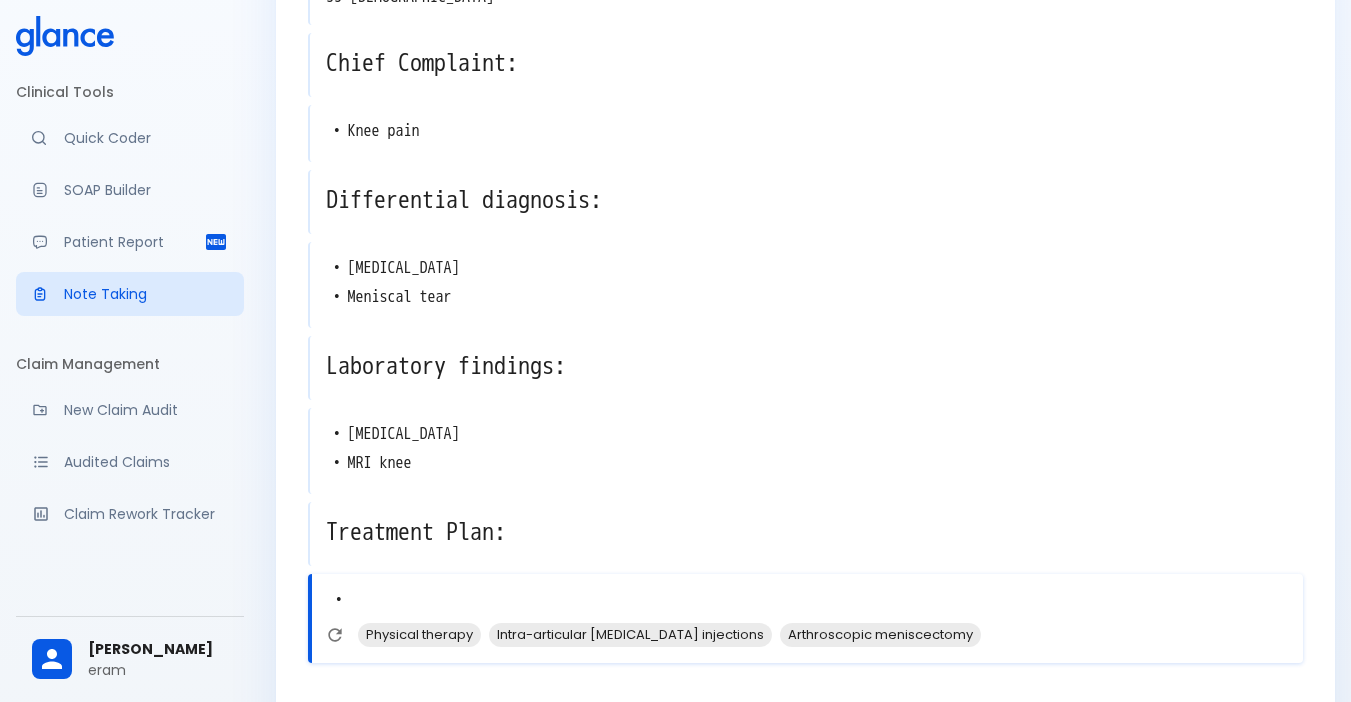 scroll, scrollTop: 275, scrollLeft: 0, axis: vertical 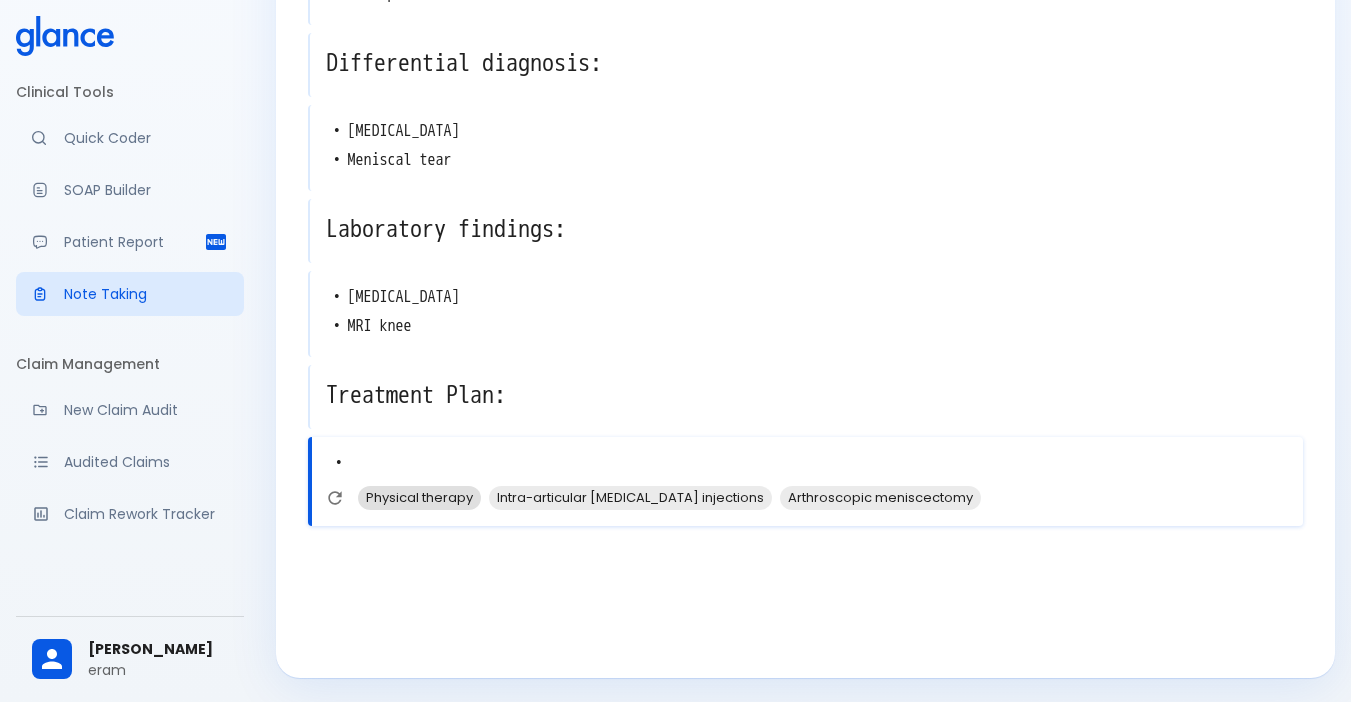 click on "Physical therapy" at bounding box center [419, 497] 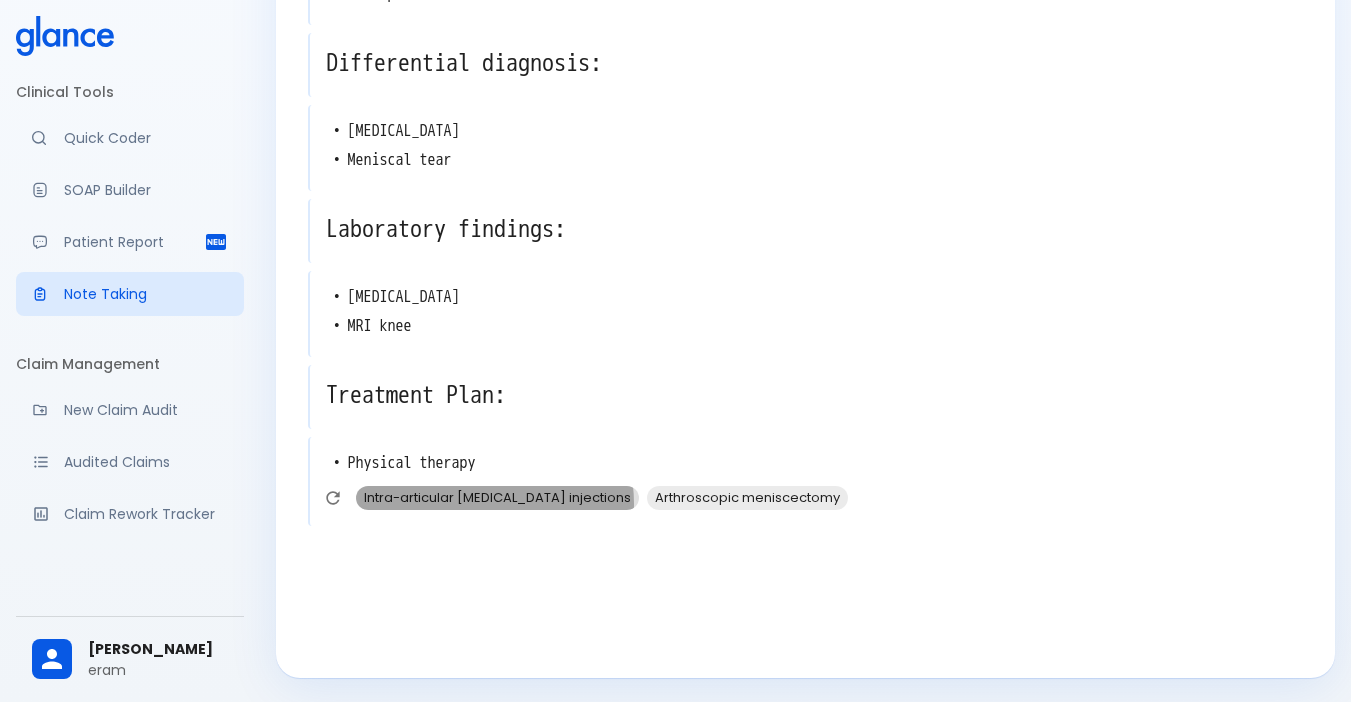 click on "Intra-articular corticosteroid injections" at bounding box center (497, 497) 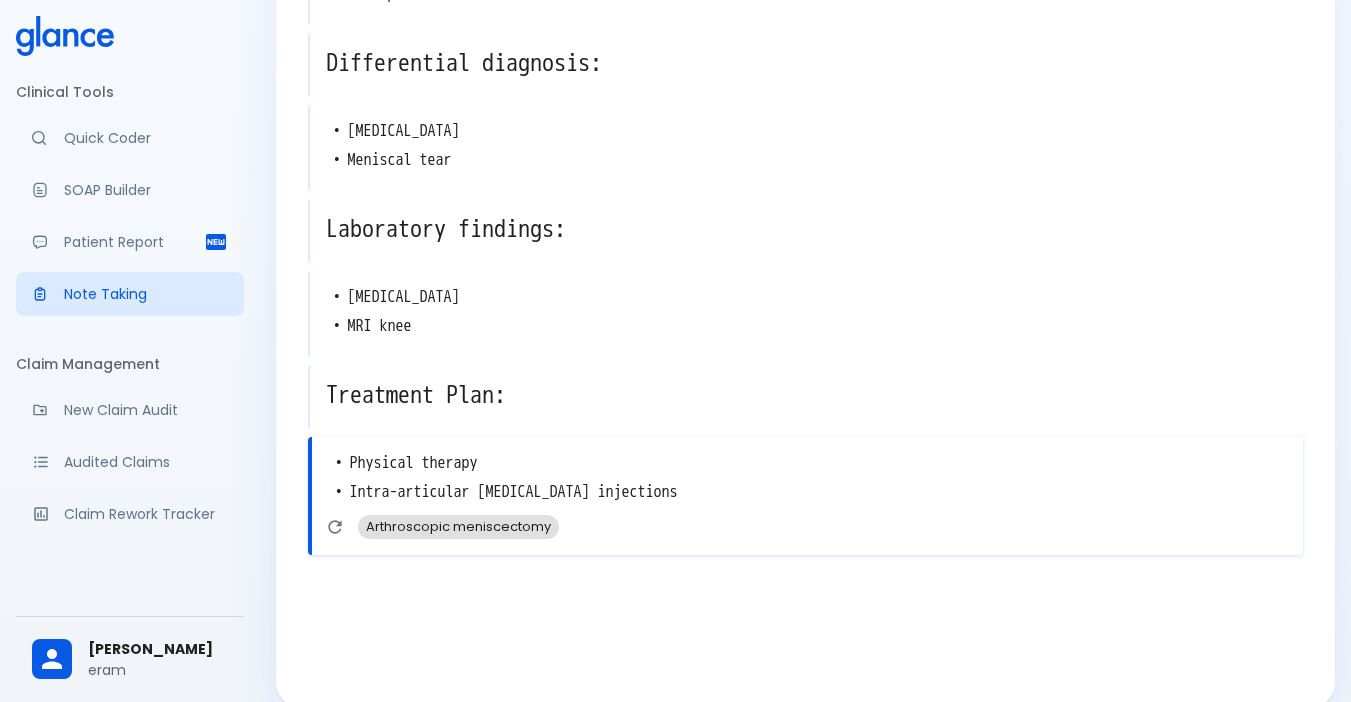 click on "Arthroscopic meniscectomy" at bounding box center (458, 526) 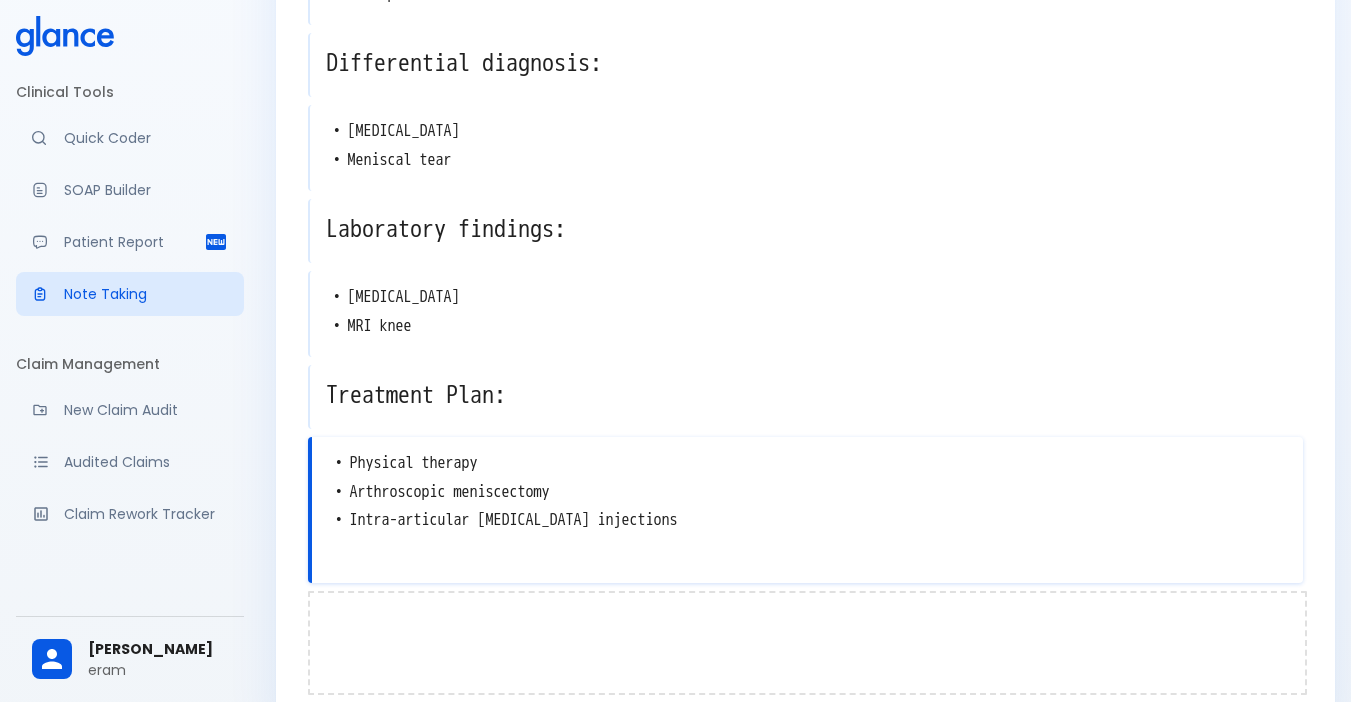 click at bounding box center (807, 643) 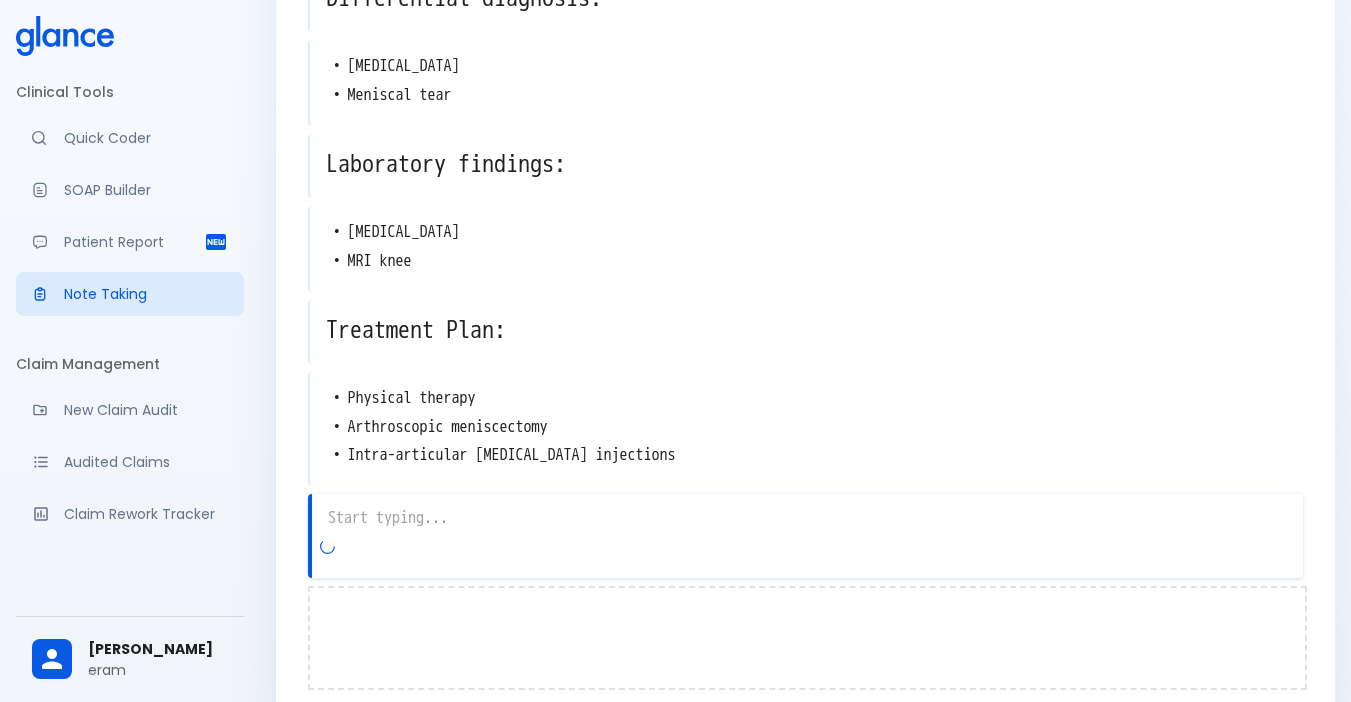 scroll, scrollTop: 375, scrollLeft: 0, axis: vertical 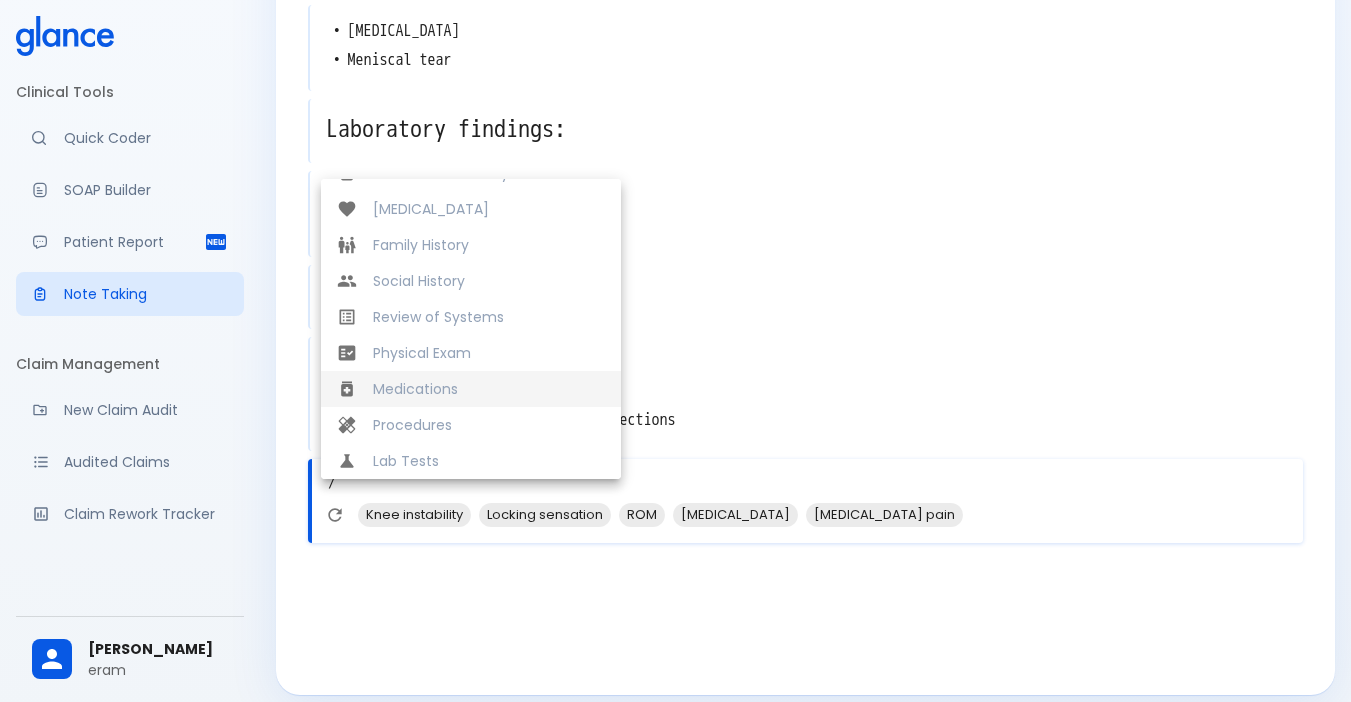click on "Medications" at bounding box center (489, 389) 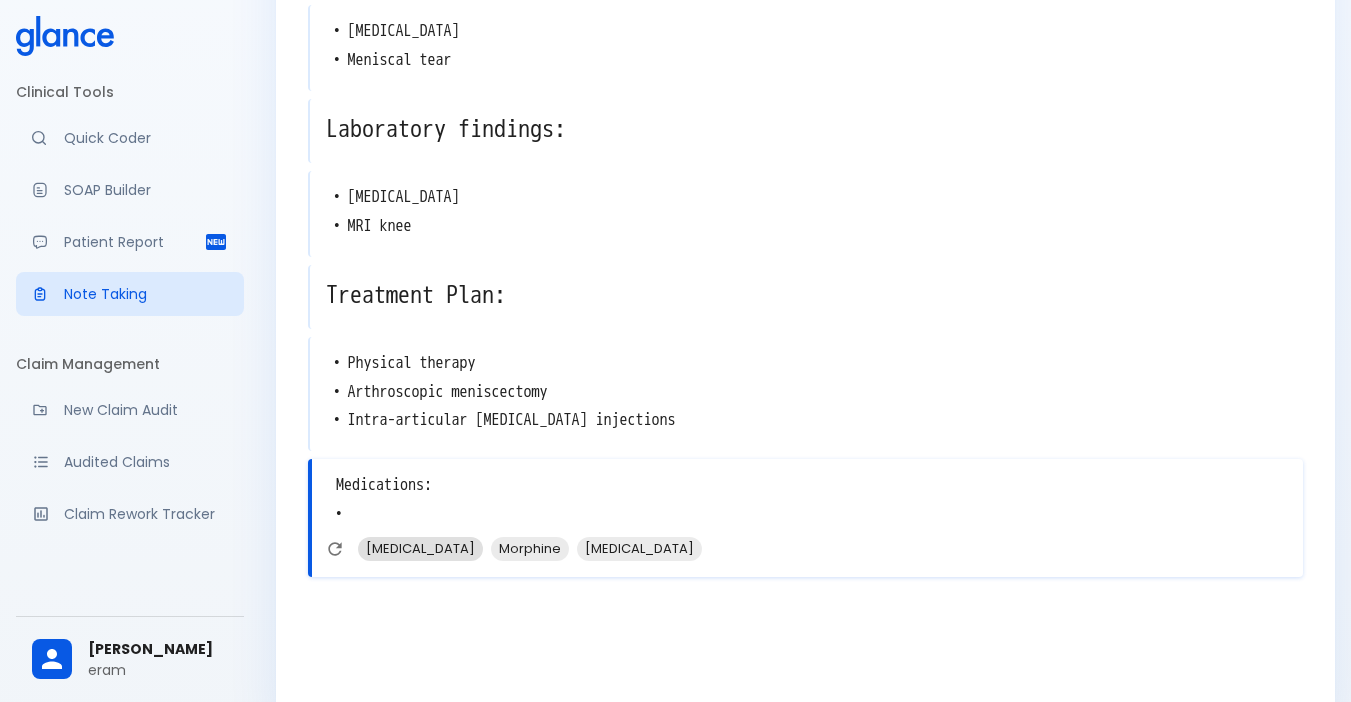 click on "Meloxicam" at bounding box center [420, 548] 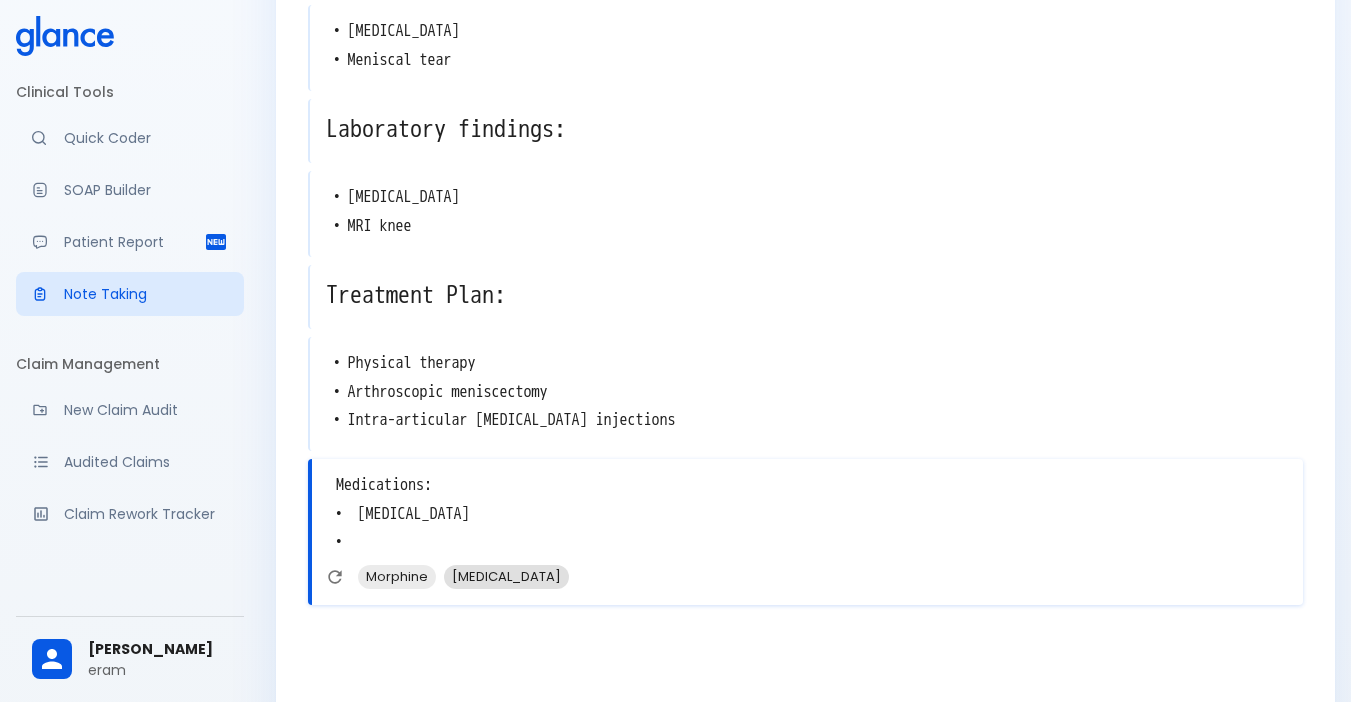 click on "Methocarbamol" at bounding box center (506, 576) 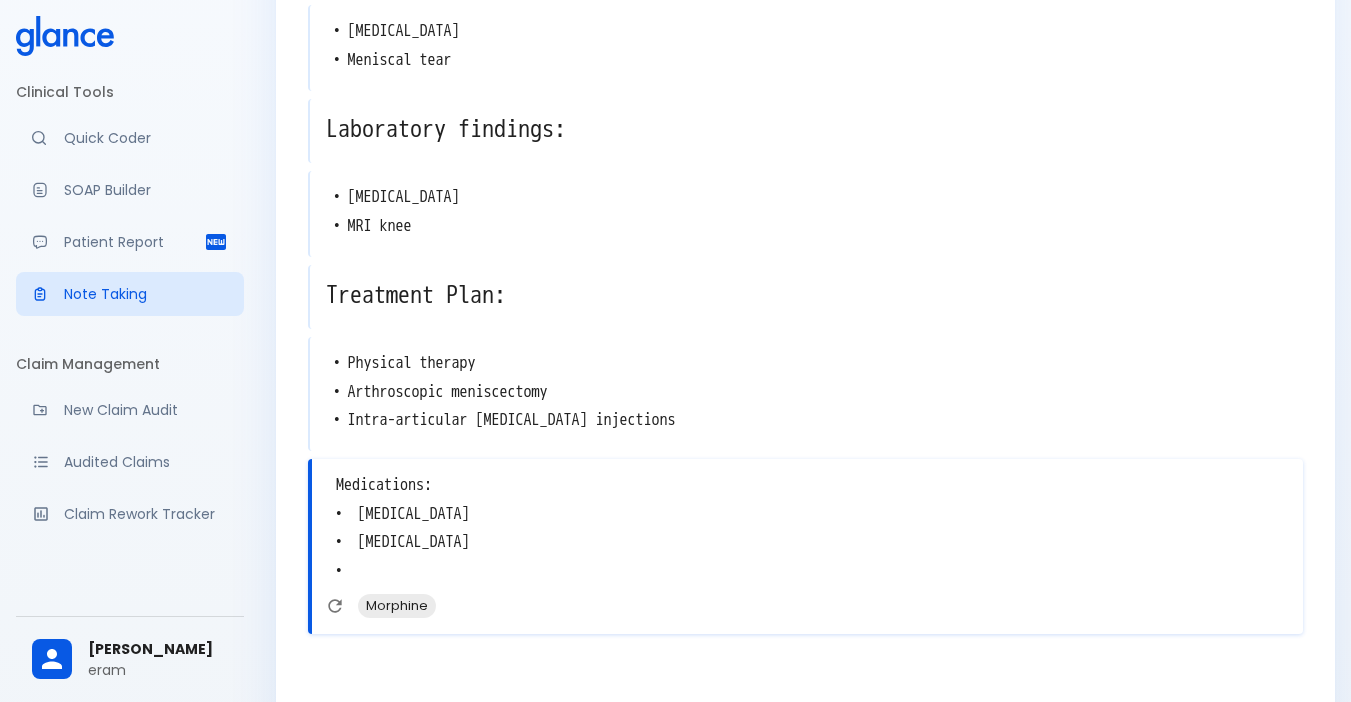 click on "Medications:
•  Methocarbamol
•  Meloxicam
•" at bounding box center (807, 528) 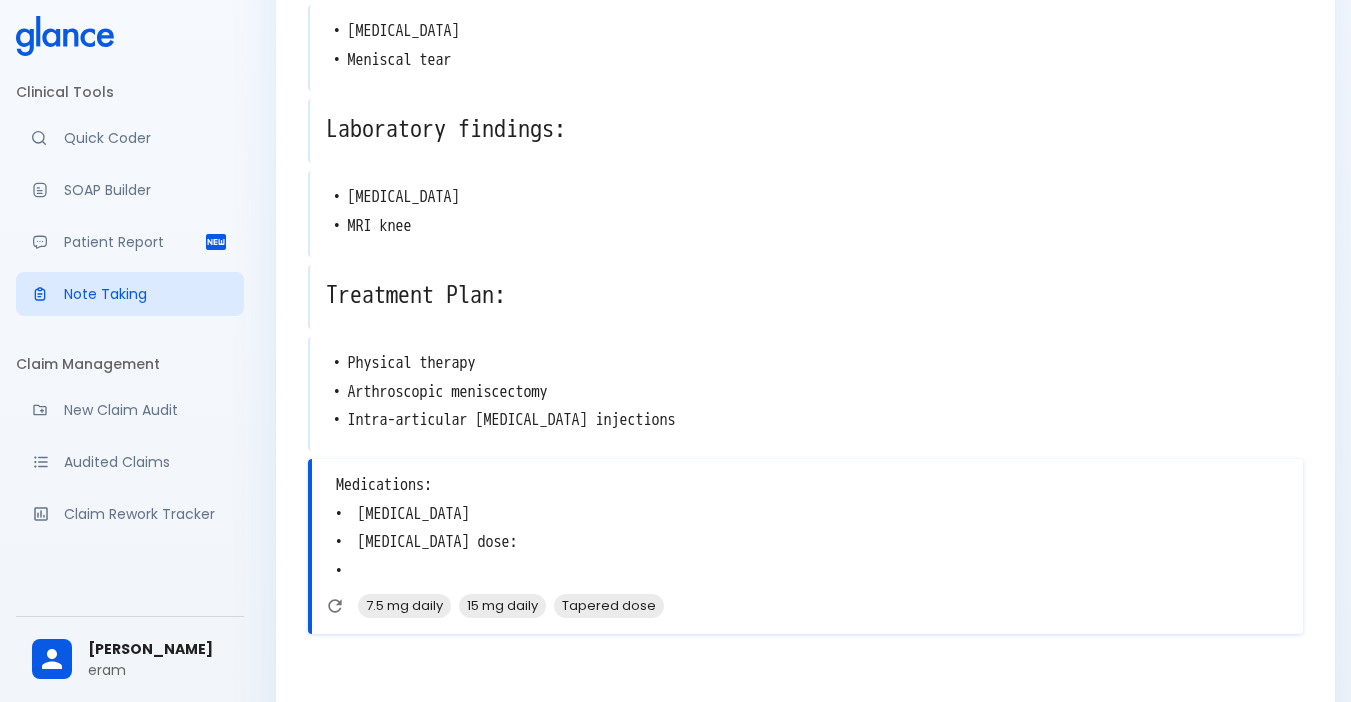 click on "15 mg daily" at bounding box center (502, 605) 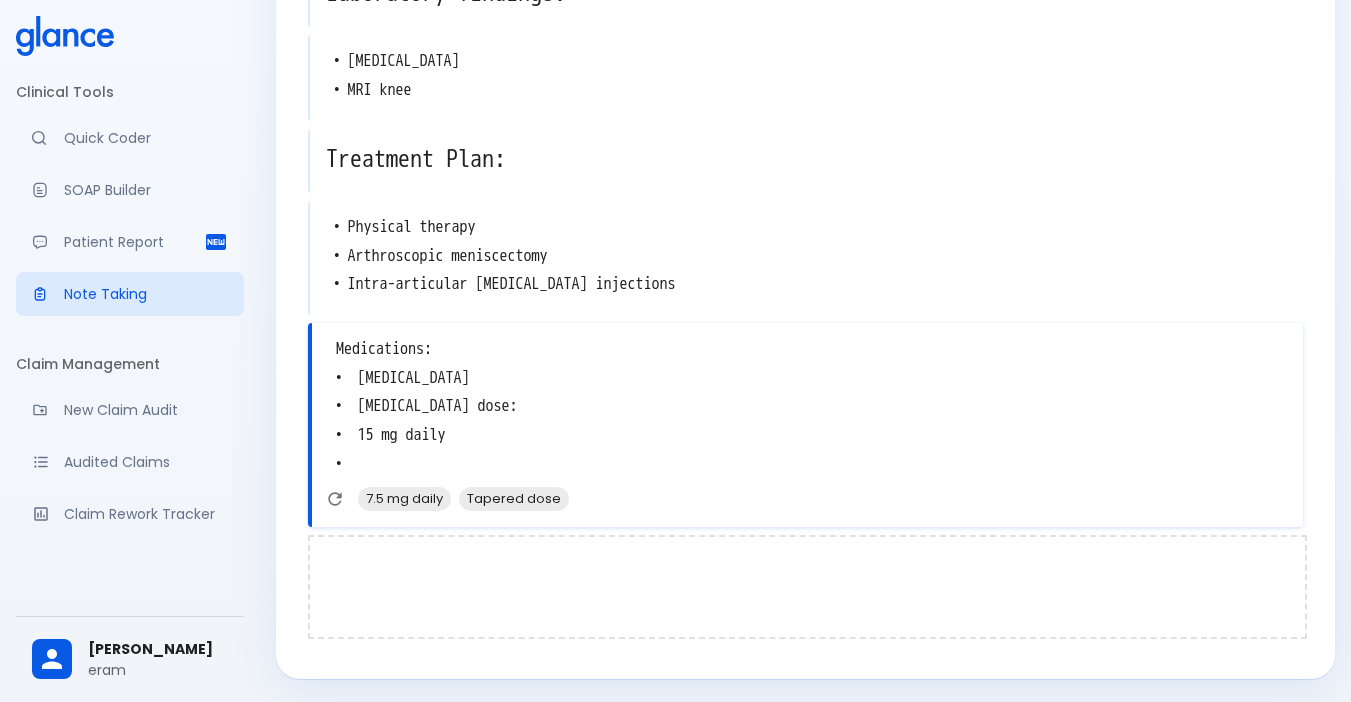 scroll, scrollTop: 512, scrollLeft: 0, axis: vertical 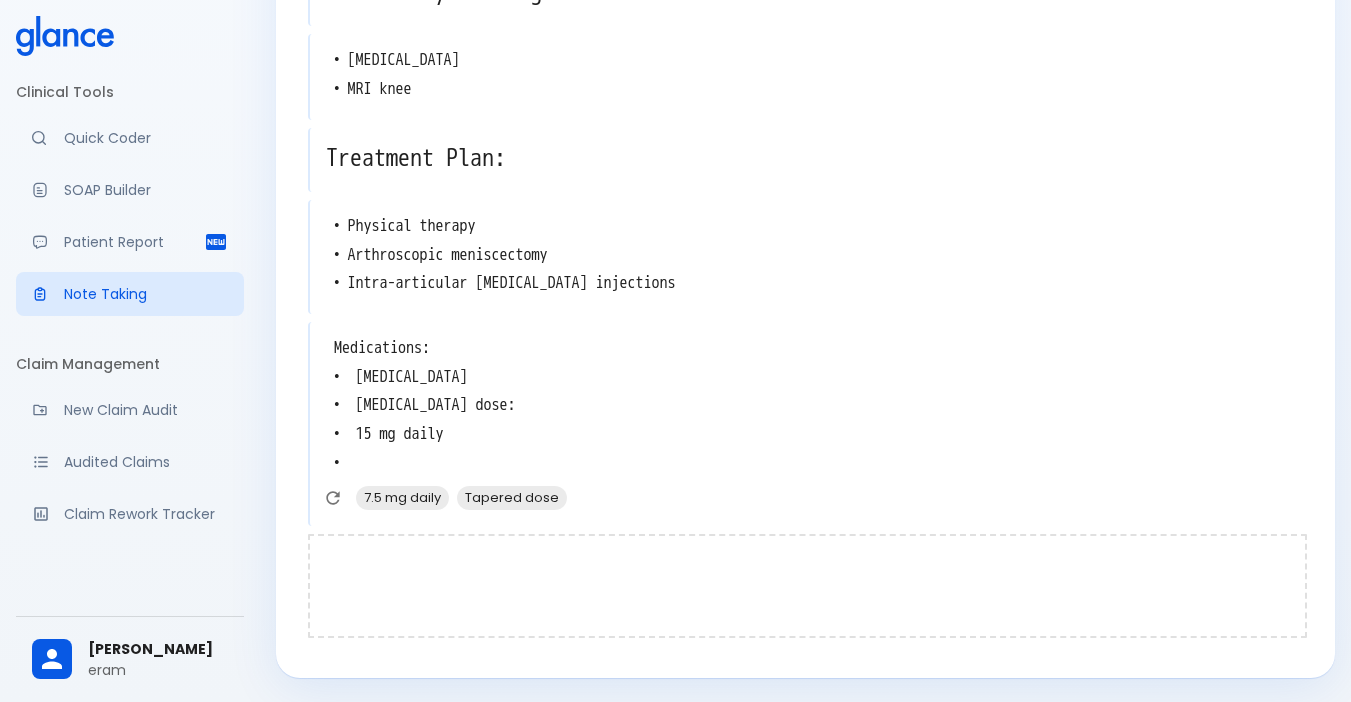 click at bounding box center (807, 586) 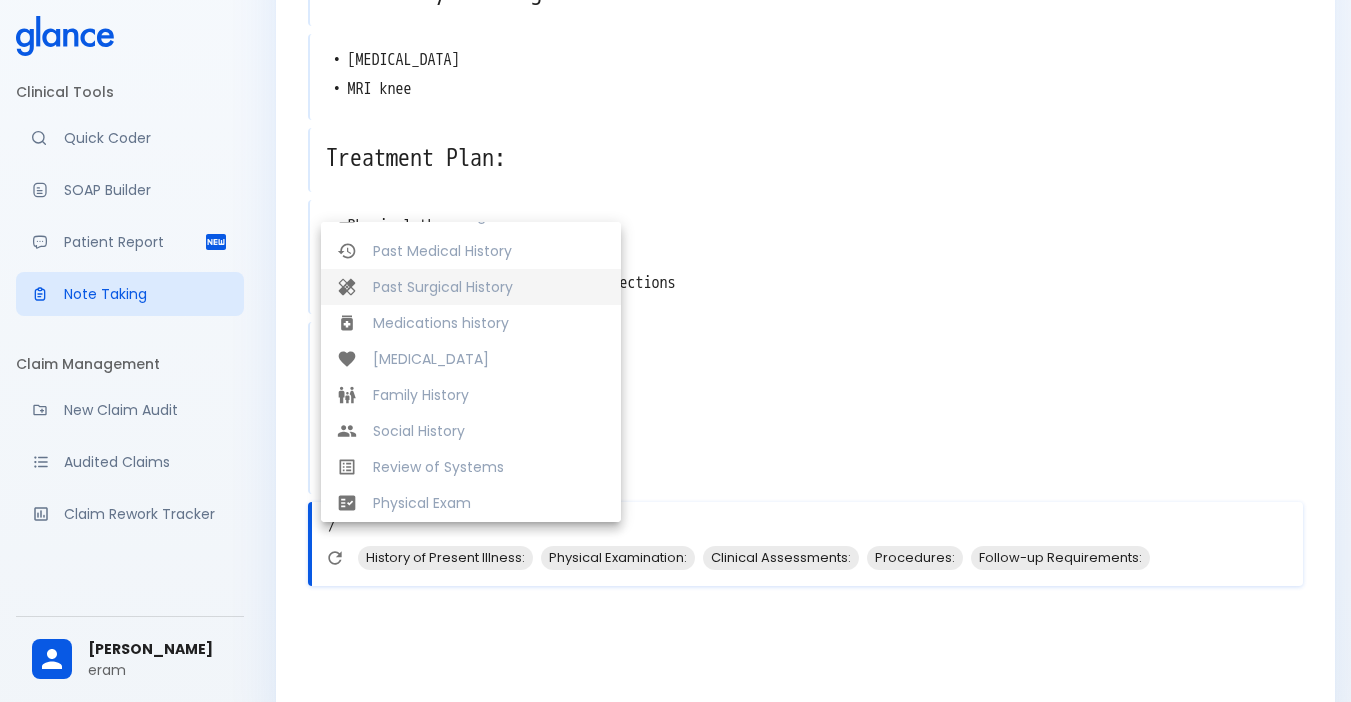 scroll, scrollTop: 384, scrollLeft: 0, axis: vertical 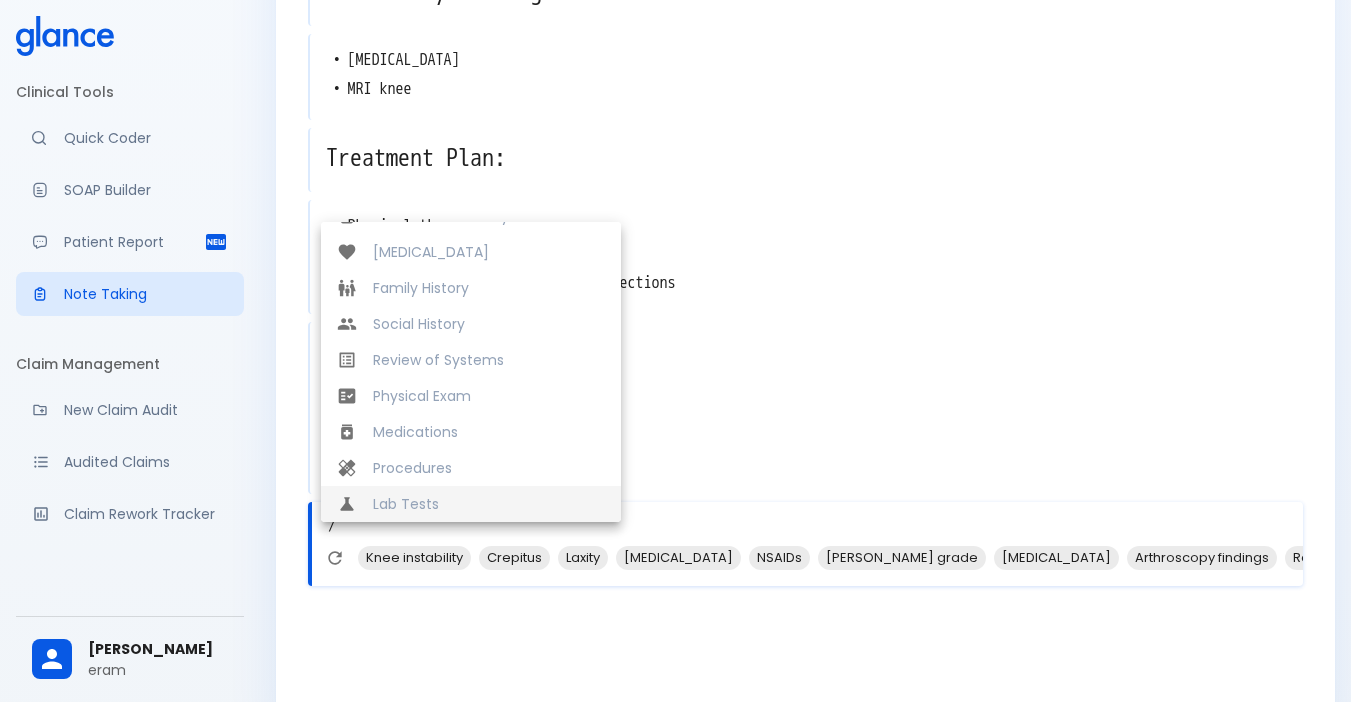 click on "Lab Tests" at bounding box center [489, 504] 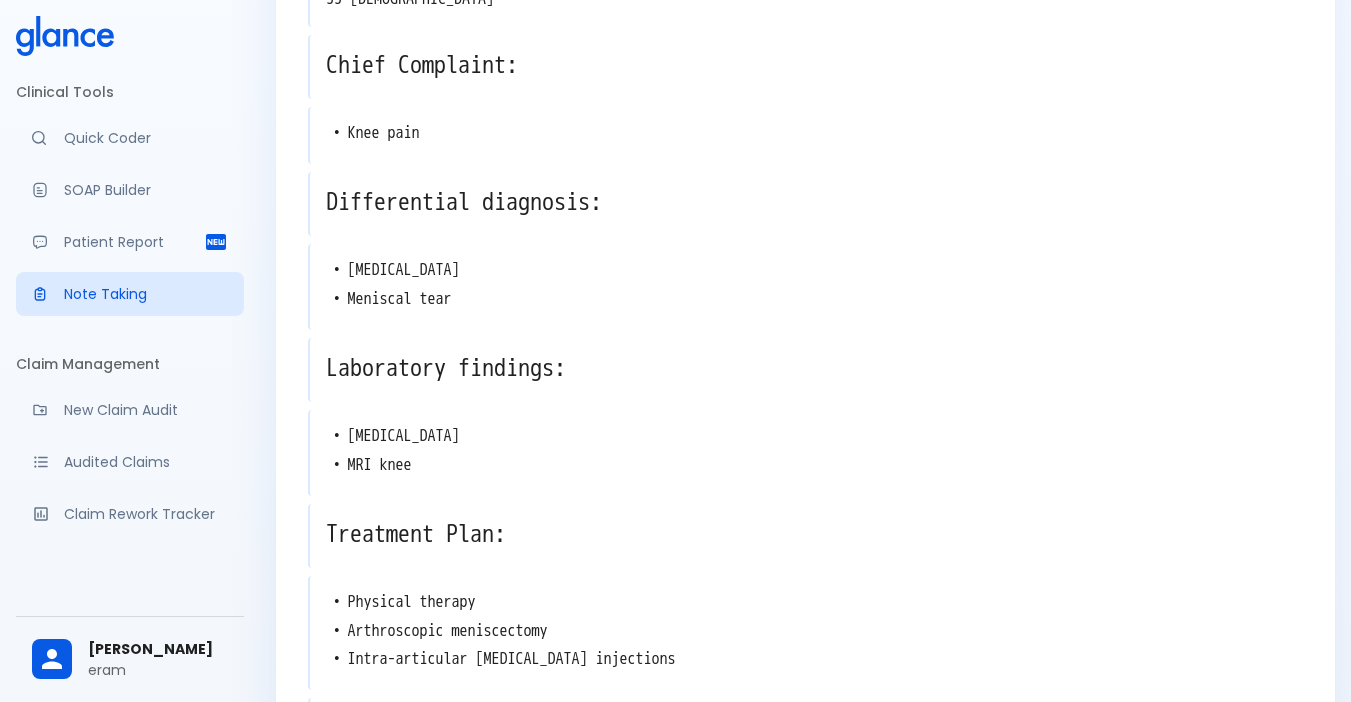 scroll, scrollTop: 0, scrollLeft: 0, axis: both 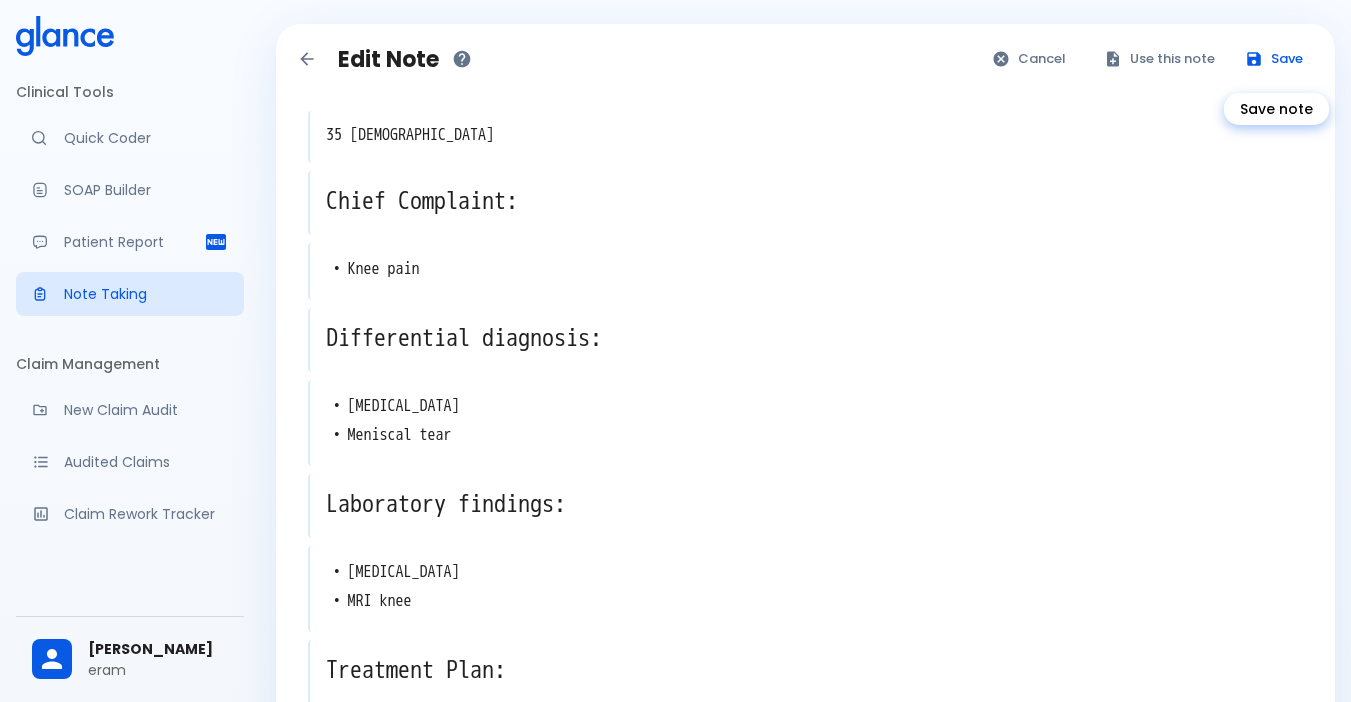 click on "Save" at bounding box center (1275, 59) 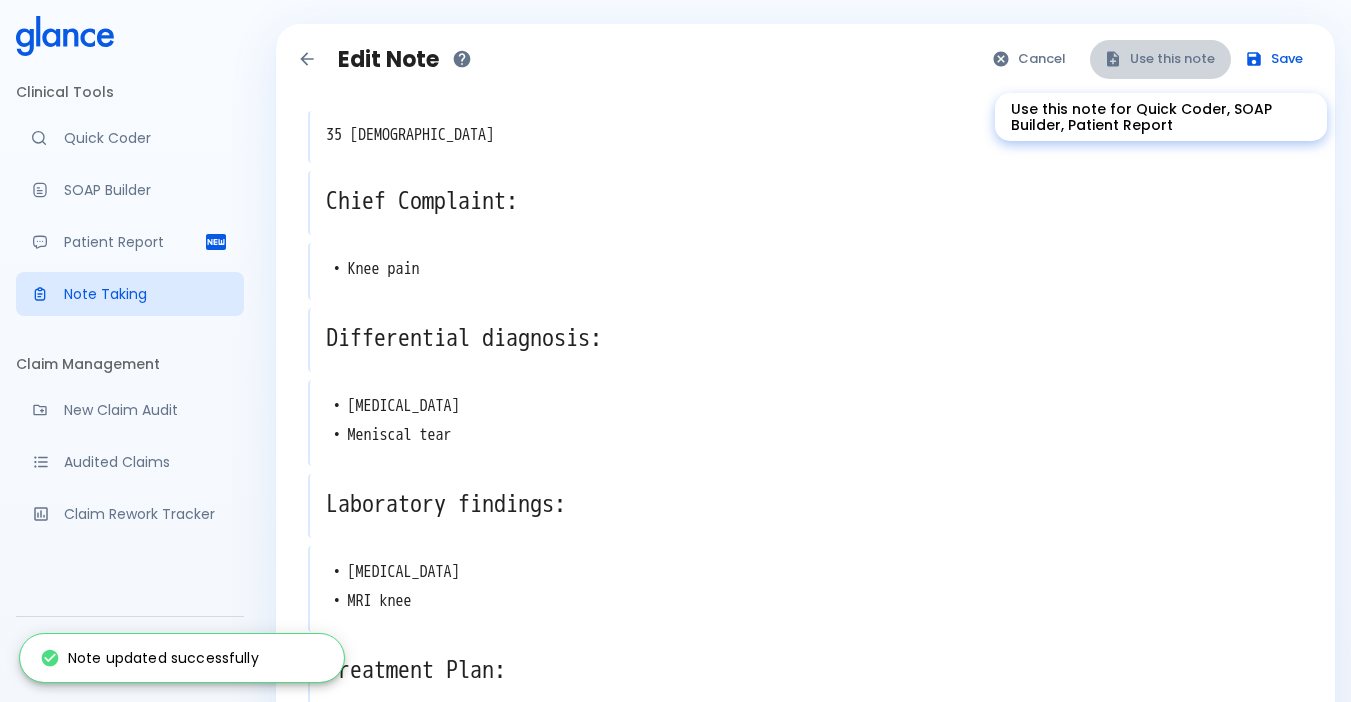 click on "Use this note" at bounding box center (1160, 59) 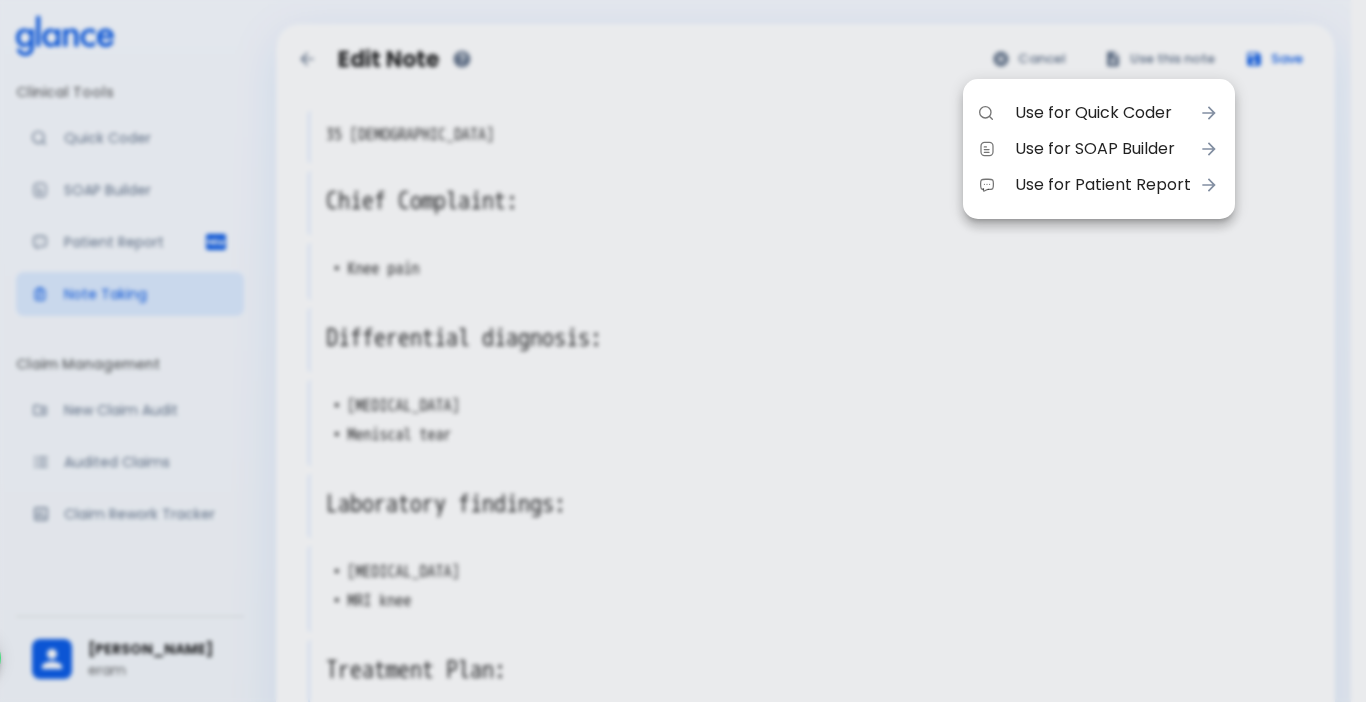 click on "Use for Quick Coder" at bounding box center (1103, 113) 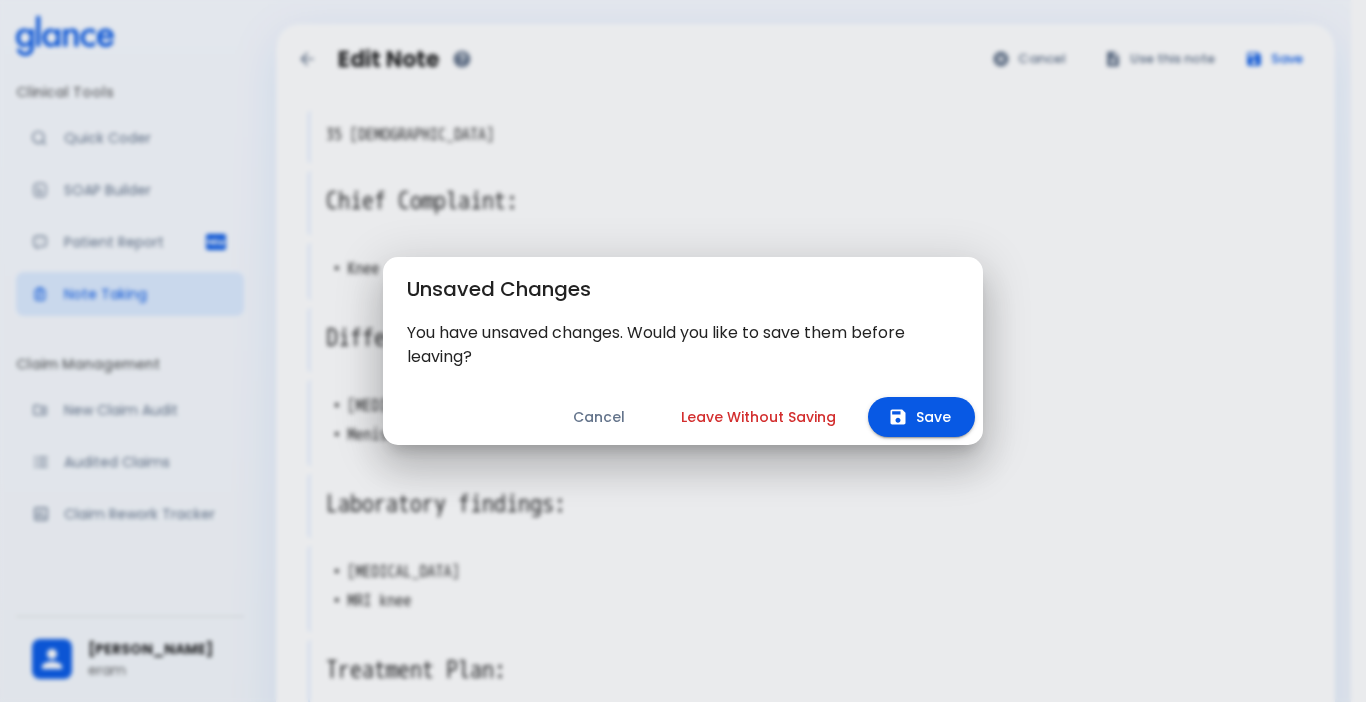 click 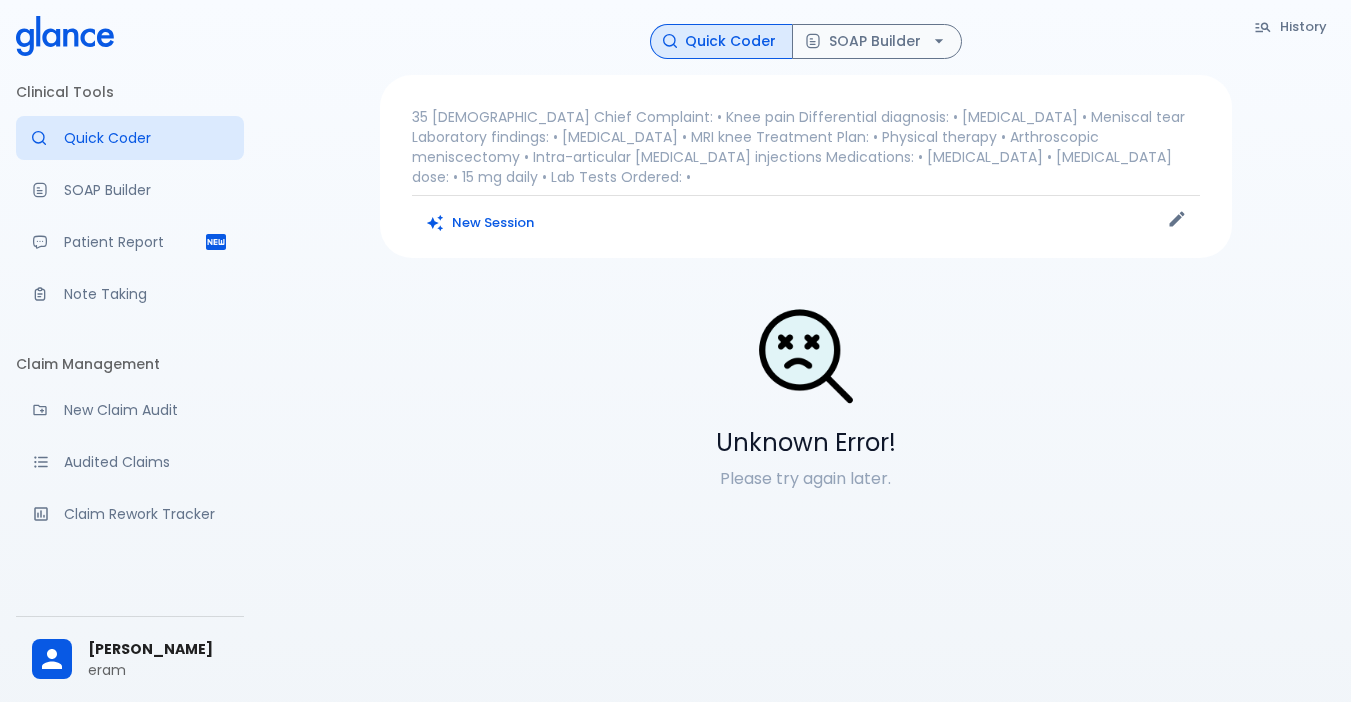 click 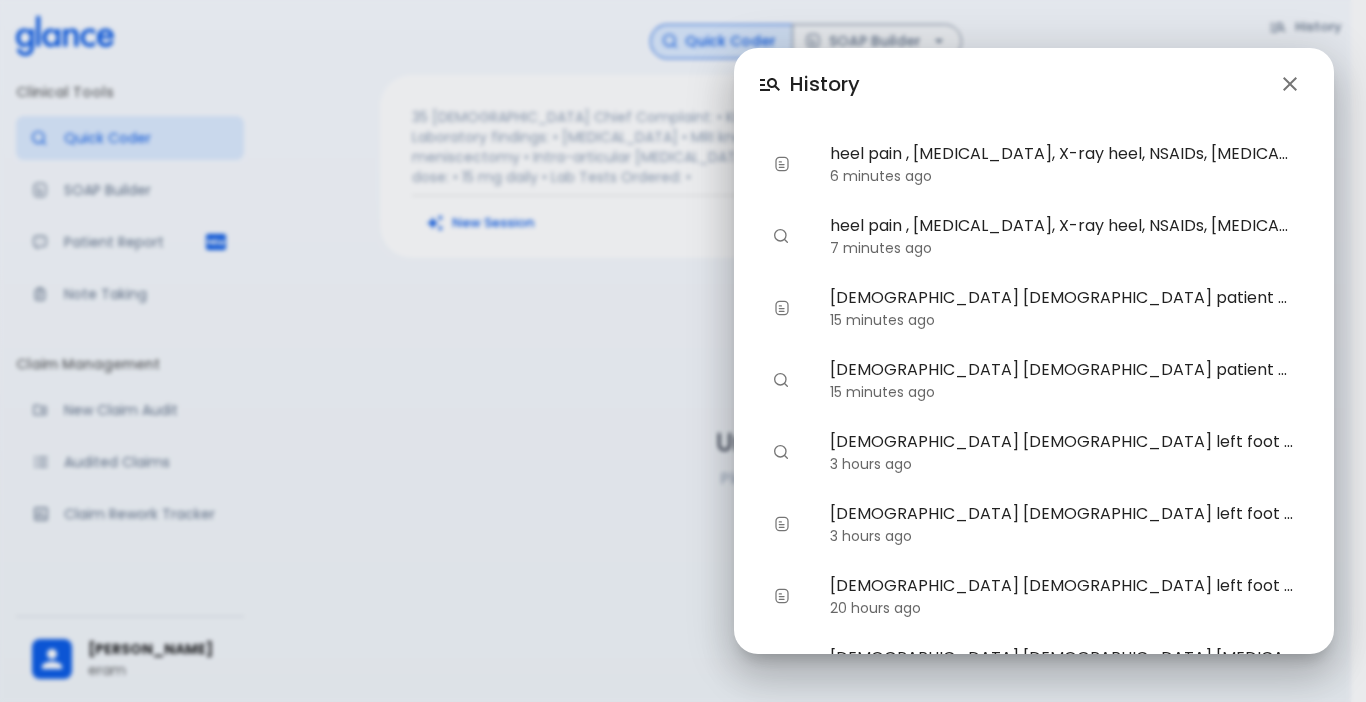 click on "History heel pain , gout, X-ray heel, NSAIDs, orthotics, heel pad atrophy, physical therapy 6 minutes ago heel pain , gout, X-ray heel, NSAIDs, orthotics, heel pad atrophy, physical therapy 7 minutes ago 35 years old female patient was seen 3 weeks ago with left heel pain with first step at morning improved with walking diagnosed as plantar faciitis received treatment and improved
three days ago pain increase with walking aching pain at left heel pain increase with walking and patient prefer to toes walk , pain associated with posterior leg pain and muscle spasm
patient looks unwell not pale, jaundice or cyanosis a febrile
tender to palpation at medial tuberosity of calcaneus
dorsiflexion of the toes and foot increases tenderness with palpation
limited ankle dorsiflexion due to a tight Achilles tendon 15 minutes ago 15 minutes ago 3 hours ago 3 hours ago 20 hours ago a day ago a day ago a day ago Load More" at bounding box center [683, 351] 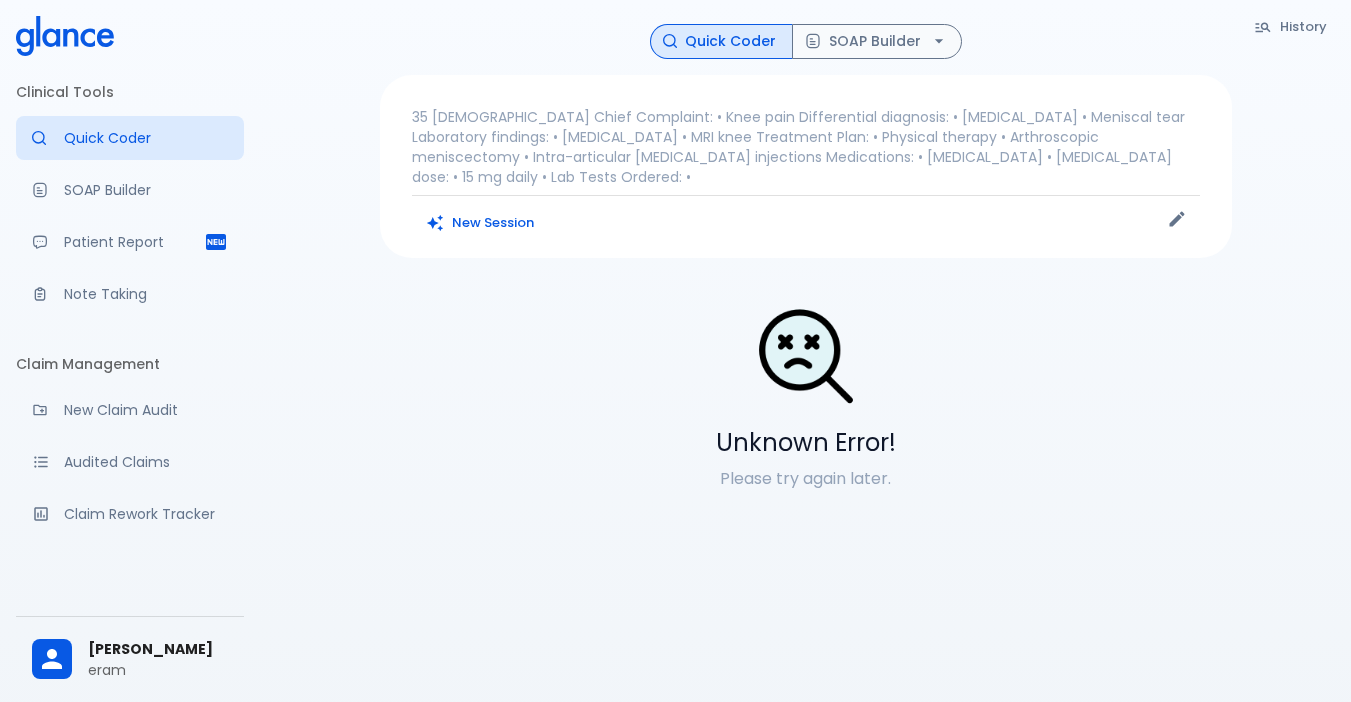 click on "35 female
Chief Complaint:
• Knee pain
Differential diagnosis:
• Osteoarthritis
• Meniscal tear
Laboratory findings:
• Knee X-ray
• MRI knee
Treatment Plan:
• Physical therapy
• Arthroscopic meniscectomy
• Intra-articular corticosteroid injections
Medications:
•  Methocarbamol
•  Meloxicam dose:
•  15 mg daily
•
Lab Tests Ordered:
•" at bounding box center [806, 147] 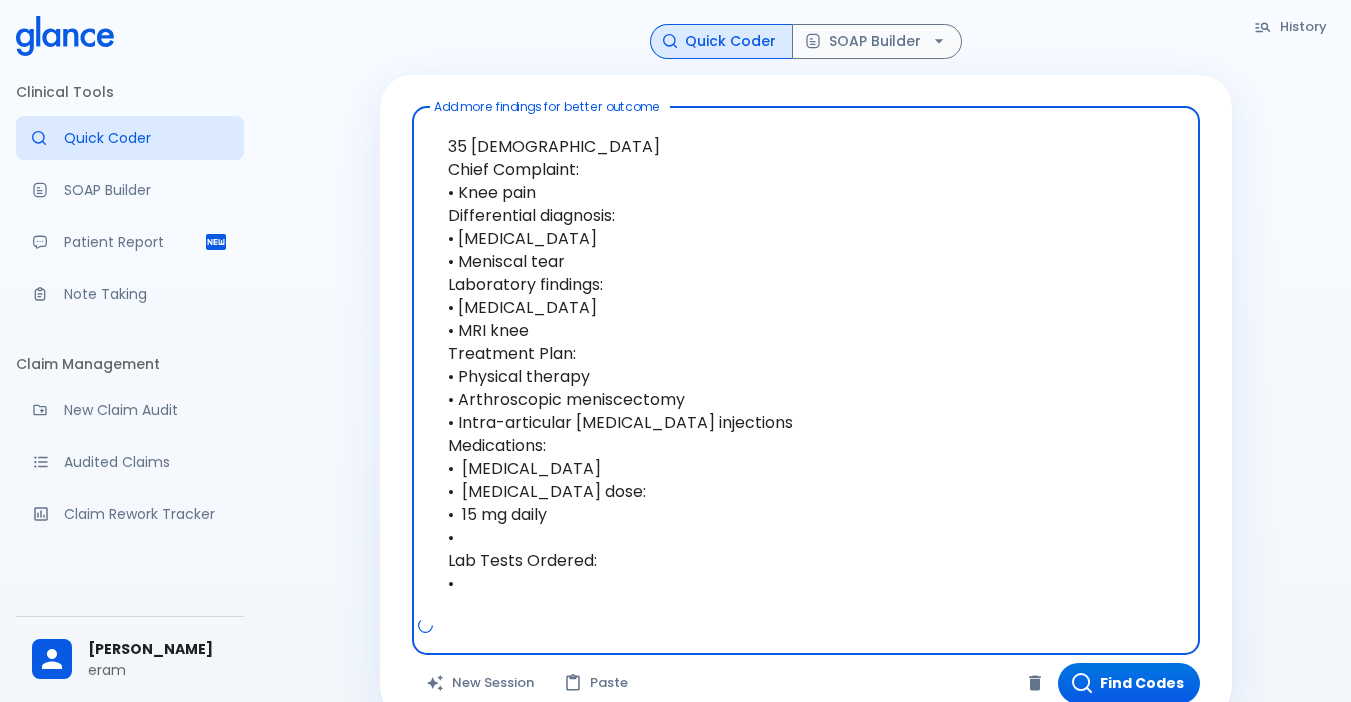 click on "35 female
Chief Complaint:
• Knee pain
Differential diagnosis:
• Osteoarthritis
• Meniscal tear
Laboratory findings:
• Knee X-ray
• MRI knee
Treatment Plan:
• Physical therapy
• Arthroscopic meniscectomy
• Intra-articular corticosteroid injections
Medications:
•  Methocarbamol
•  Meloxicam dose:
•  15 mg daily
•
Lab Tests Ordered:
•" at bounding box center (806, 365) 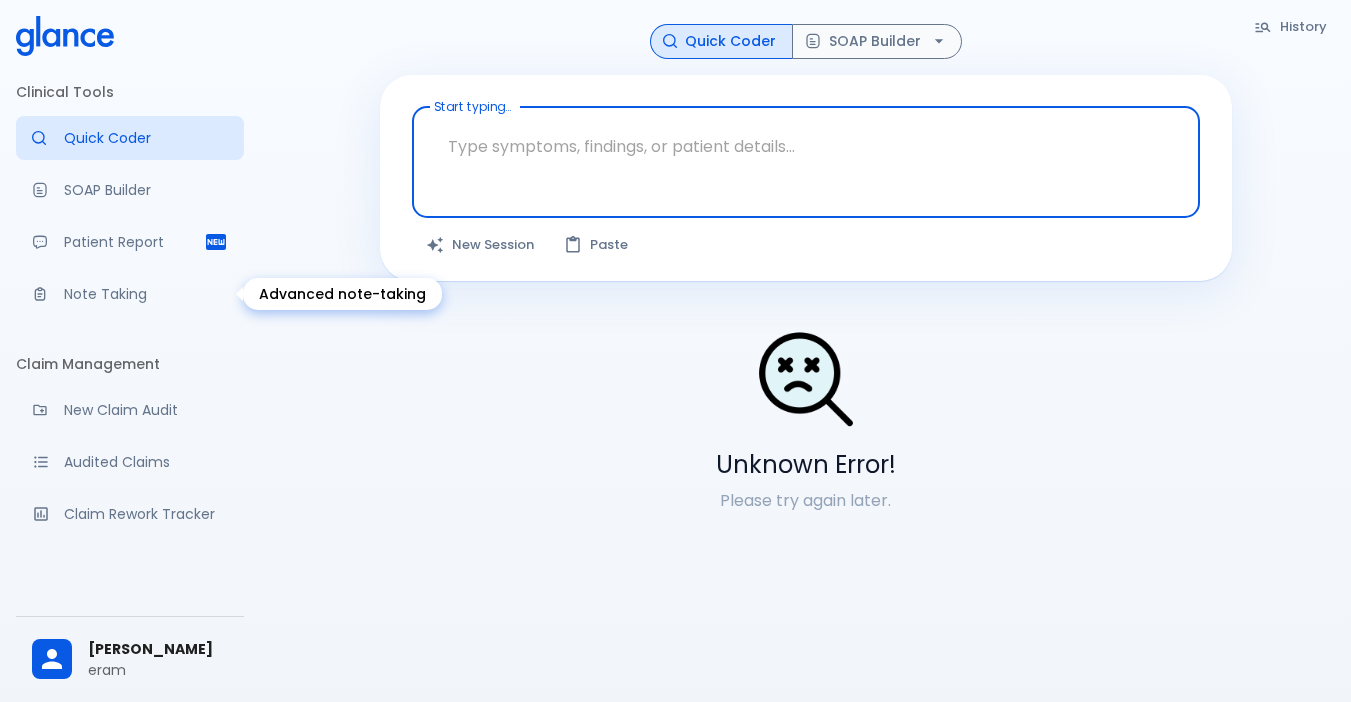 type 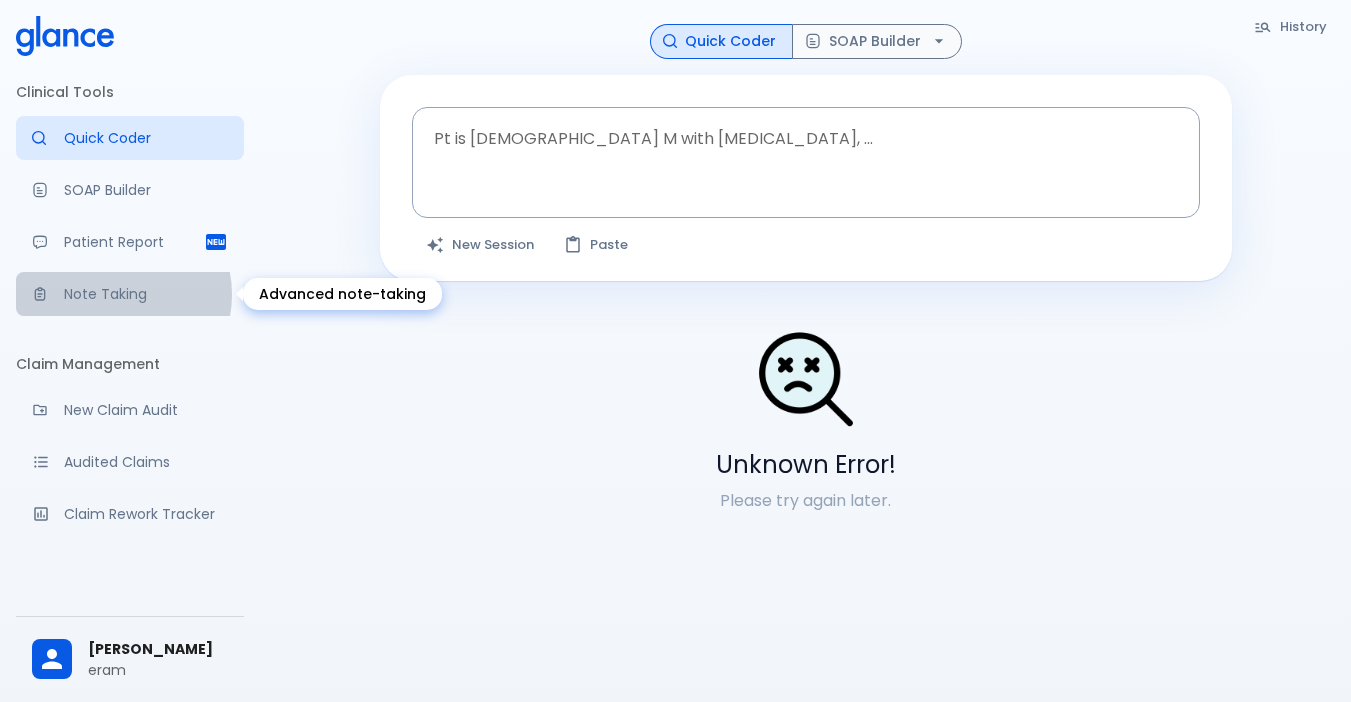 click on "Note Taking" at bounding box center [146, 294] 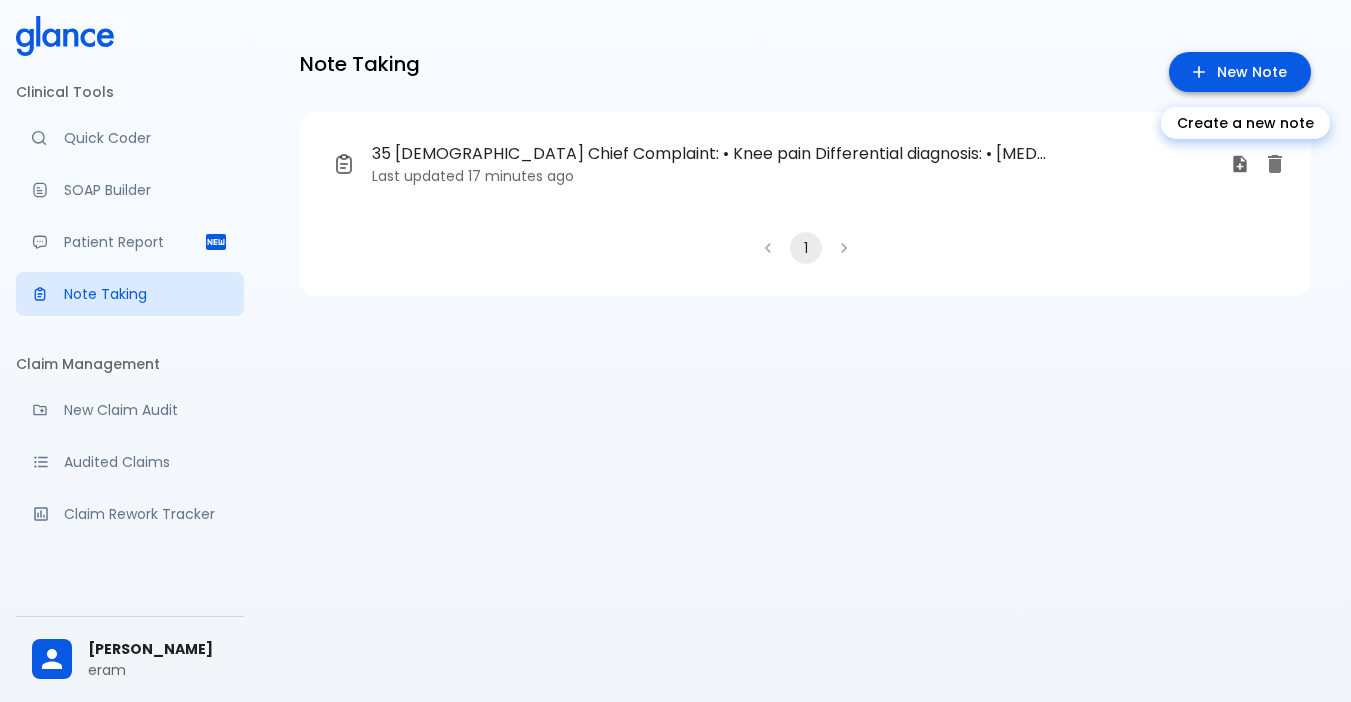 click on "New Note" at bounding box center [1240, 72] 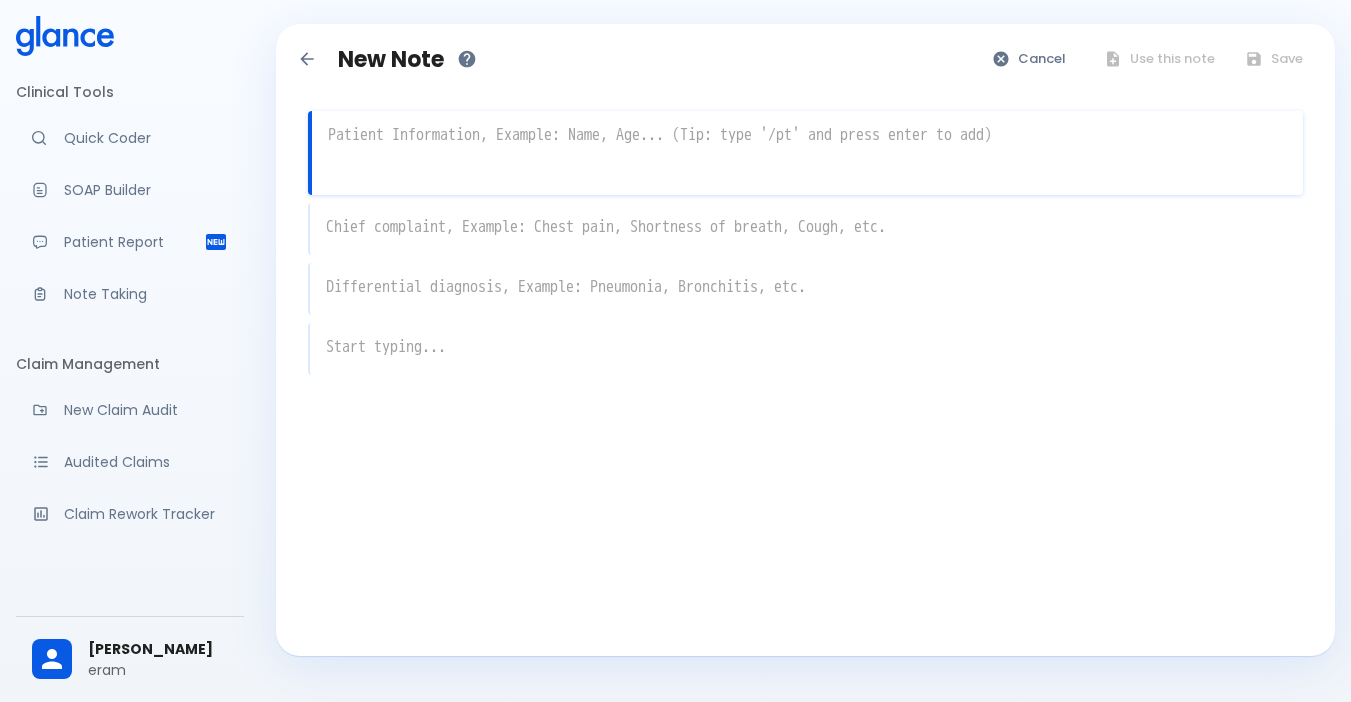 scroll, scrollTop: 48, scrollLeft: 0, axis: vertical 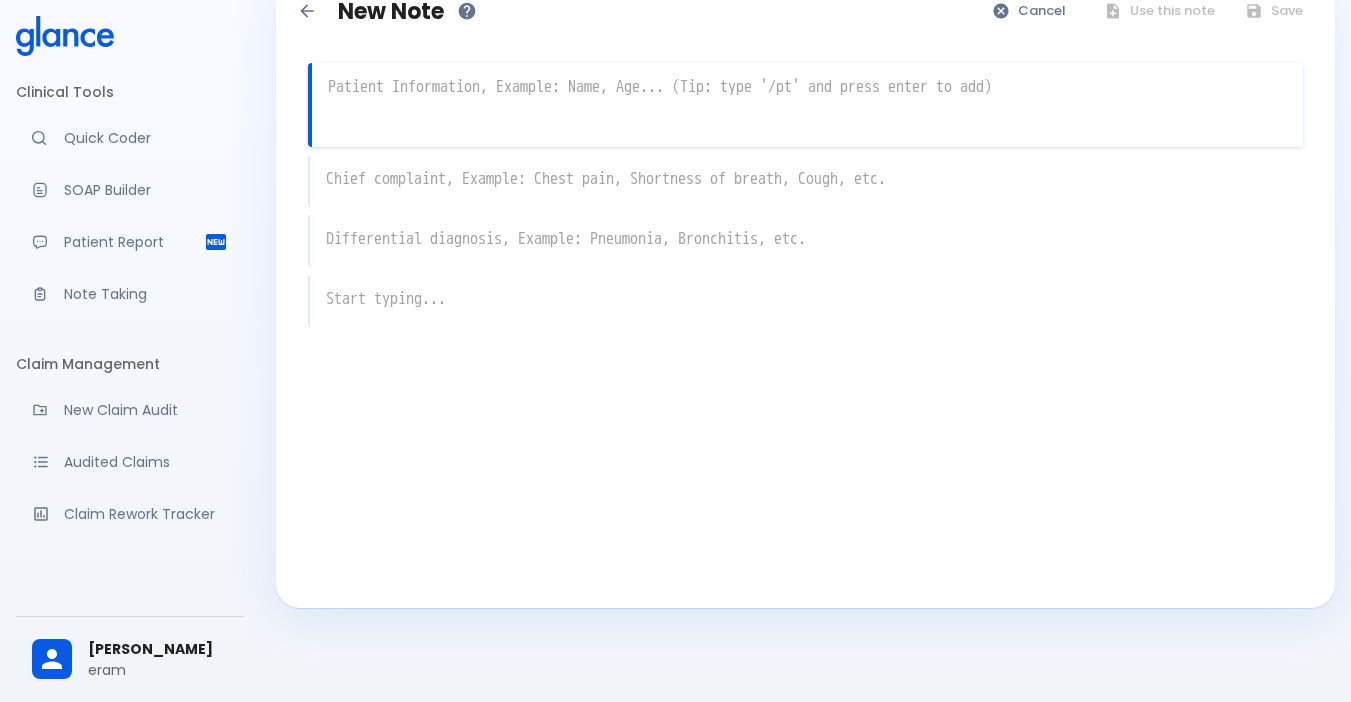type on "/" 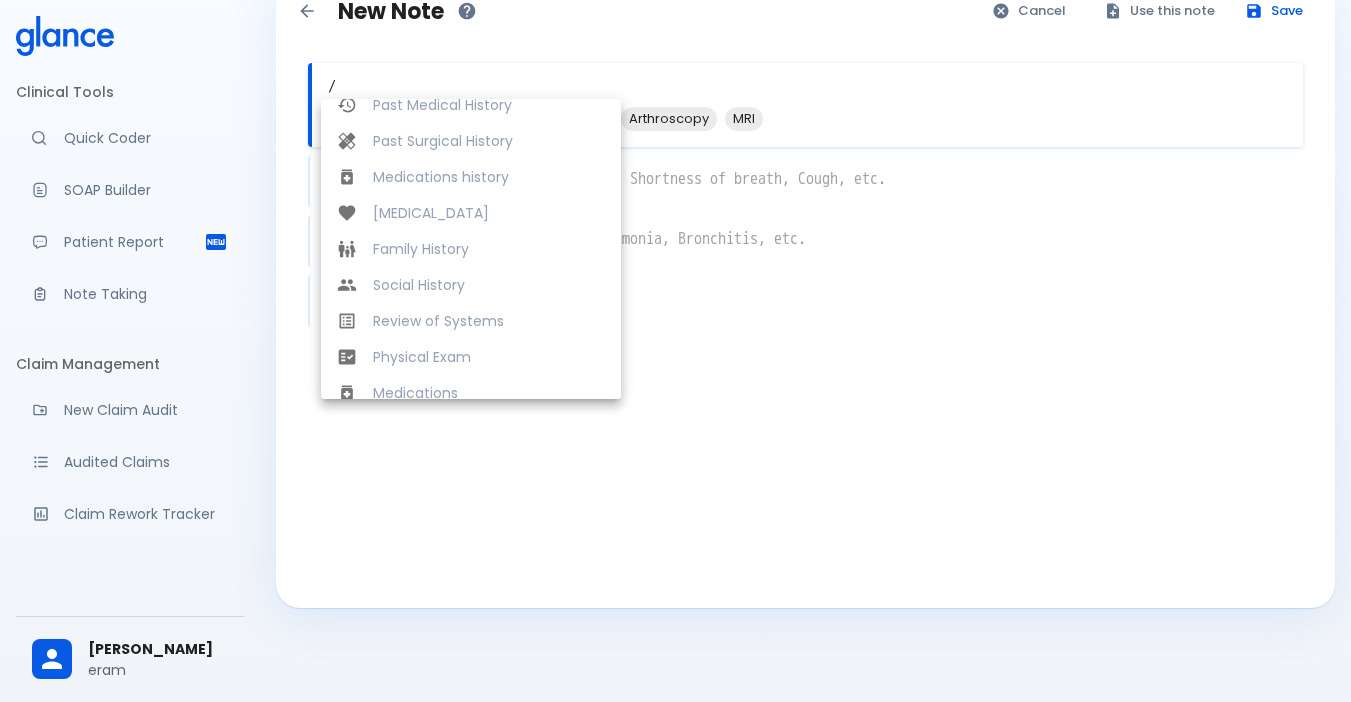 scroll, scrollTop: 384, scrollLeft: 0, axis: vertical 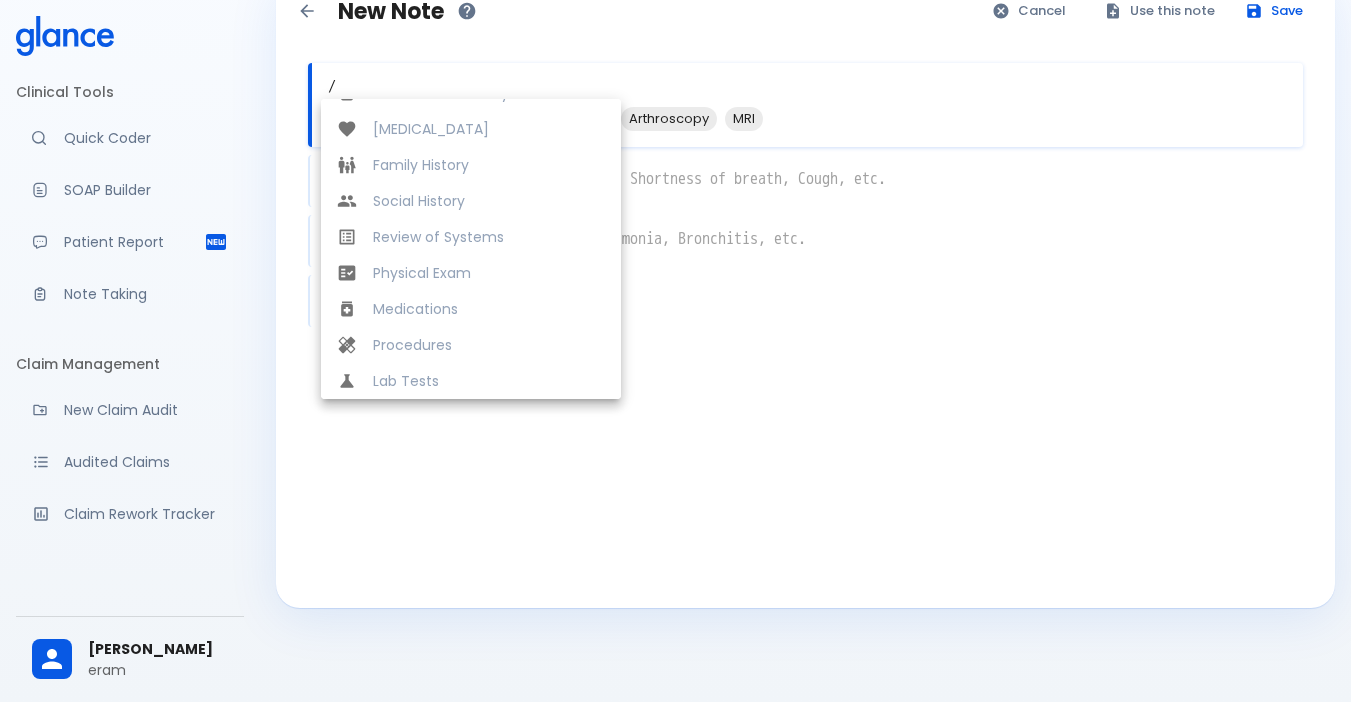 type 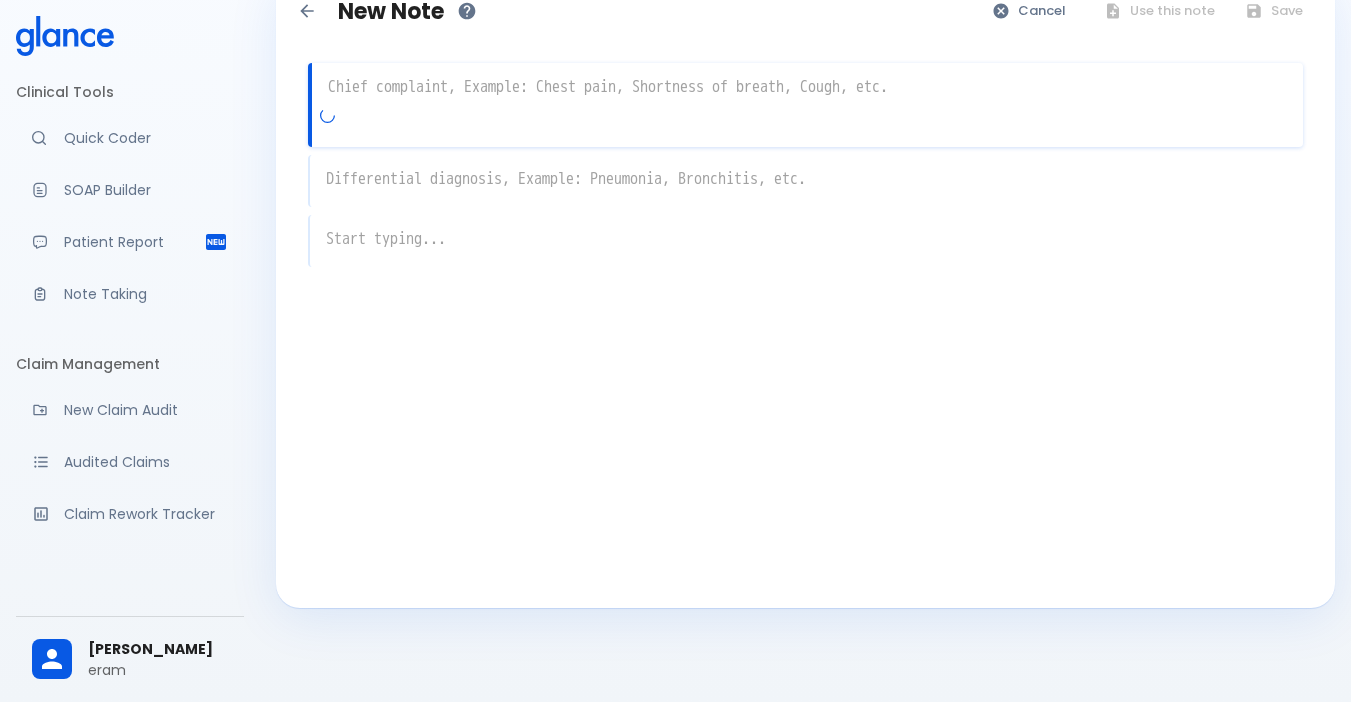 click at bounding box center (807, 87) 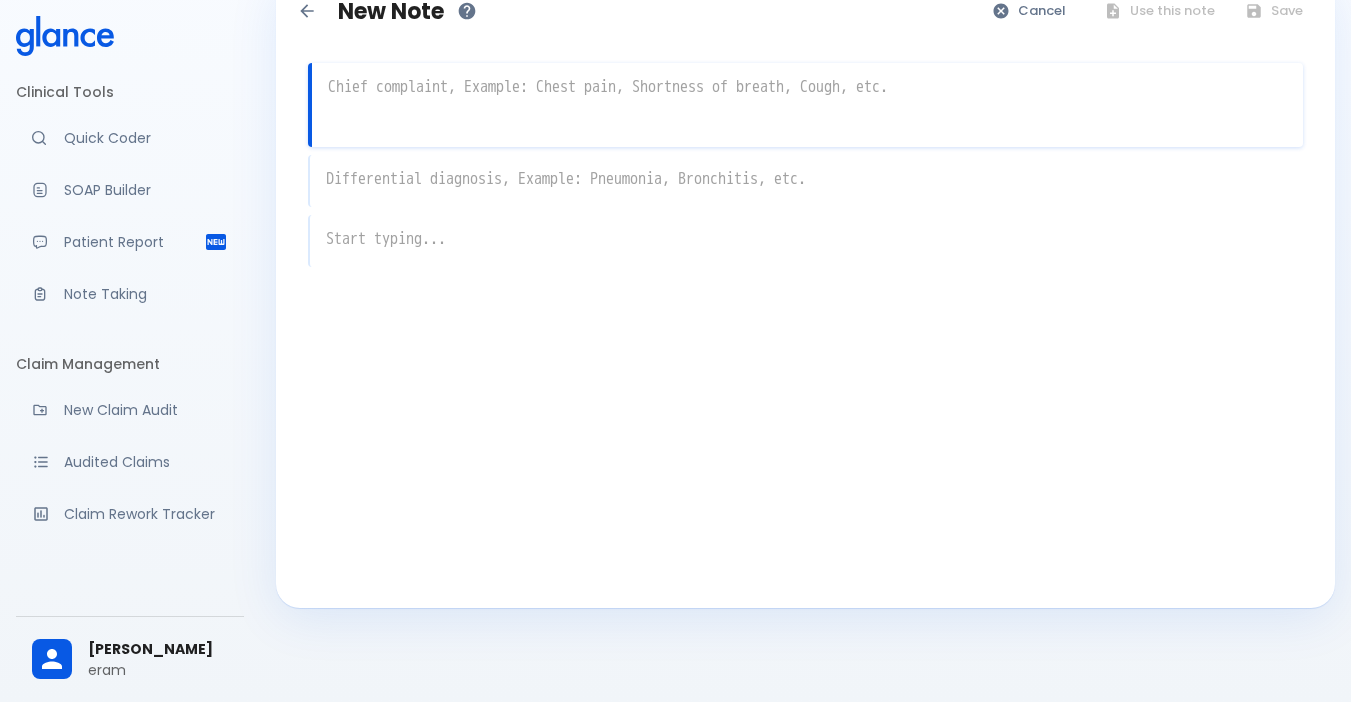type on "/" 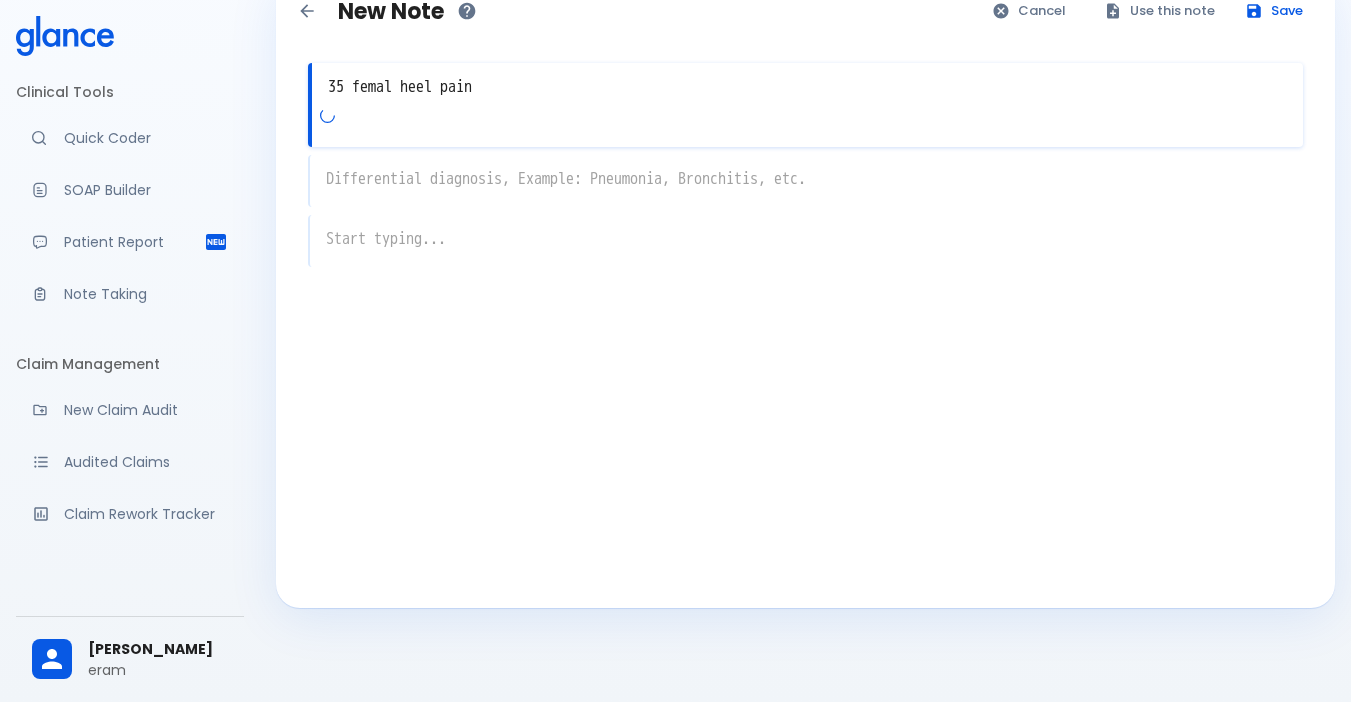 click on "35 femal heel pain" at bounding box center (807, 87) 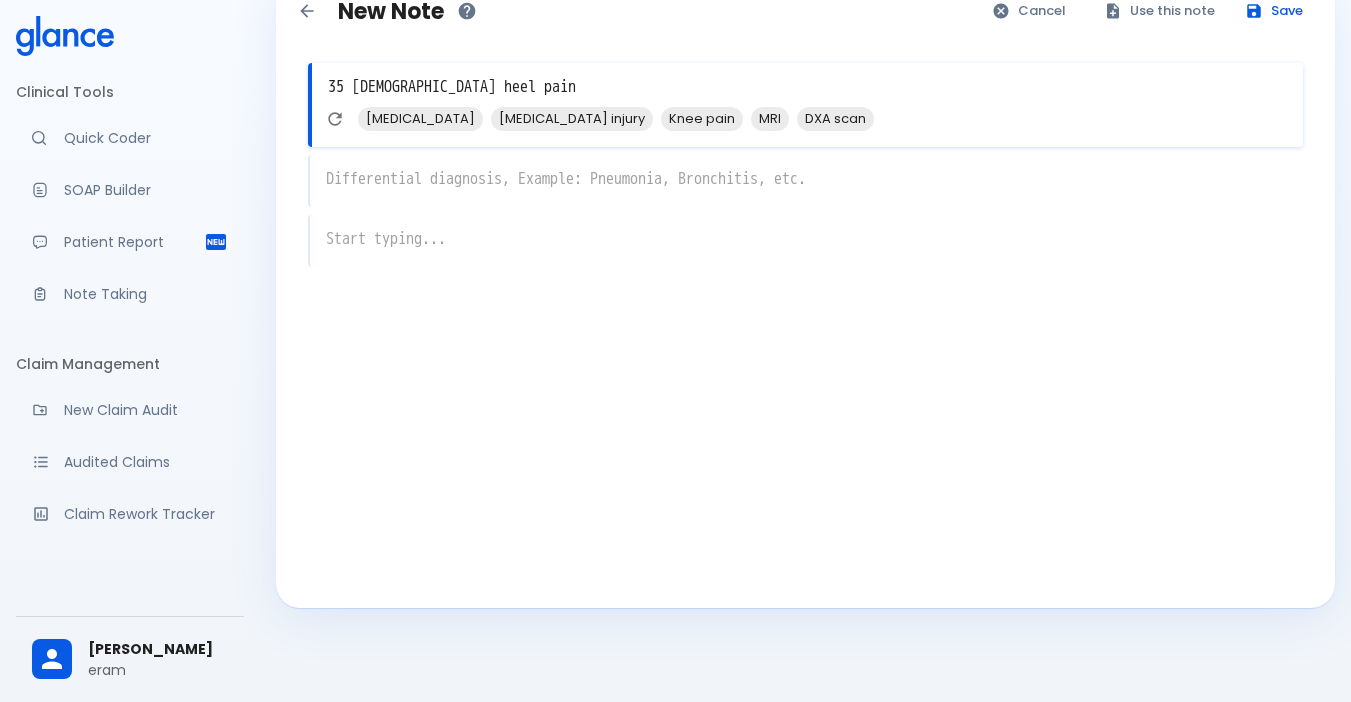 click on "35 female heel pain" at bounding box center [807, 87] 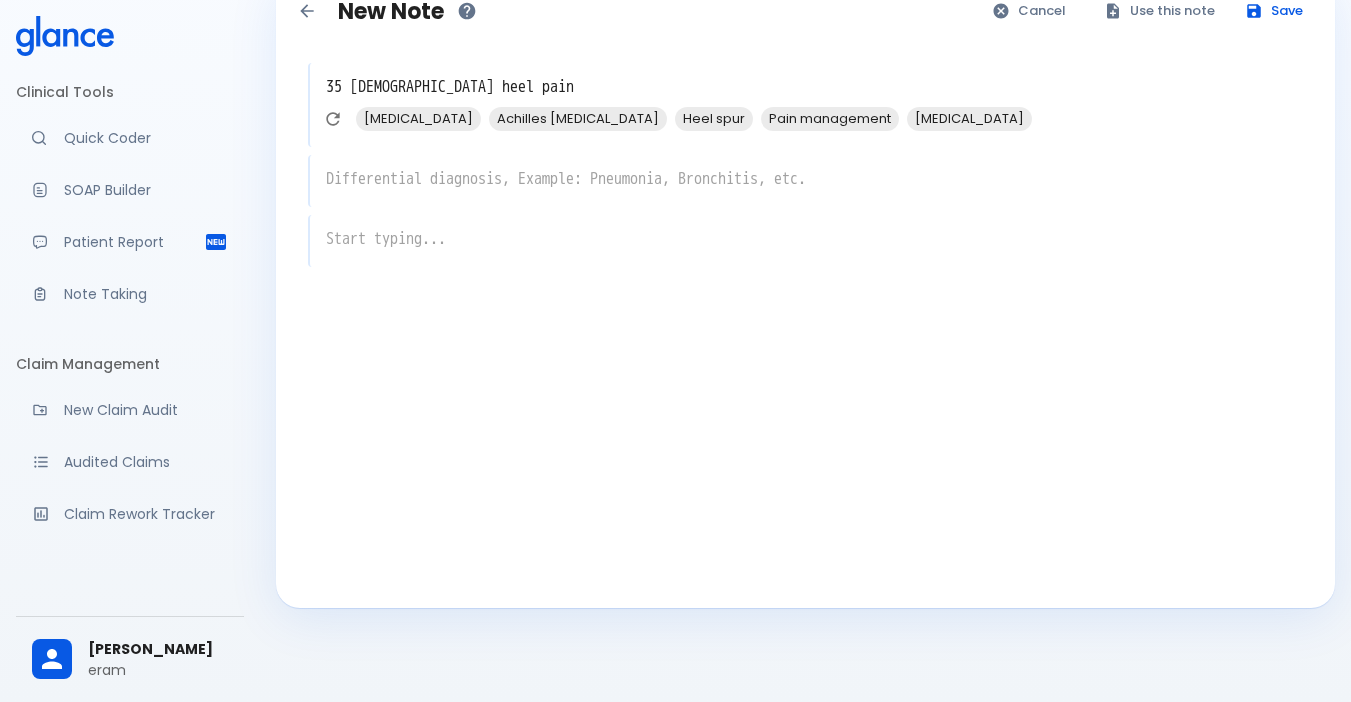 click on "Plantar fasciitis Achilles tendonitis Heel spur Pain management Orthotics" at bounding box center [810, 125] 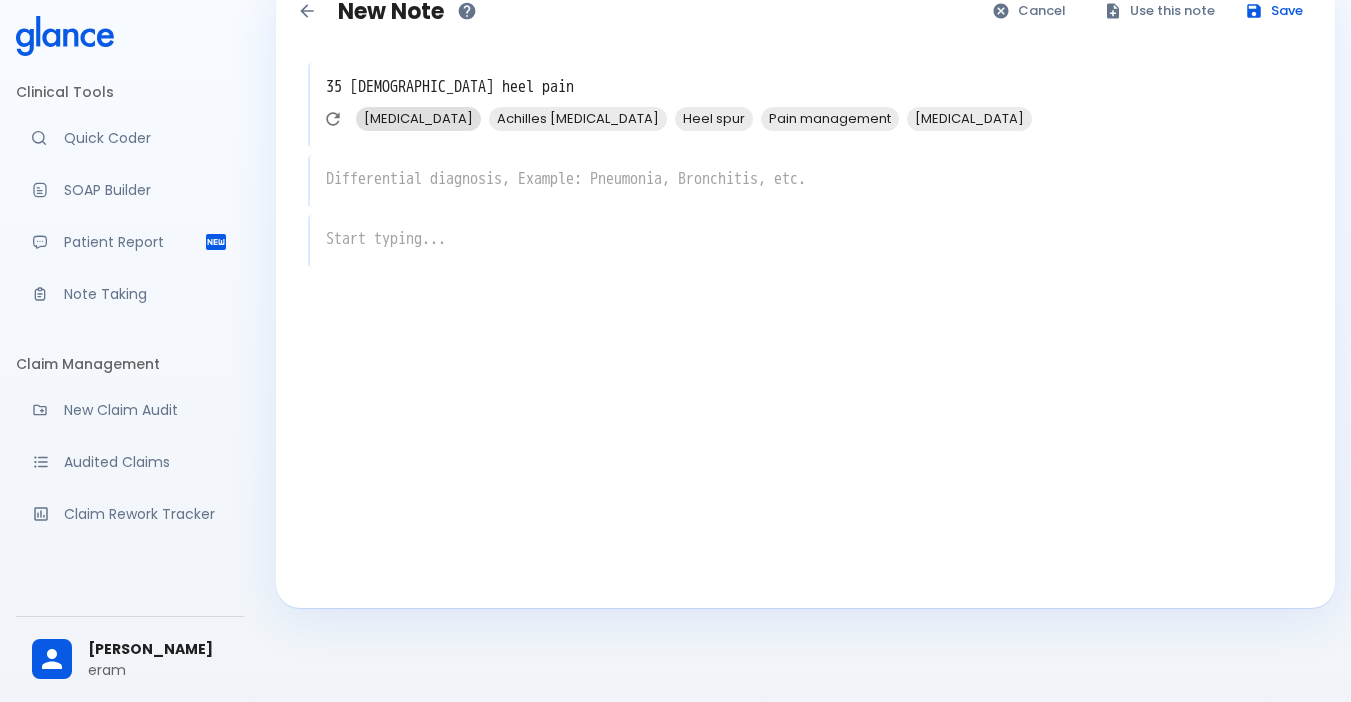 click on "Plantar fasciitis" at bounding box center [418, 118] 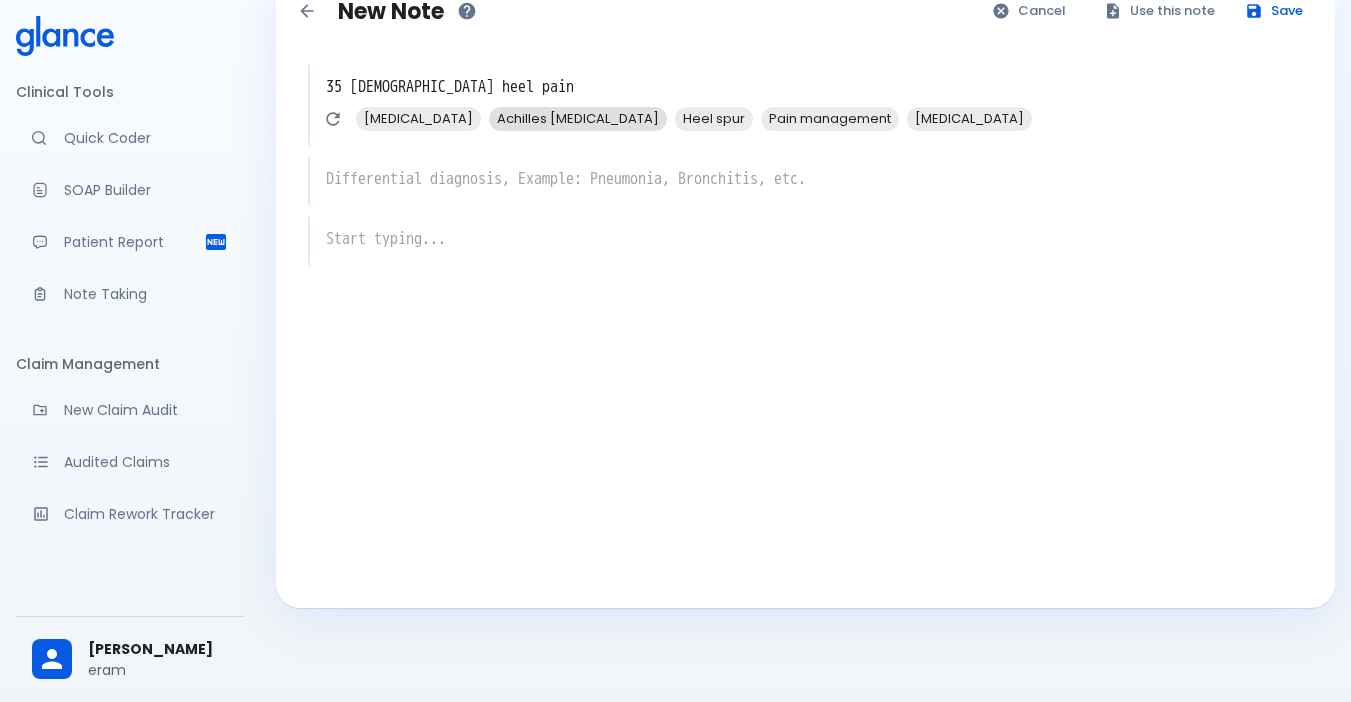 type on "35 female heel pain , Plantar fasciitis" 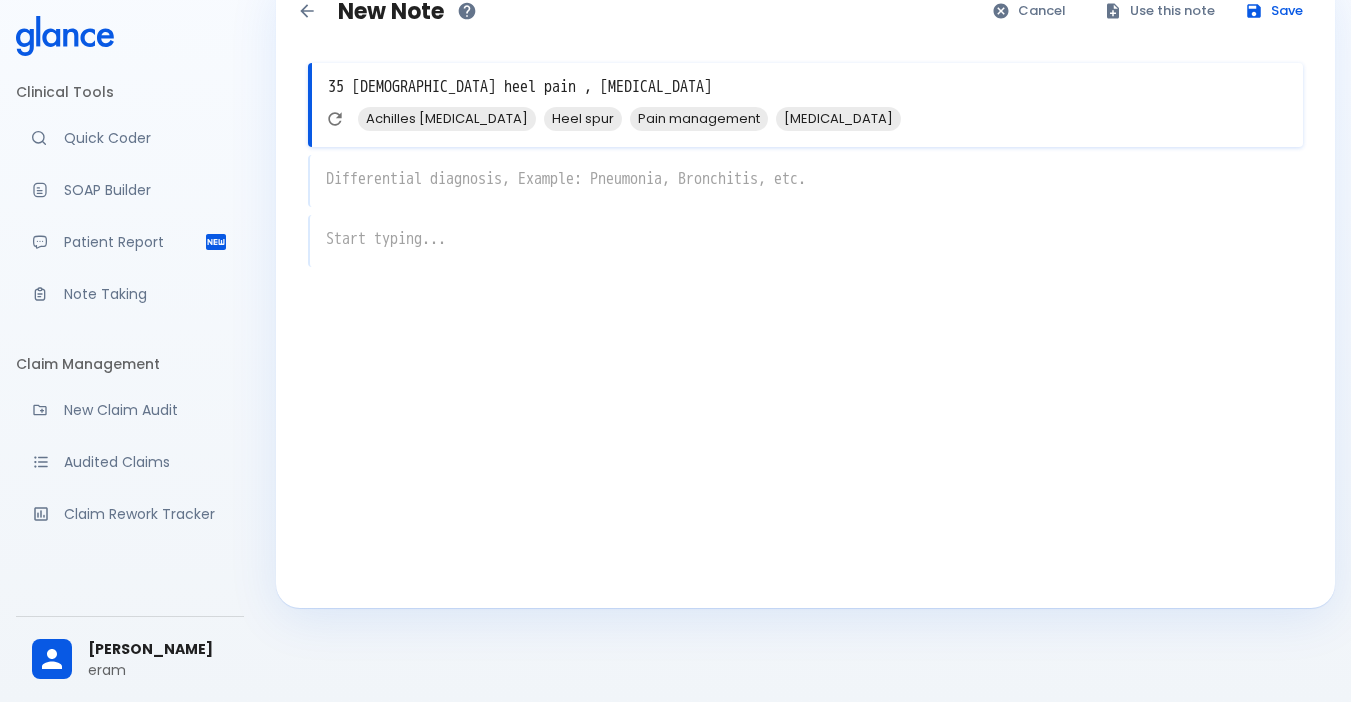 click on "x" at bounding box center [805, 181] 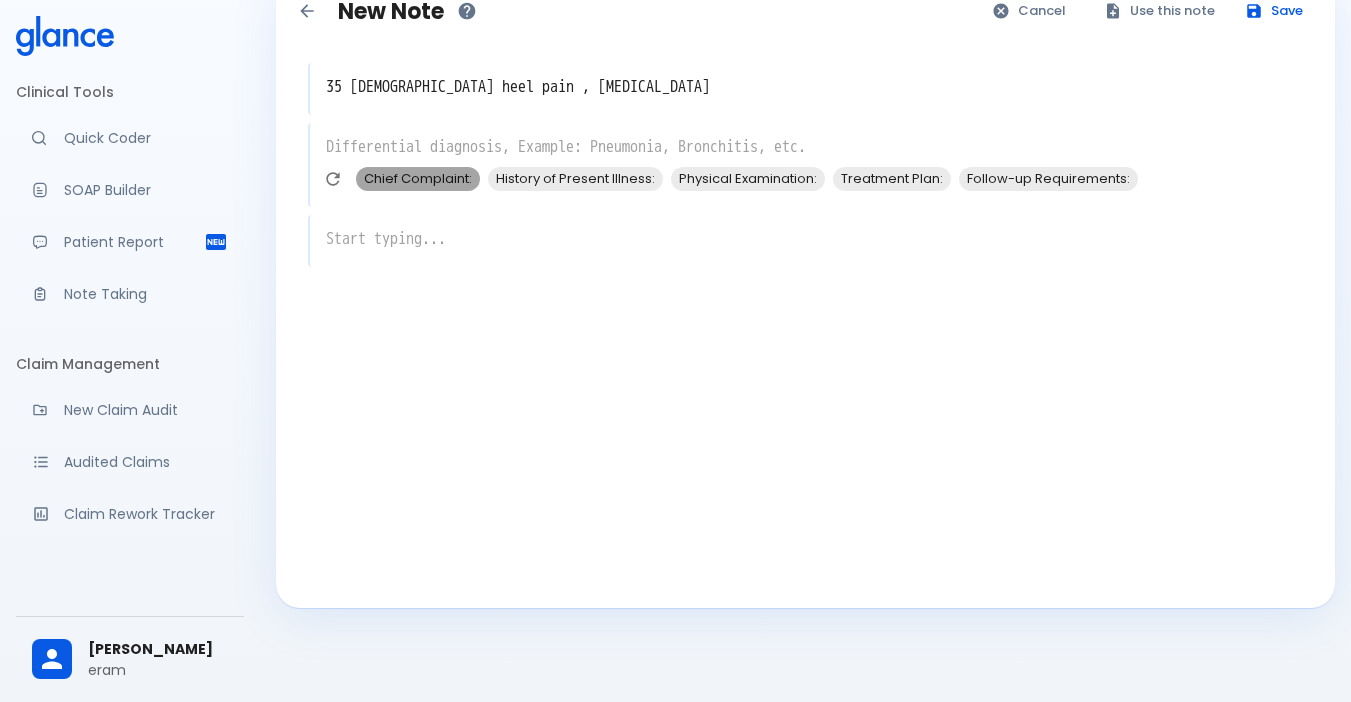 click on "Chief Complaint:" at bounding box center (418, 178) 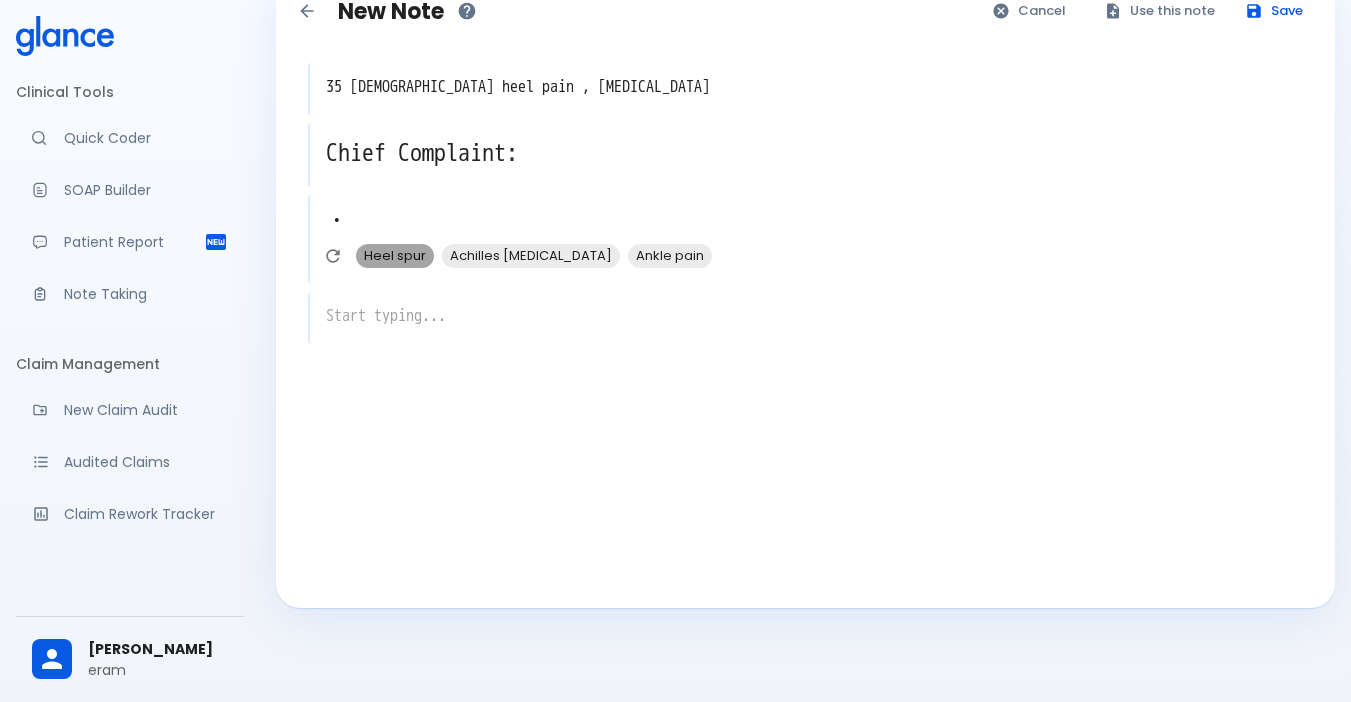 click on "Heel spur" at bounding box center [395, 255] 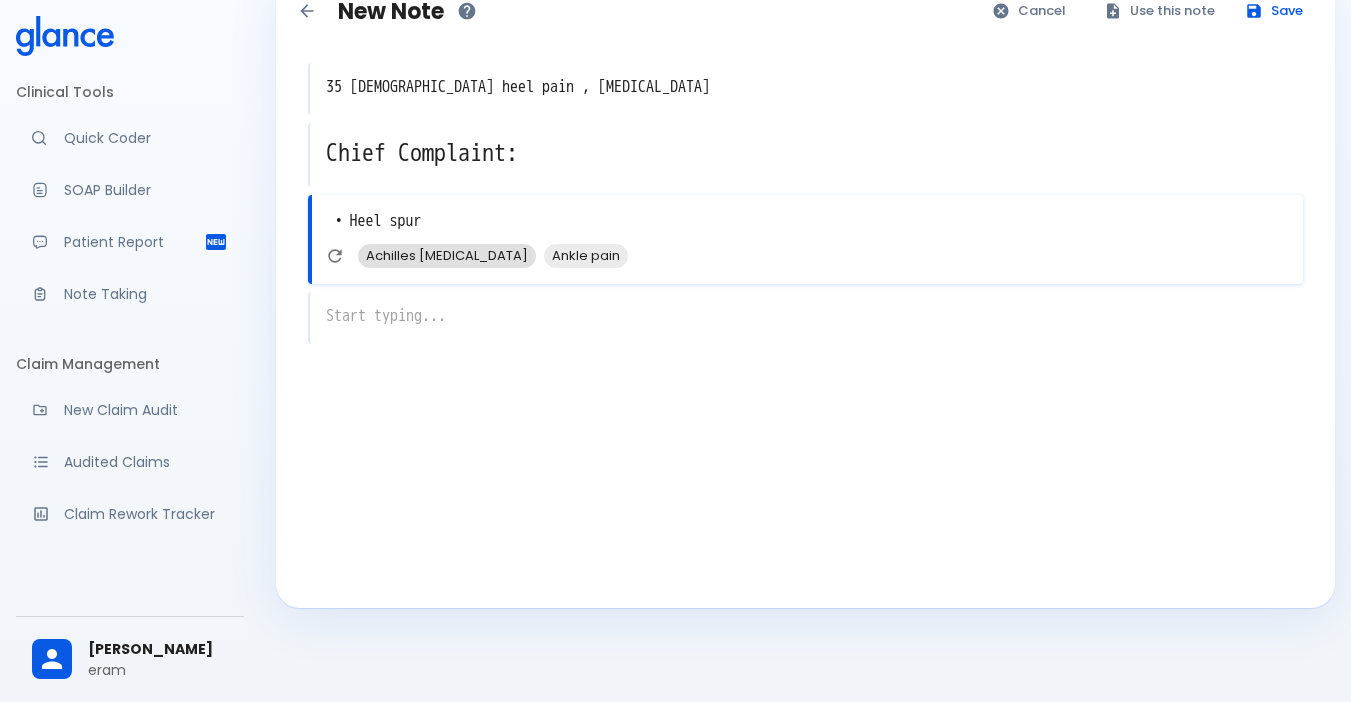 click on "Achilles [MEDICAL_DATA]" at bounding box center (447, 255) 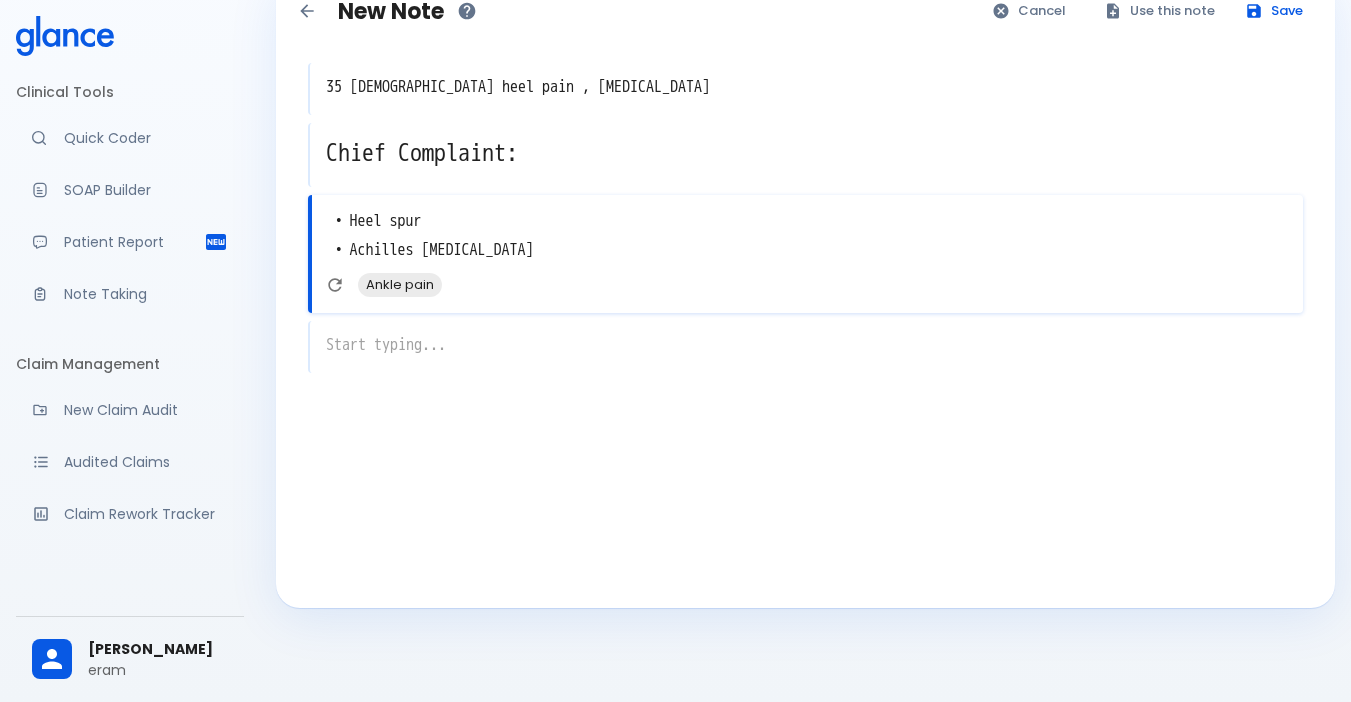 click on "x" at bounding box center [805, 347] 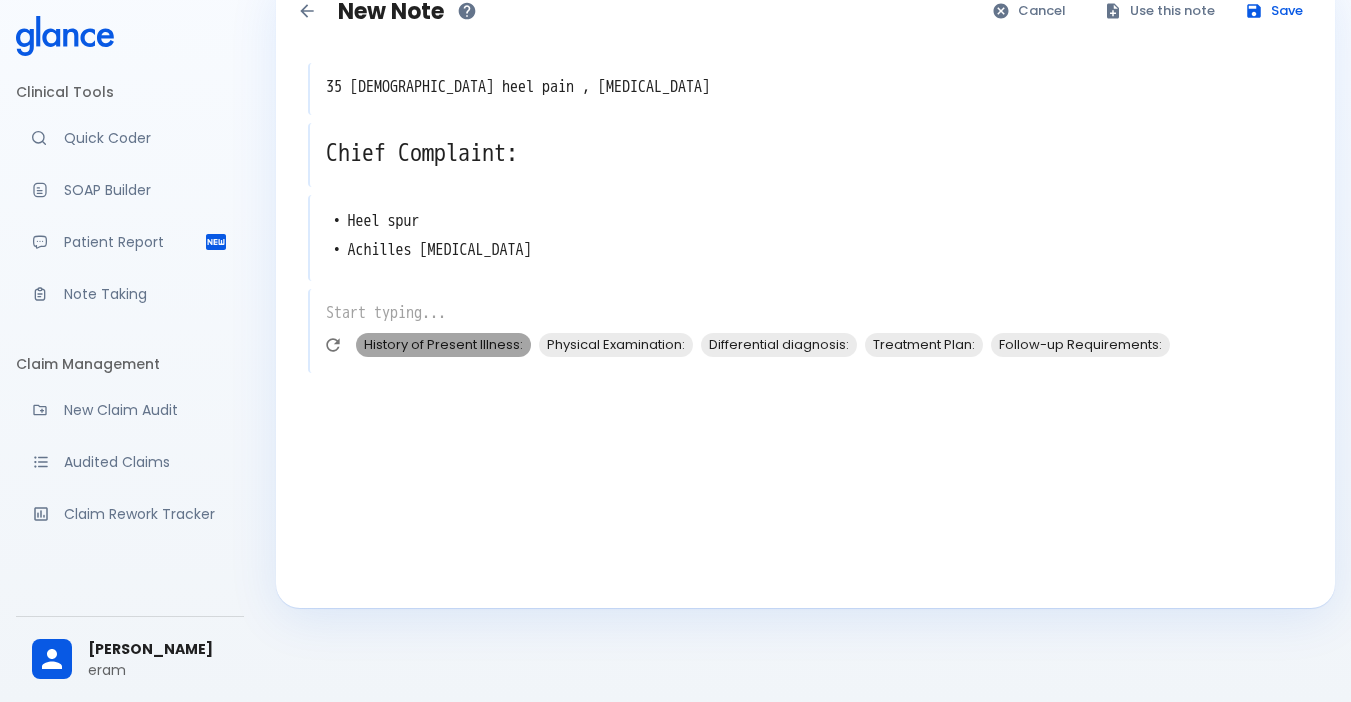 click on "History of Present Illness:" at bounding box center (443, 344) 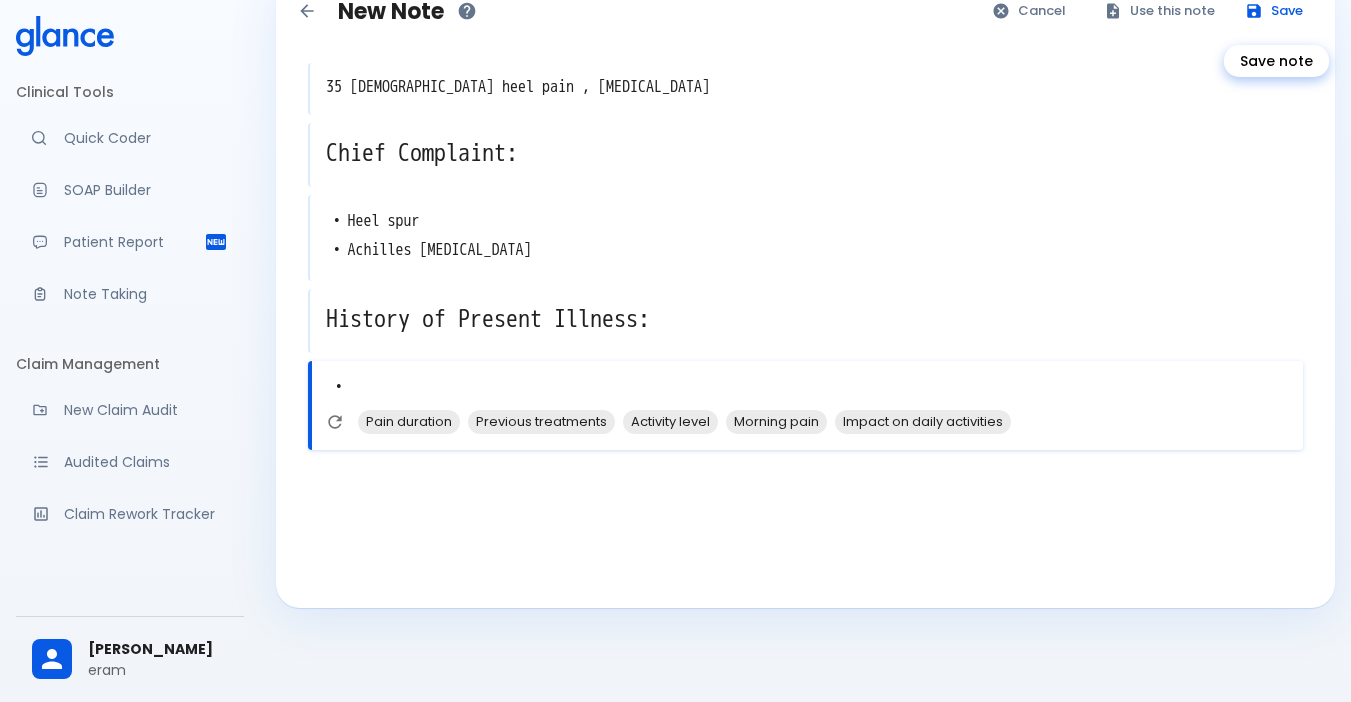 click on "Save" at bounding box center [1275, 11] 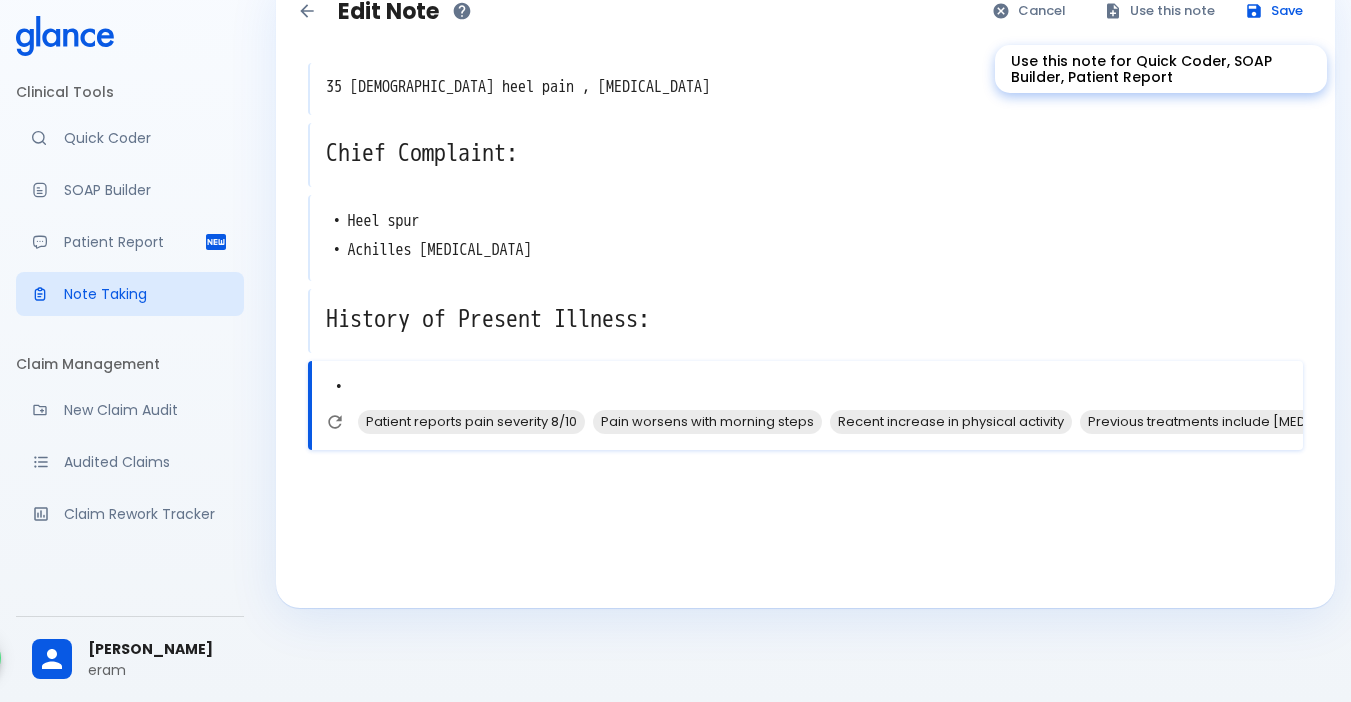 click on "Use this note" at bounding box center [1160, 11] 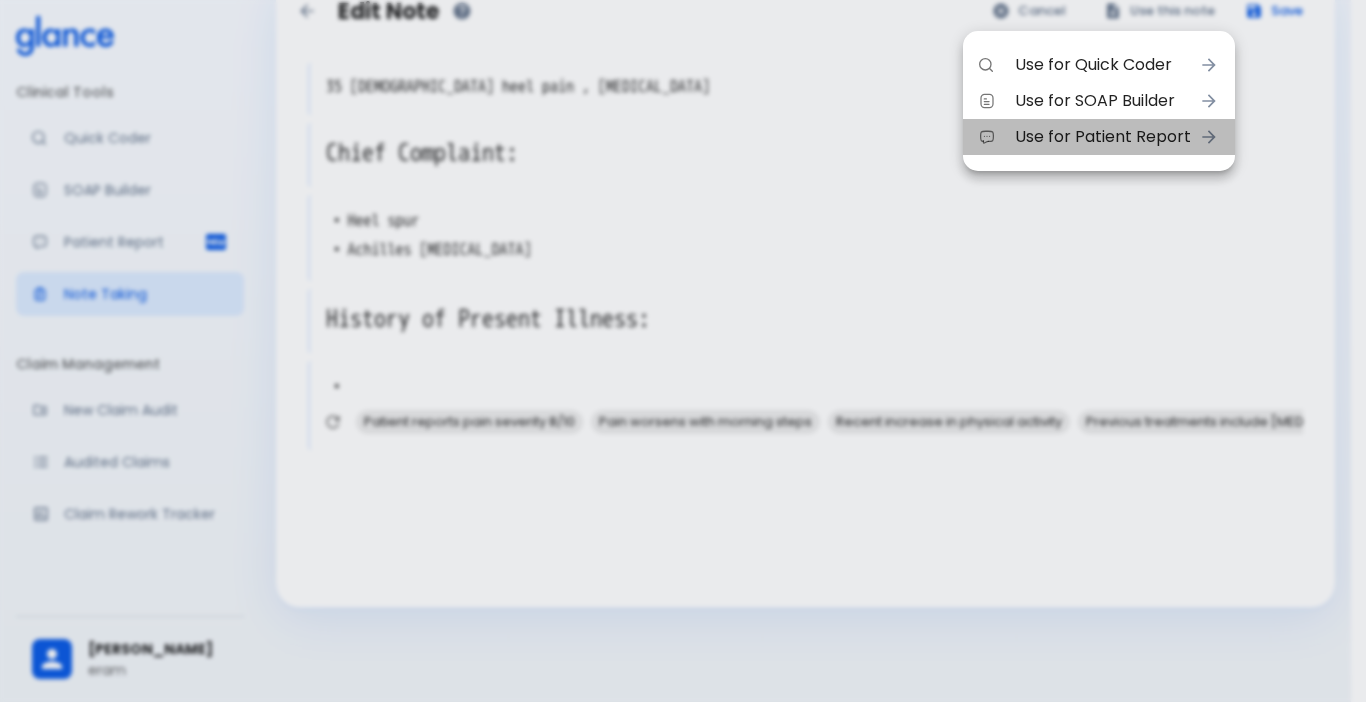 click on "Use for Patient Report" at bounding box center (1103, 137) 